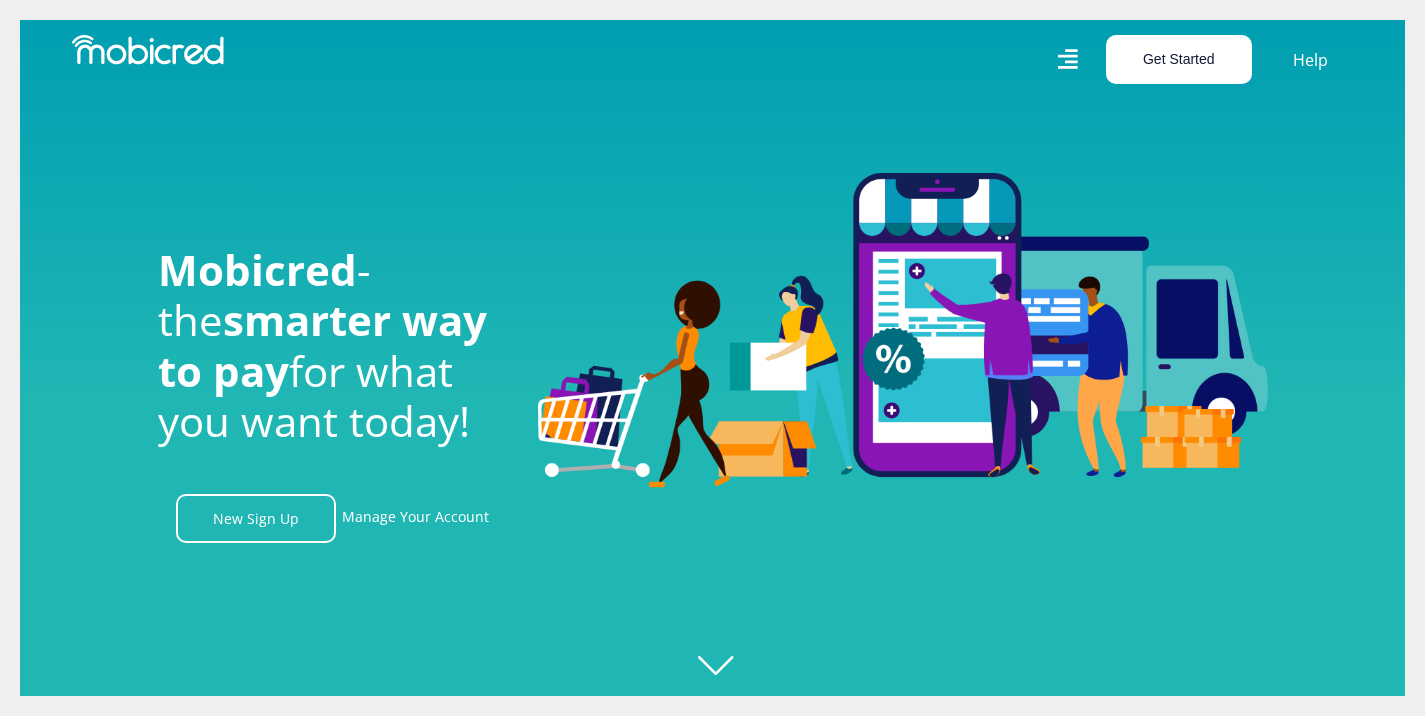 scroll, scrollTop: 0, scrollLeft: 0, axis: both 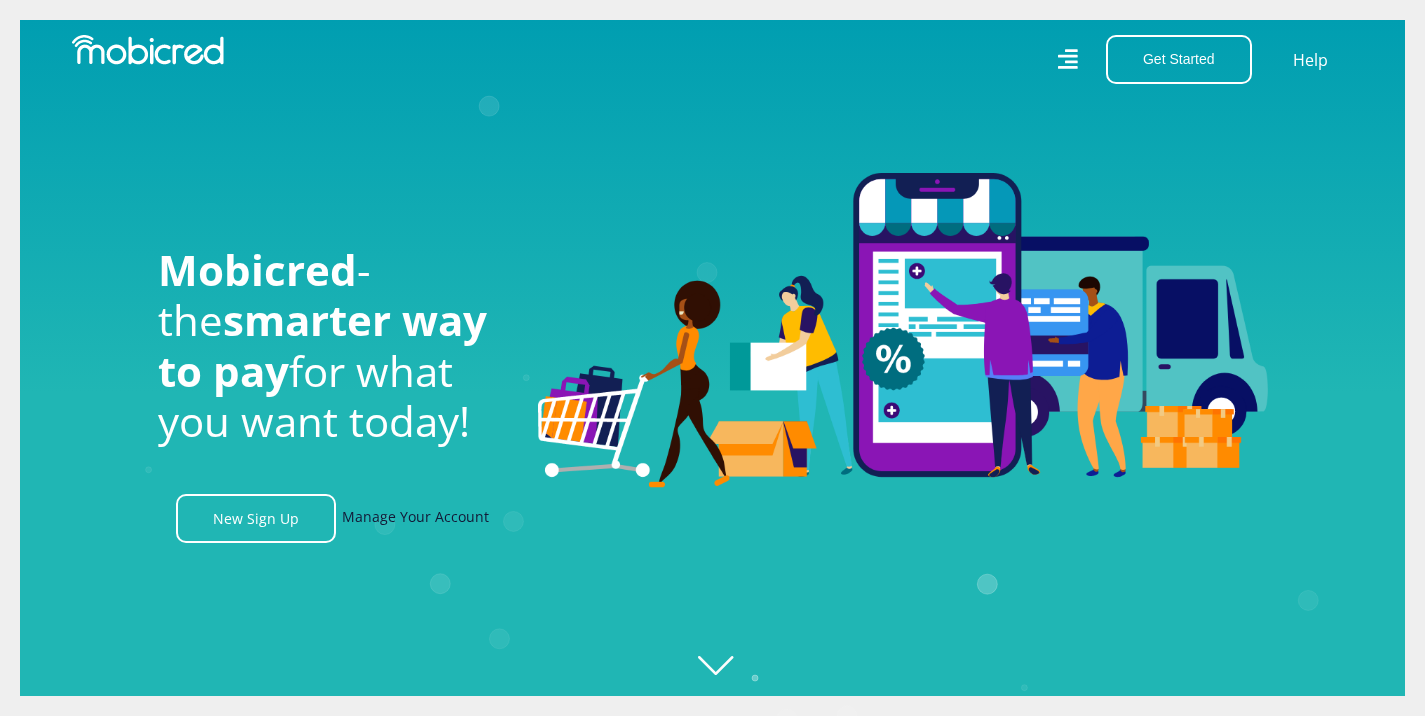 click on "Manage Your Account" at bounding box center (415, 518) 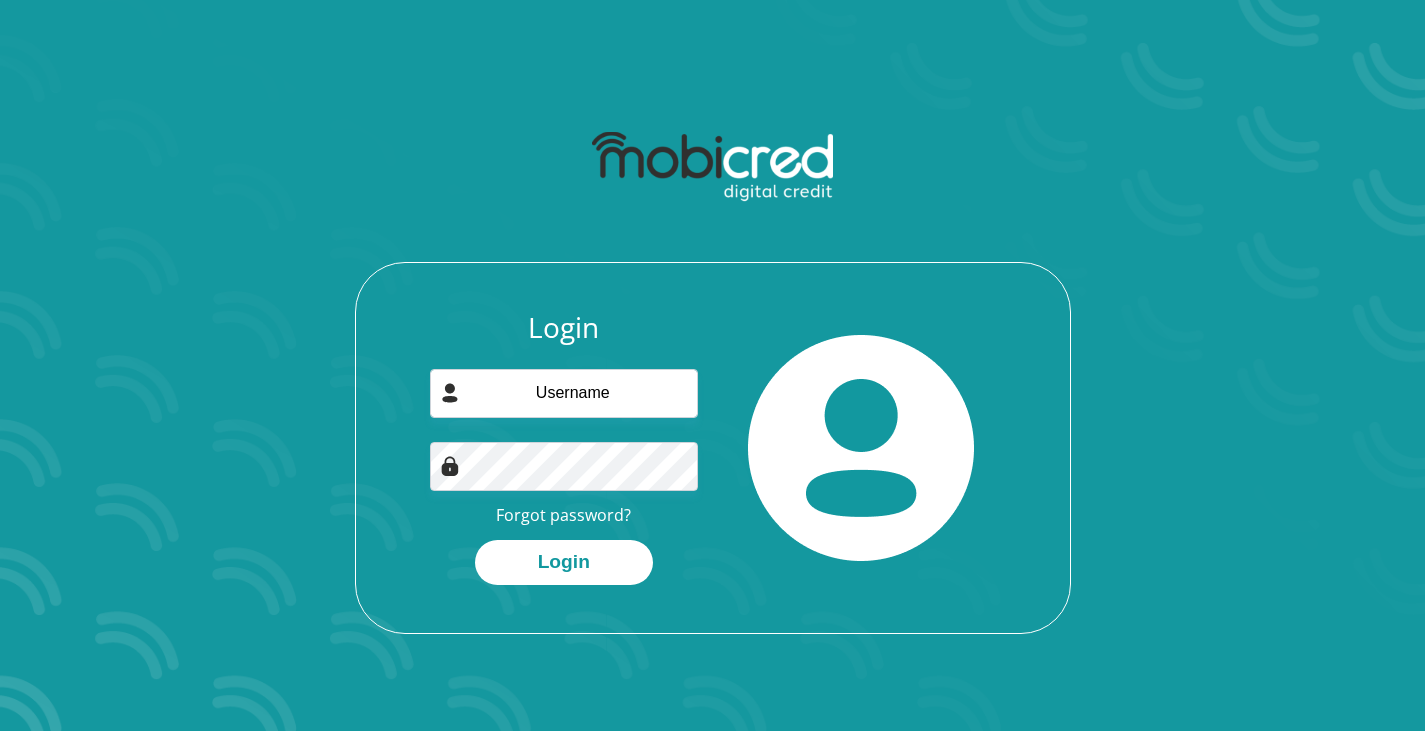scroll, scrollTop: 0, scrollLeft: 0, axis: both 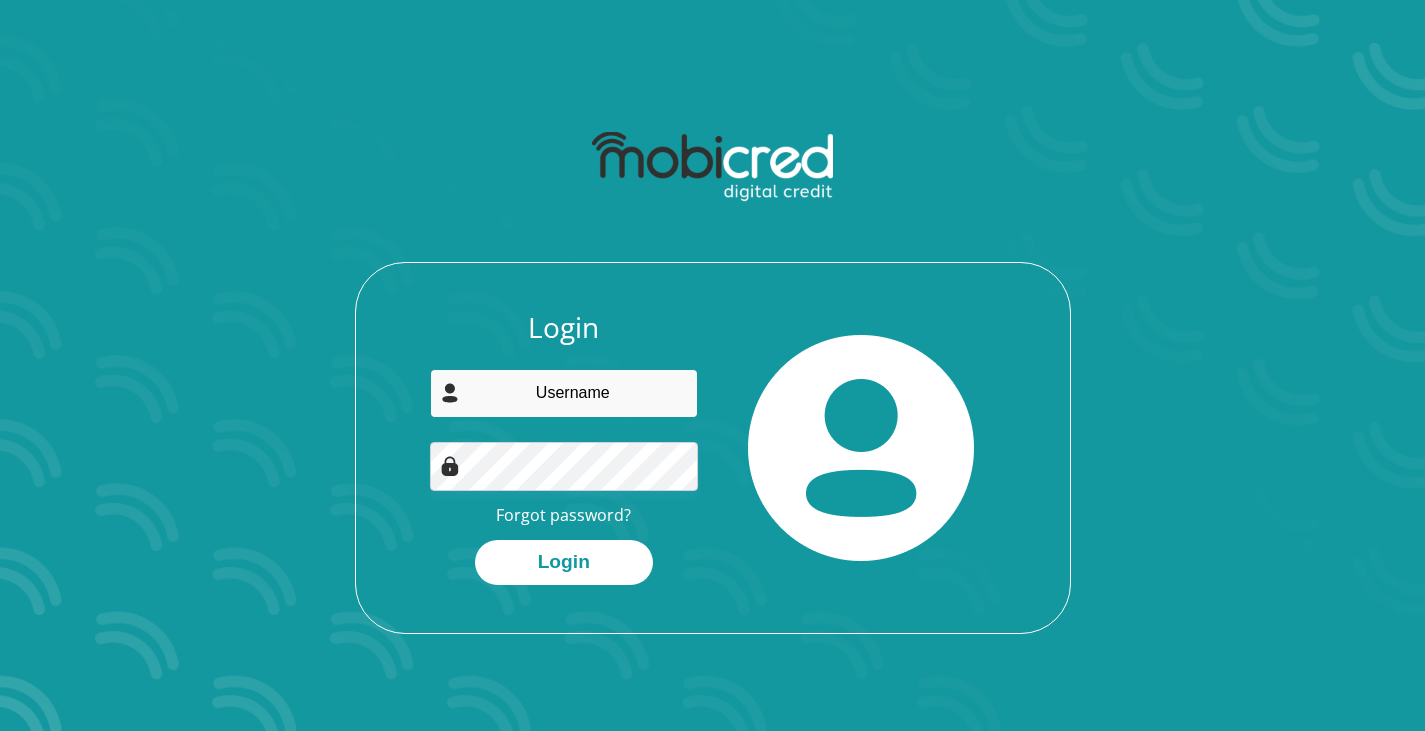 click at bounding box center [564, 393] 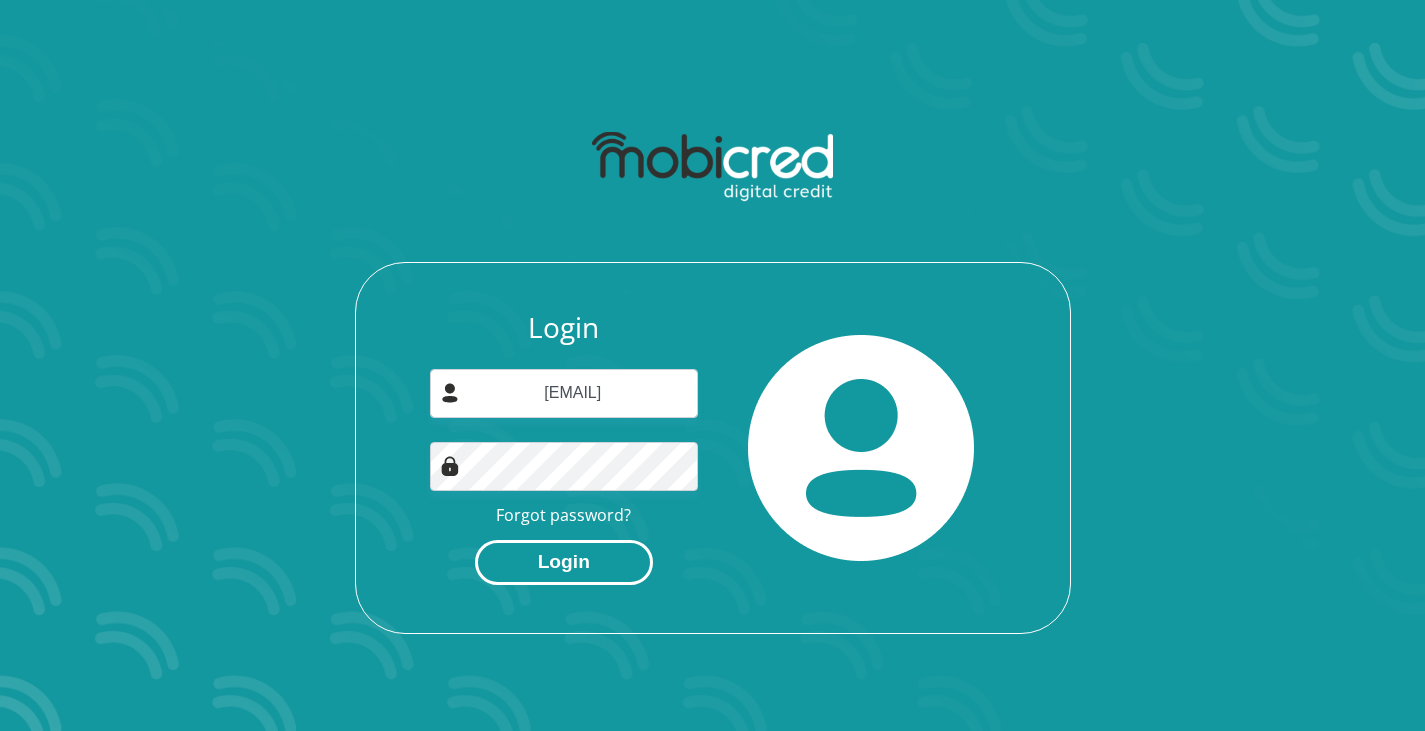 click on "Login" at bounding box center (564, 562) 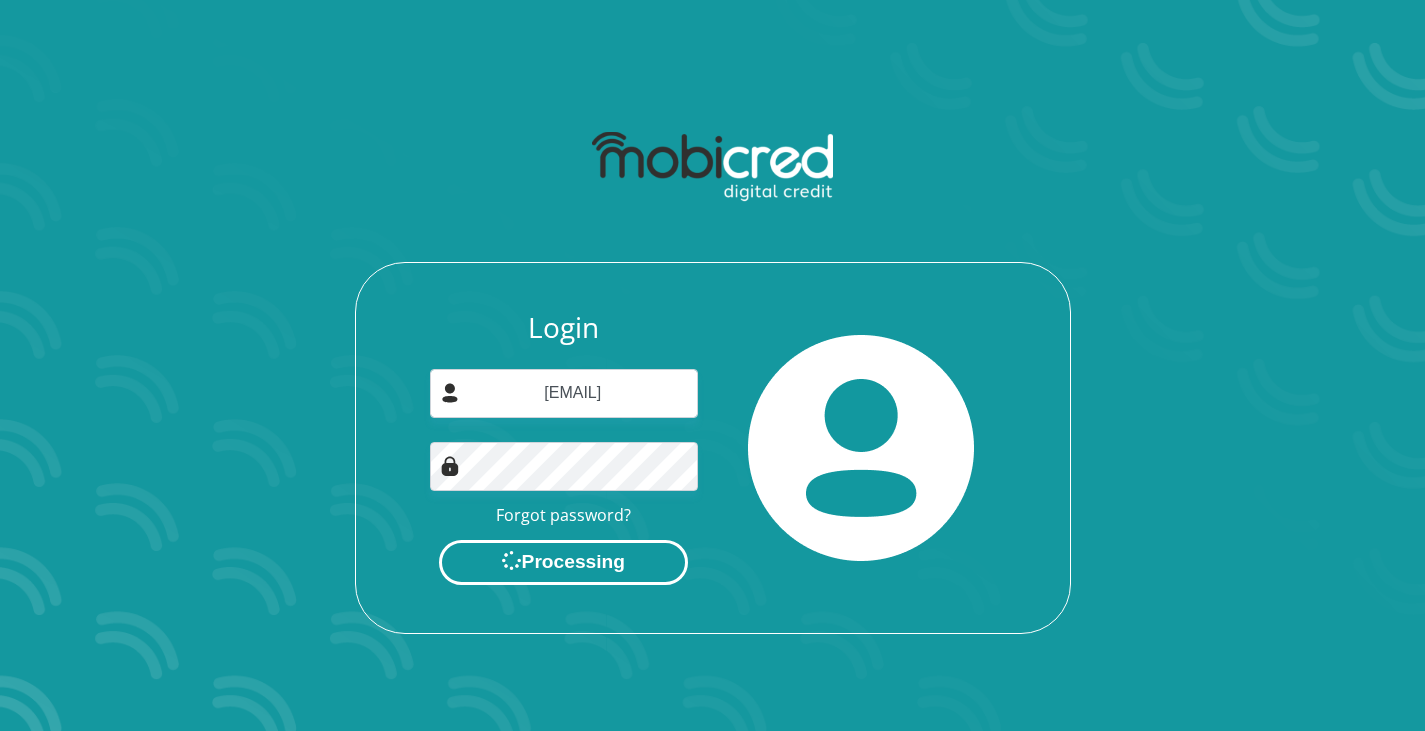 scroll, scrollTop: 0, scrollLeft: 0, axis: both 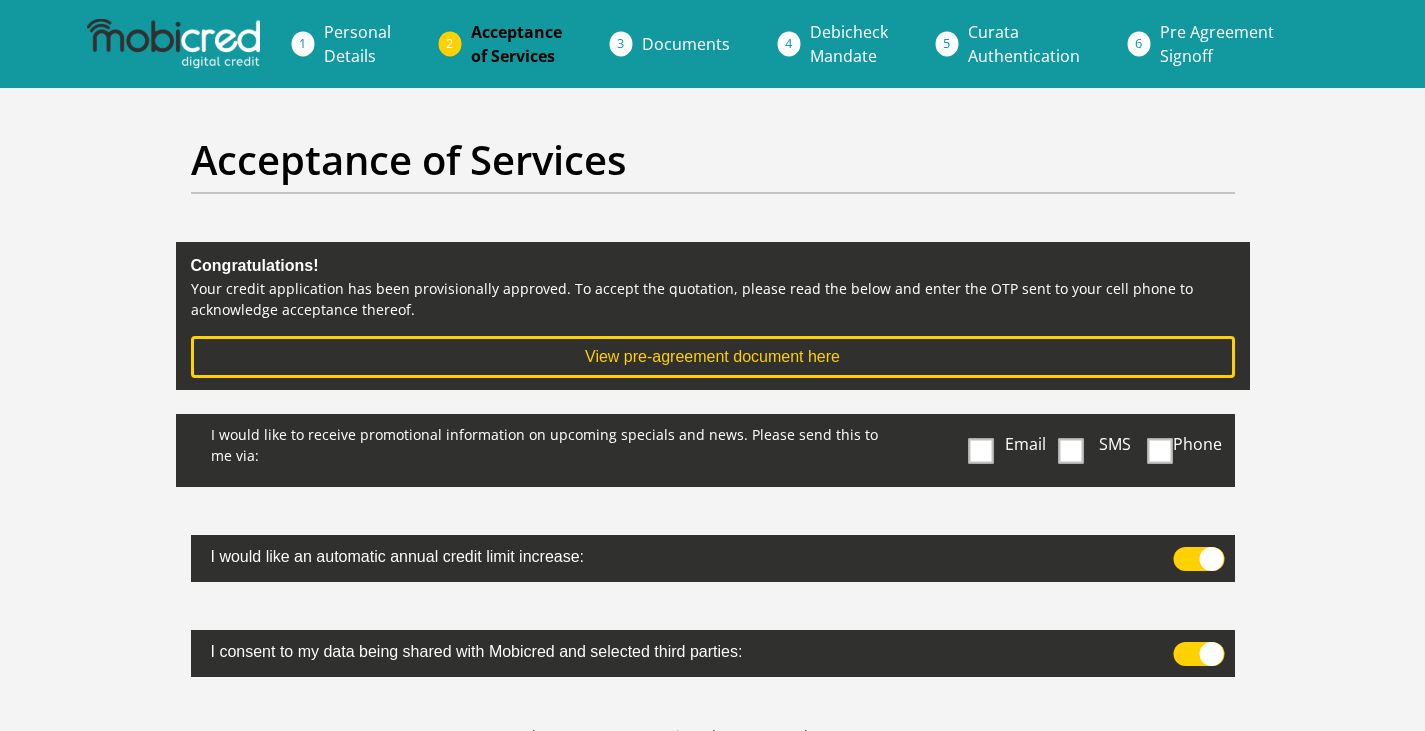 click on "Personal  Details" at bounding box center (357, 44) 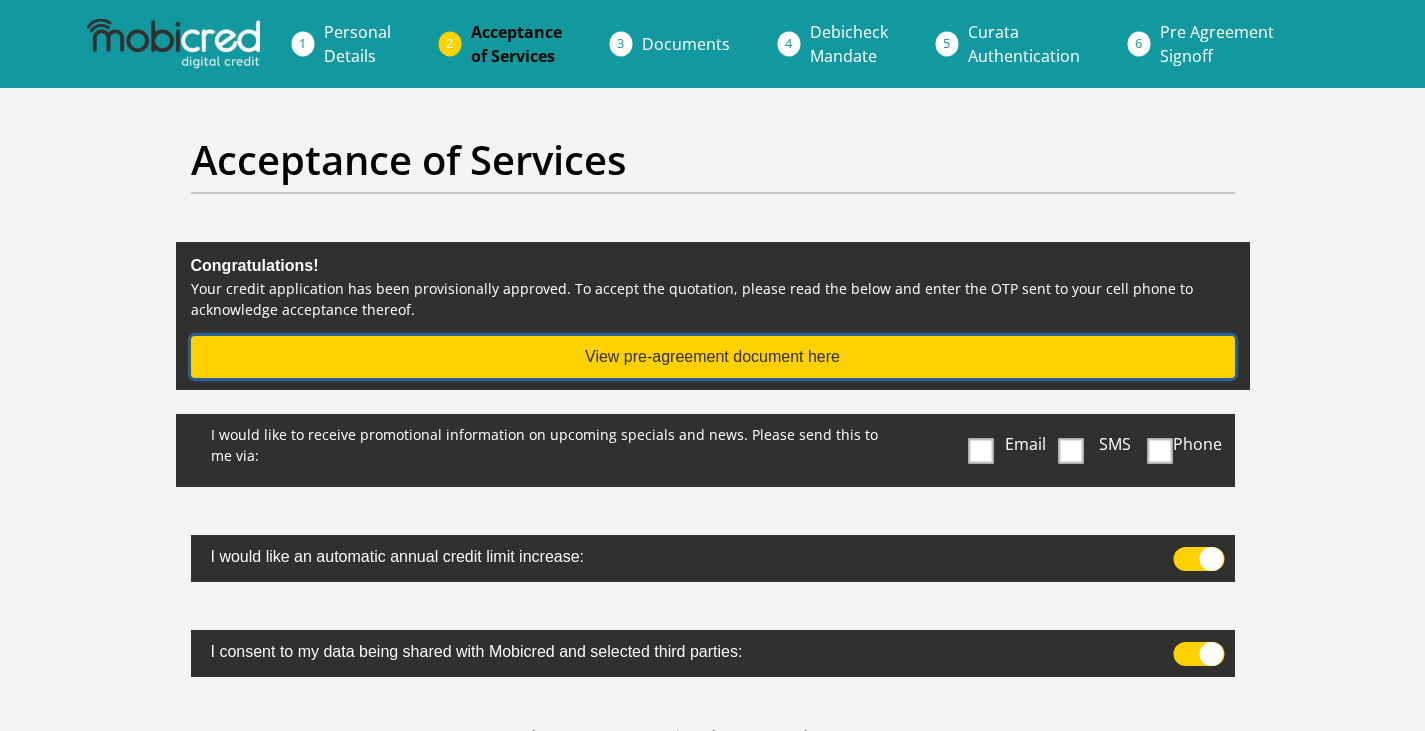 click on "View pre-agreement document here" at bounding box center (713, 357) 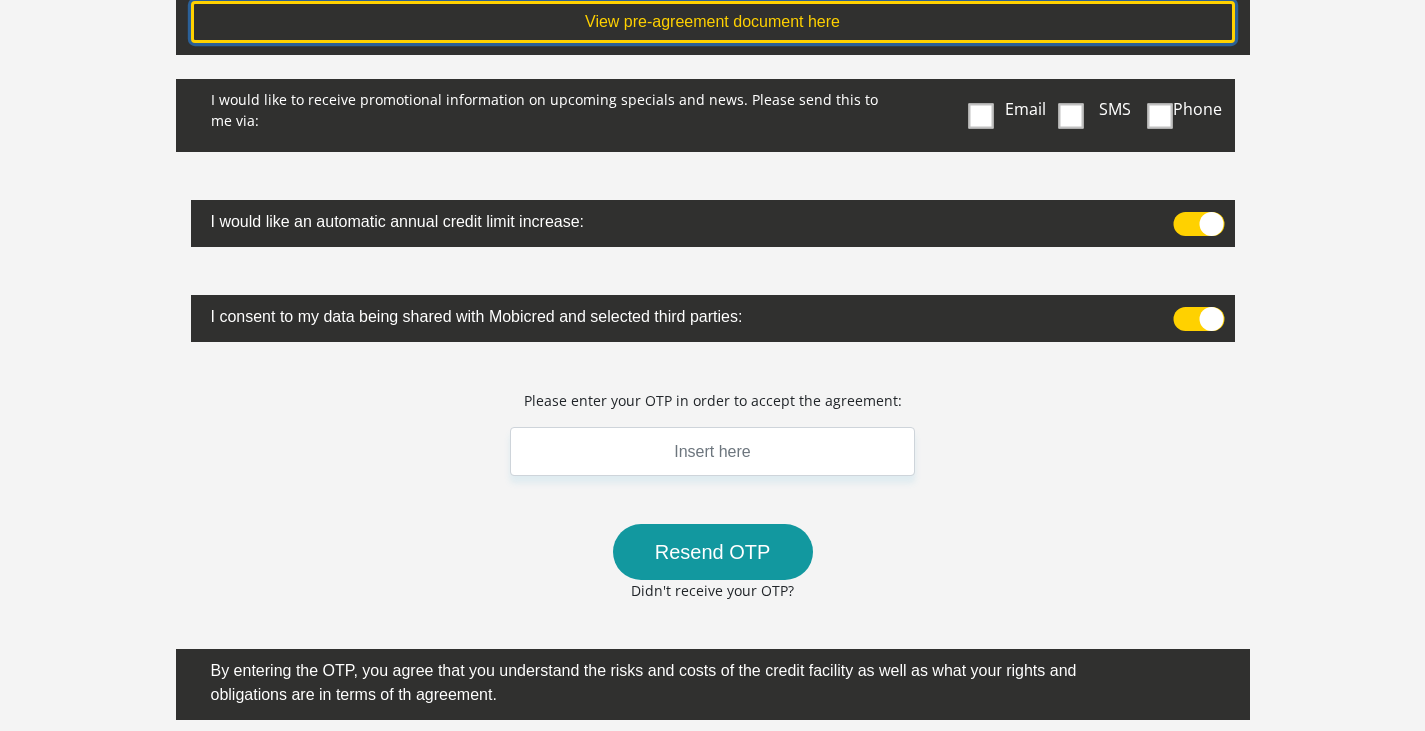 scroll, scrollTop: 400, scrollLeft: 0, axis: vertical 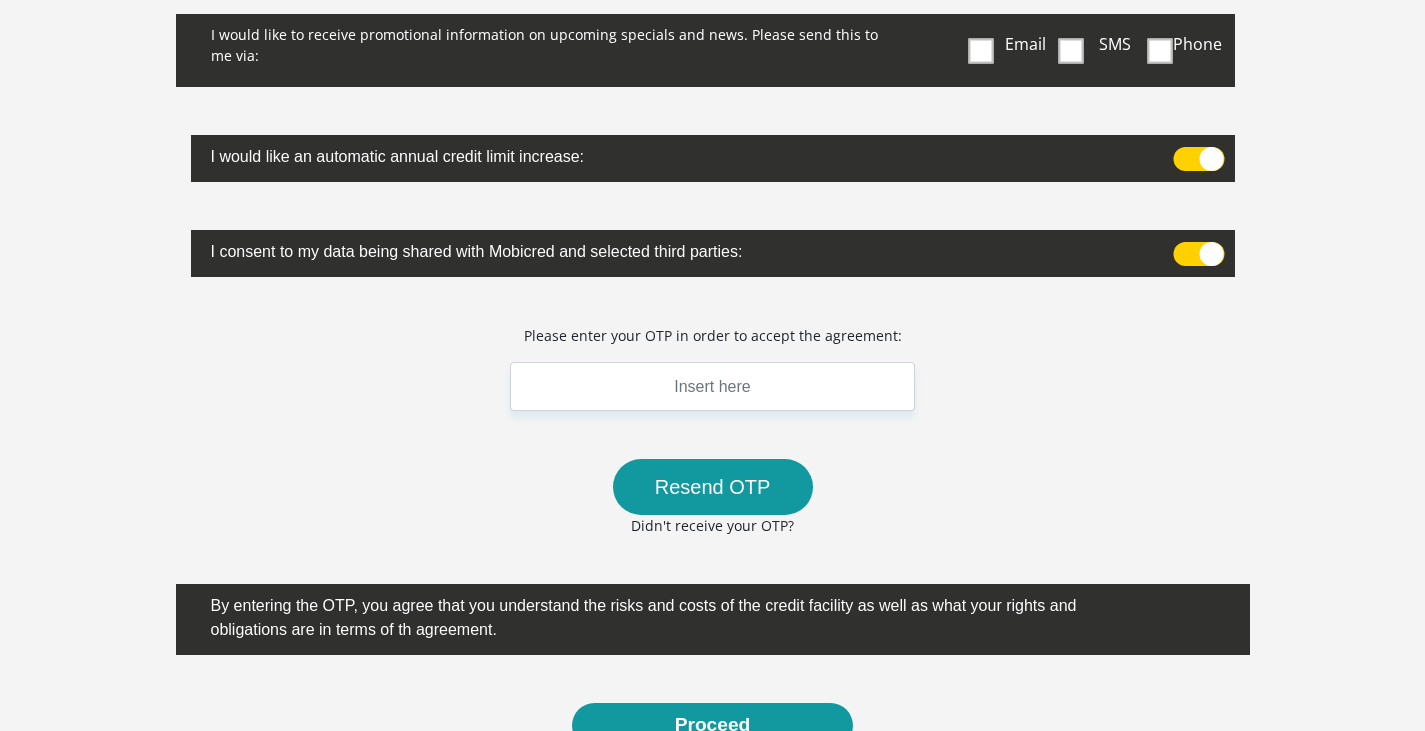 click at bounding box center (1198, 254) 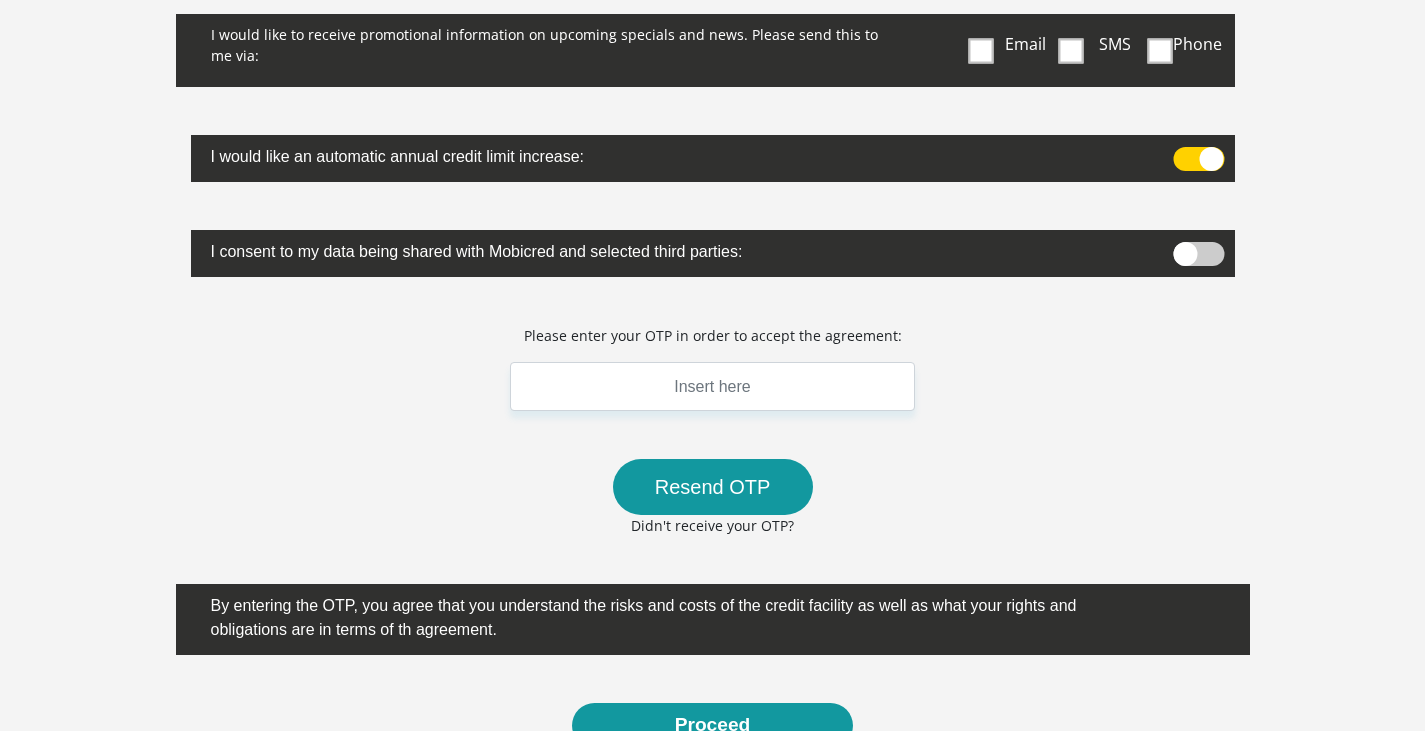 click at bounding box center [1198, 159] 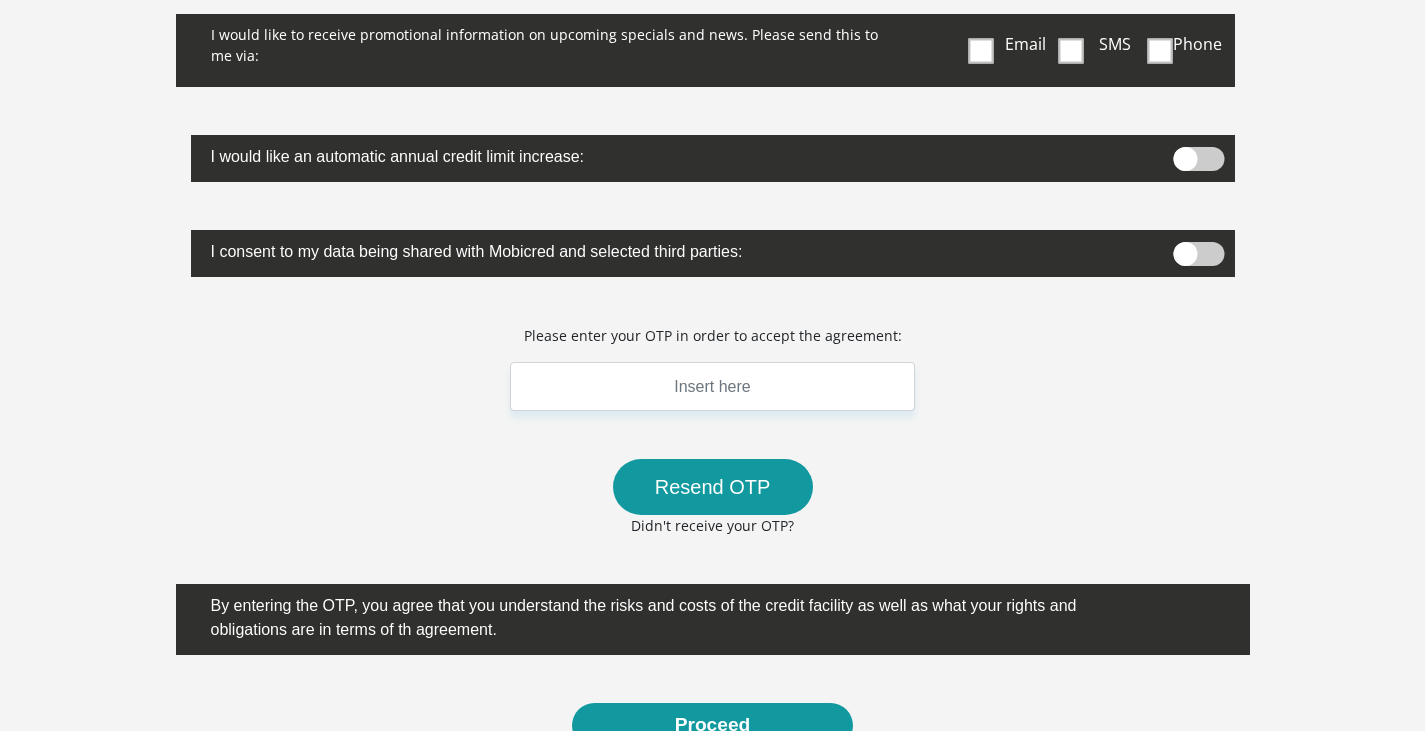 click at bounding box center [1198, 159] 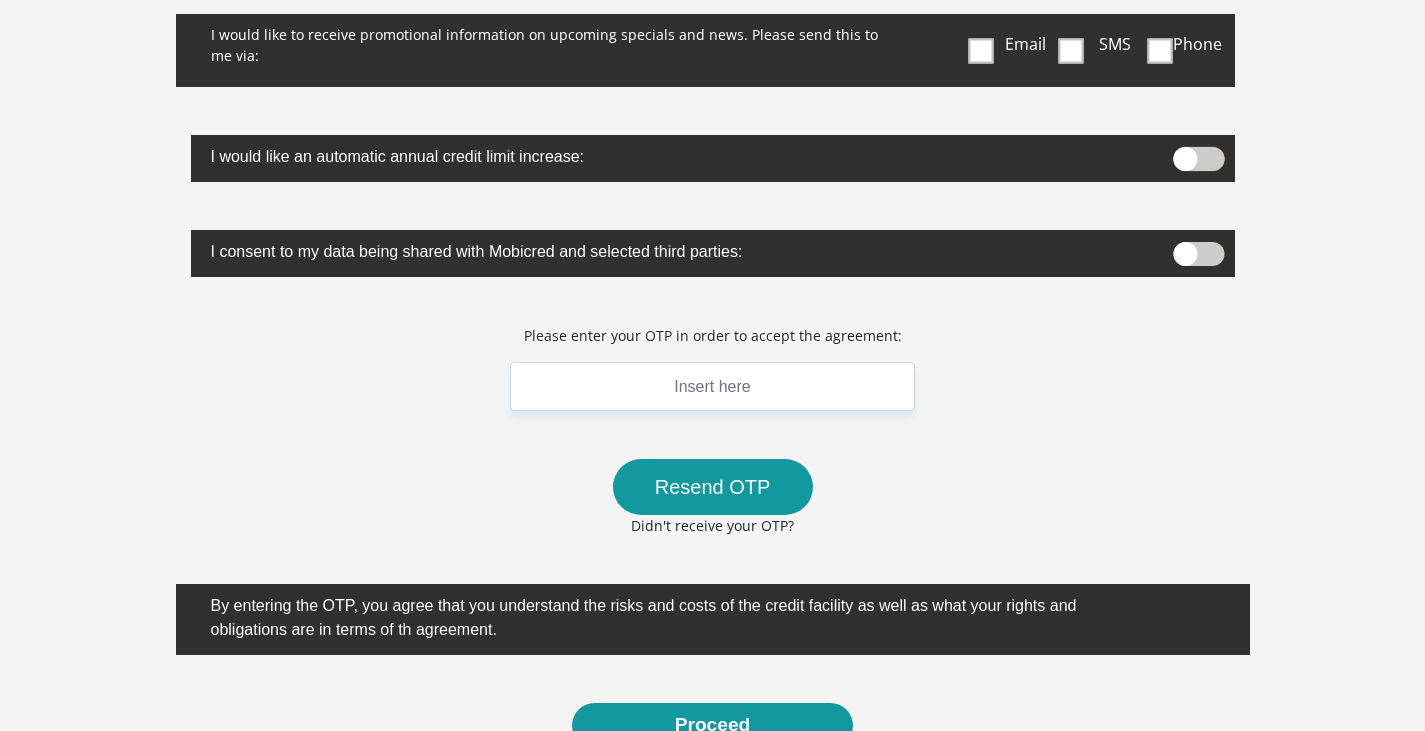 click at bounding box center [1182, 152] 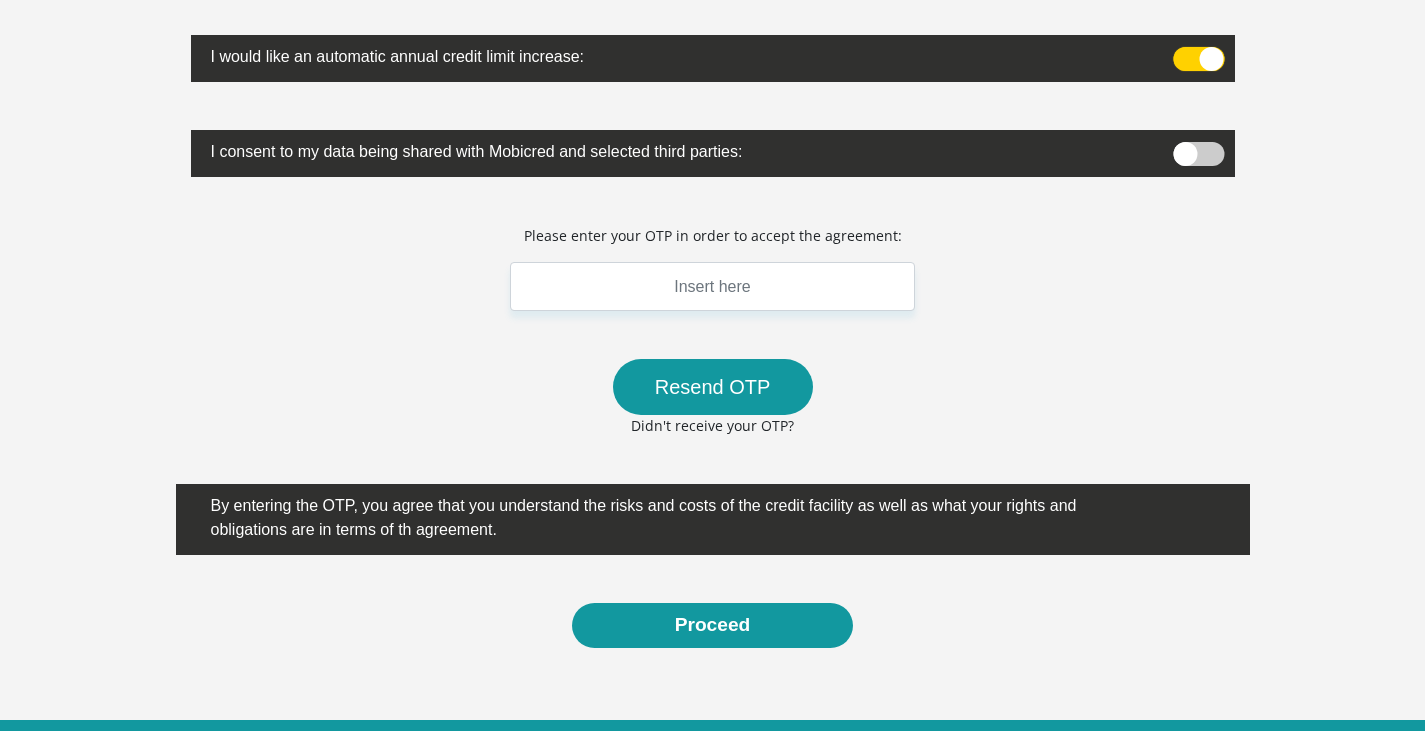 scroll, scrollTop: 100, scrollLeft: 0, axis: vertical 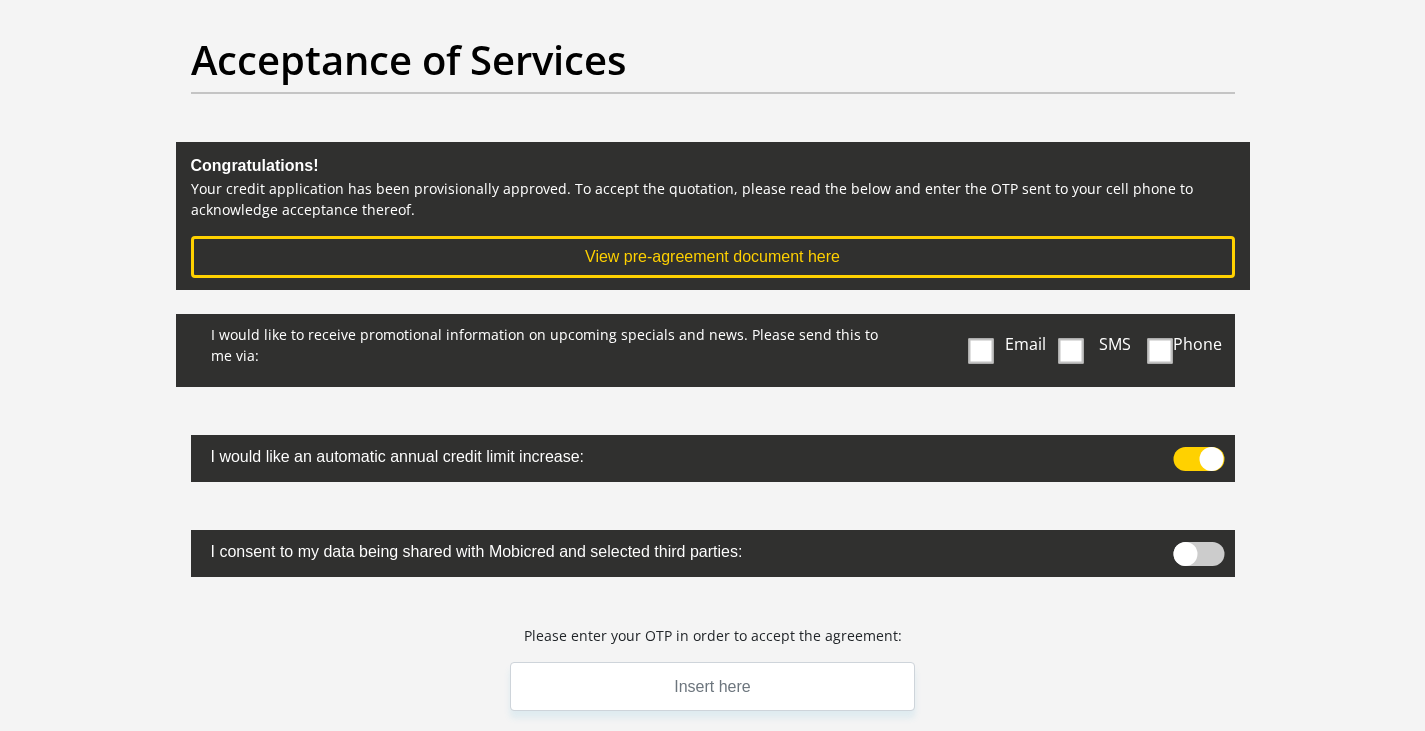 click at bounding box center (981, 350) 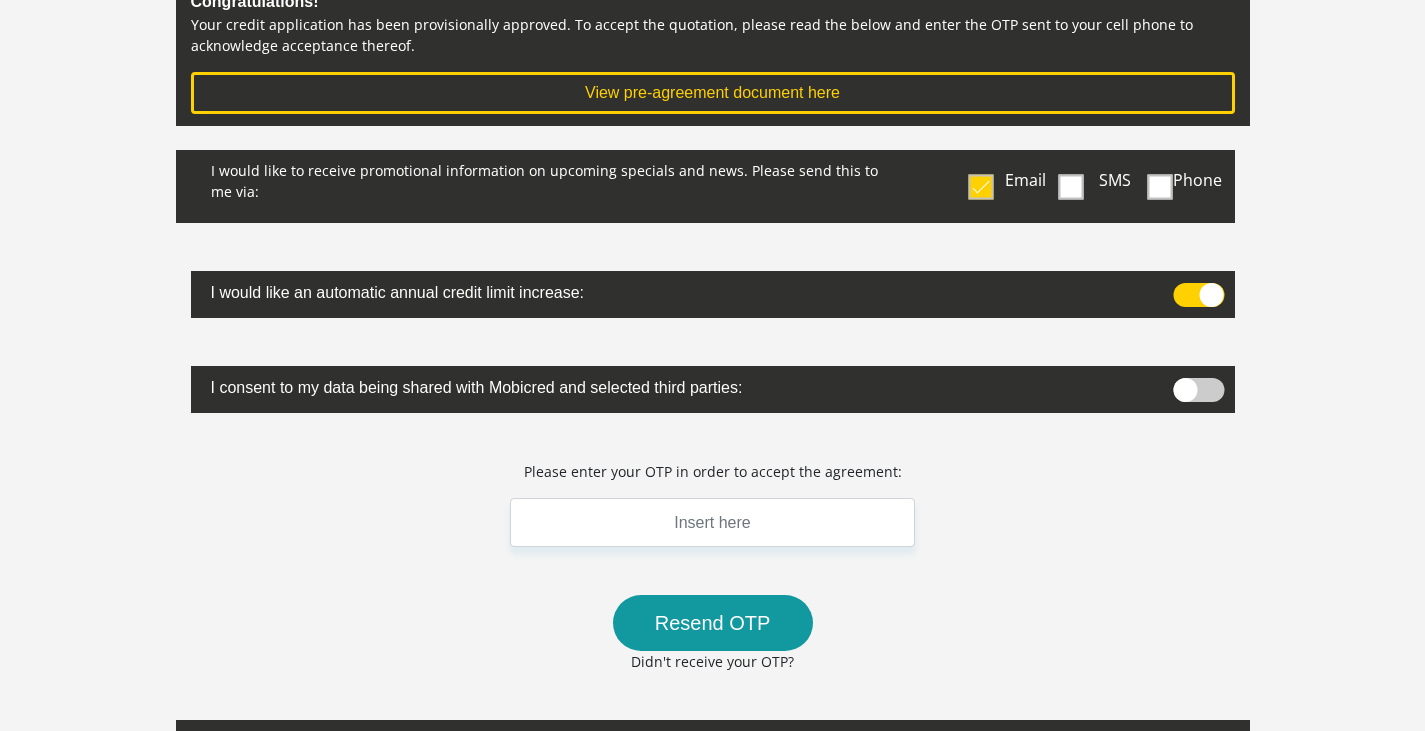 scroll, scrollTop: 300, scrollLeft: 0, axis: vertical 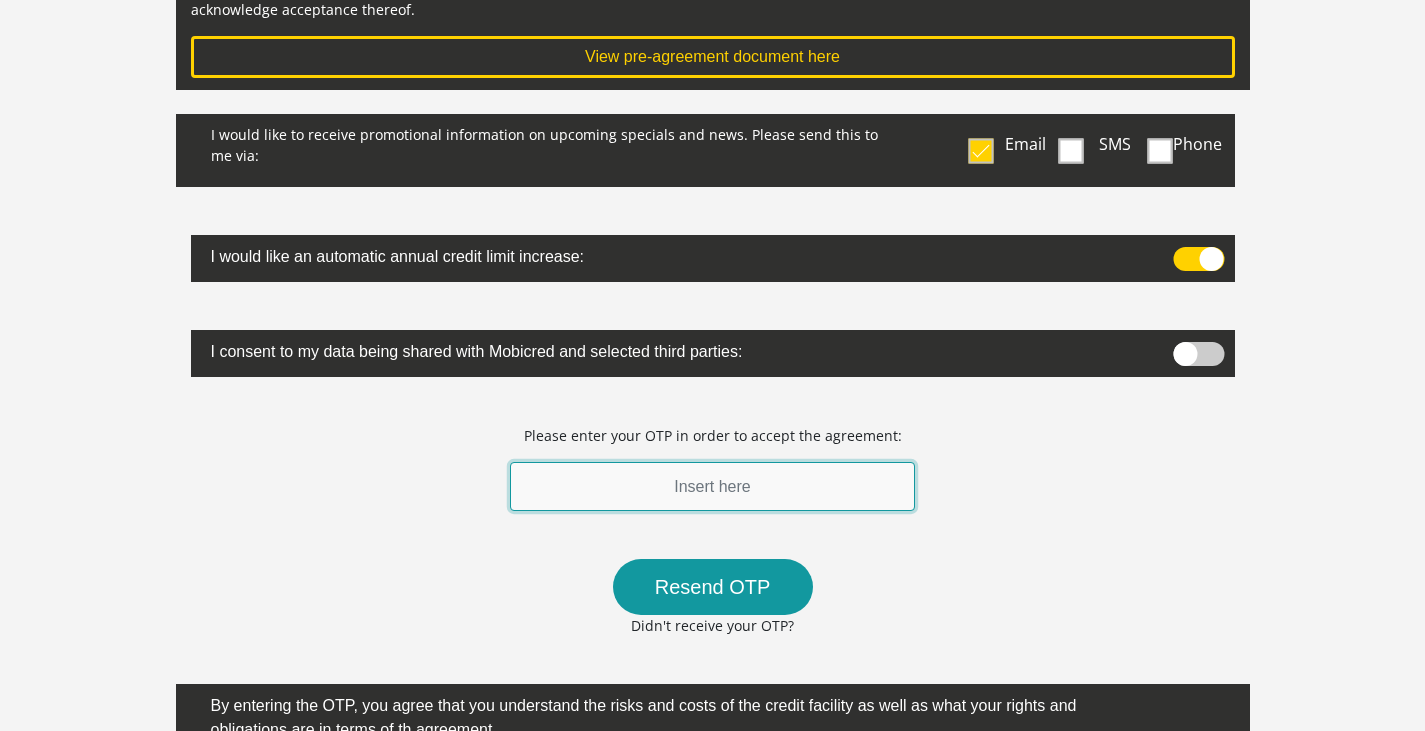 click at bounding box center (713, 486) 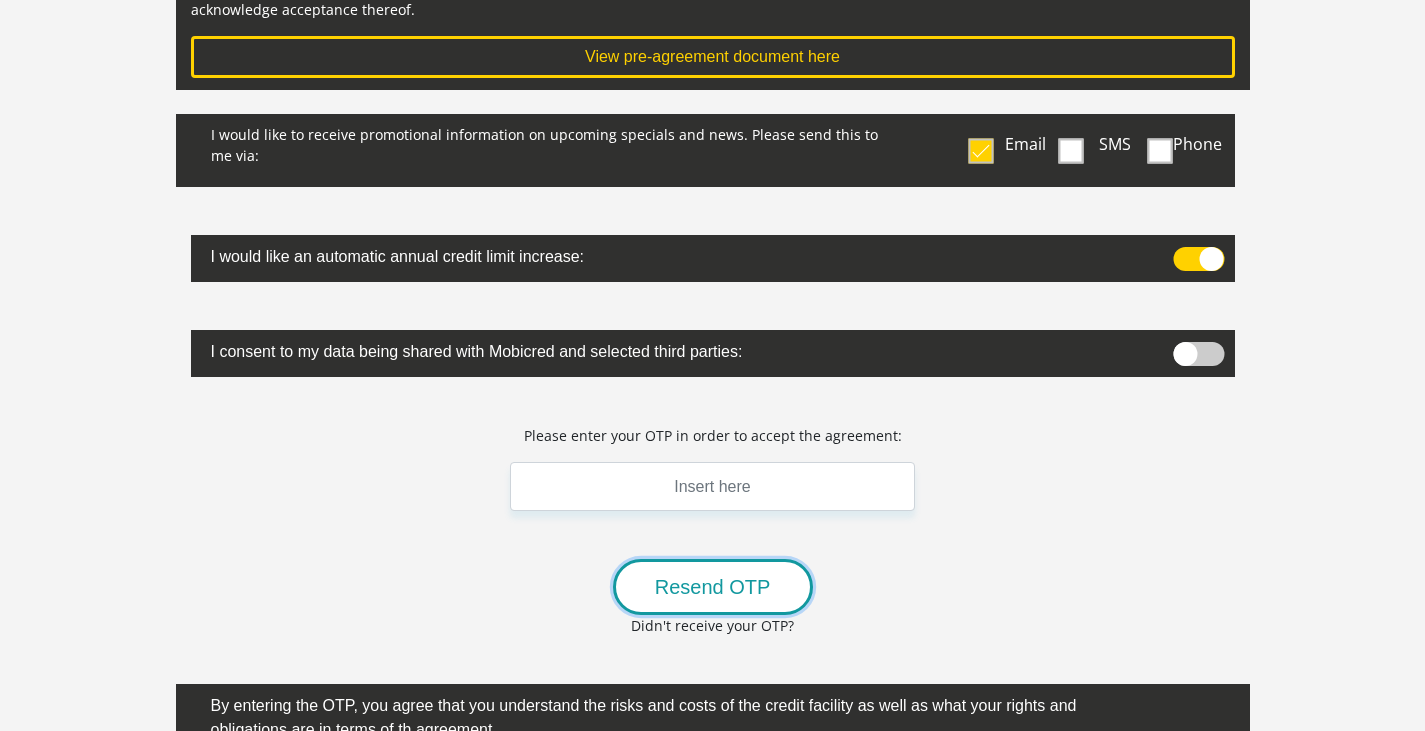 click on "Resend OTP" at bounding box center [713, 587] 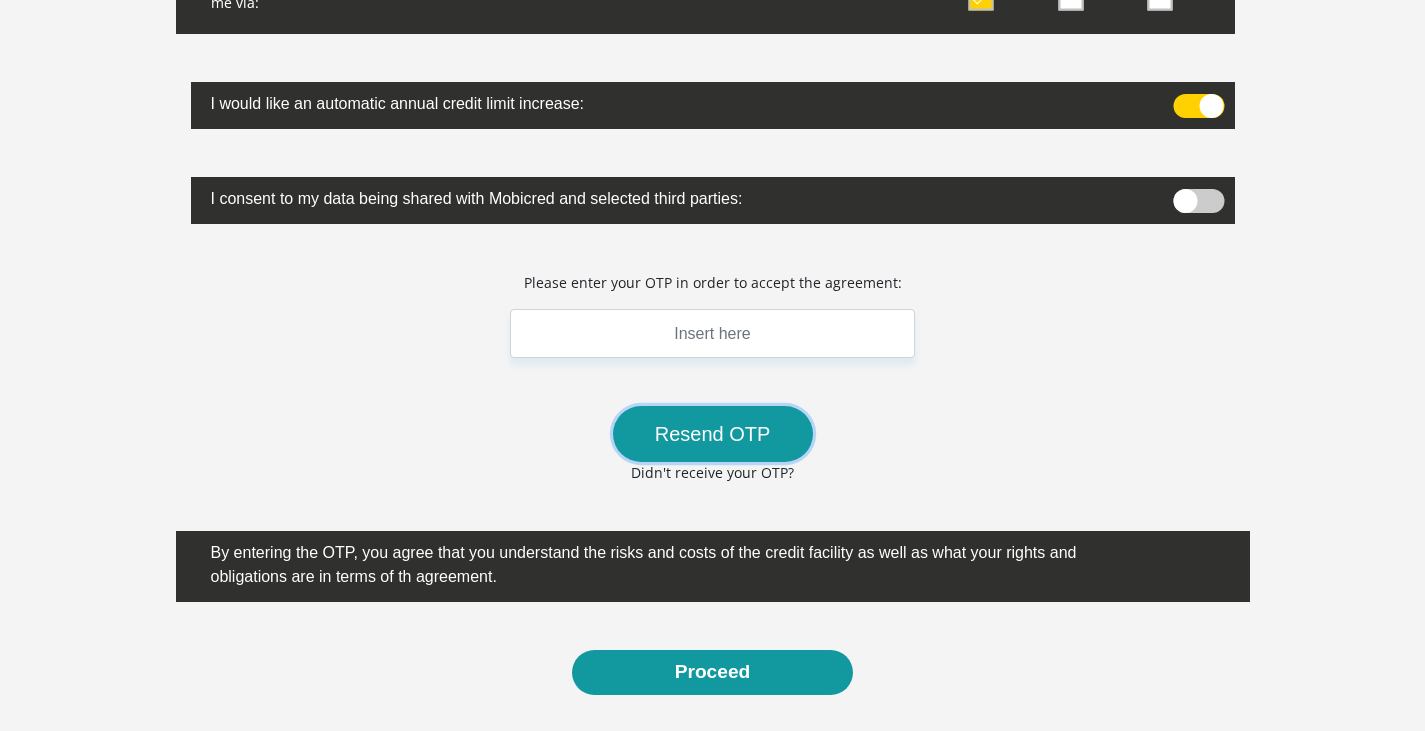 scroll, scrollTop: 600, scrollLeft: 0, axis: vertical 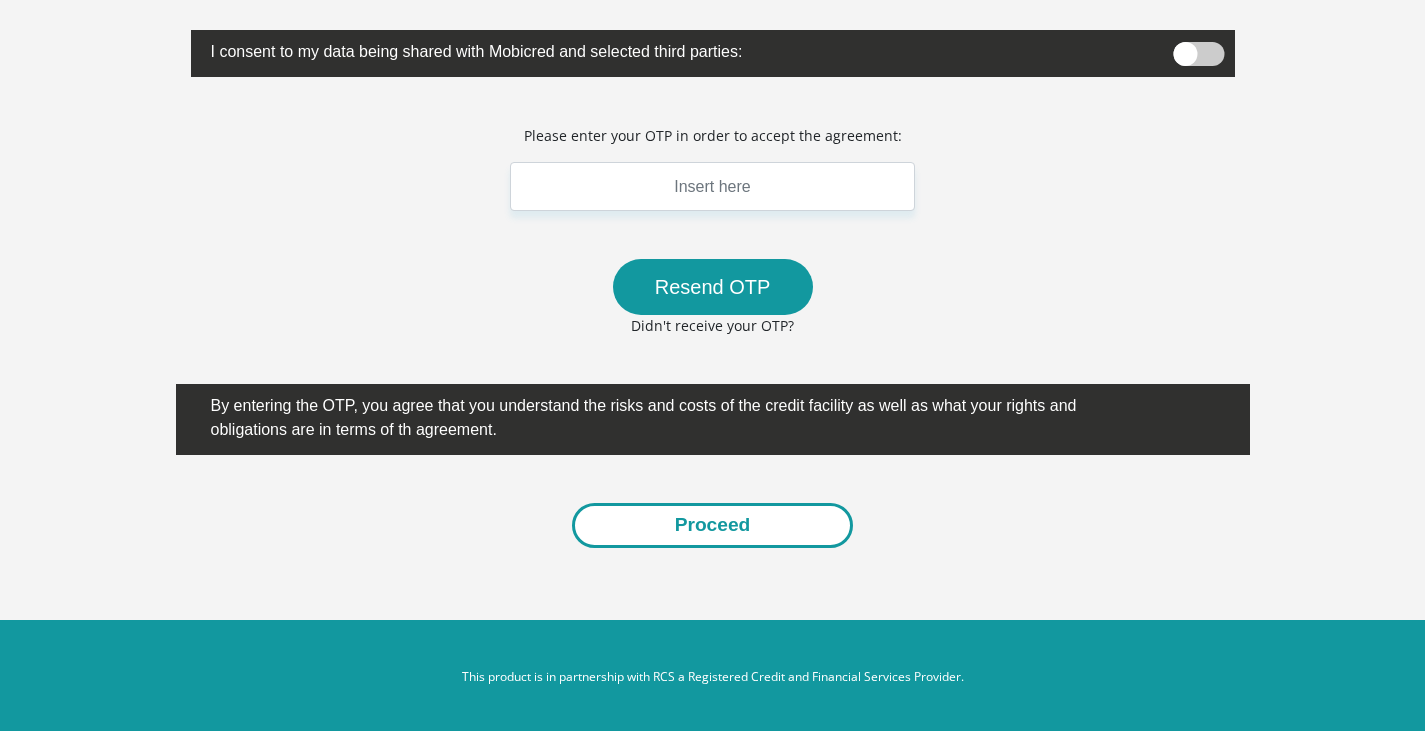 click on "Proceed" at bounding box center [713, 525] 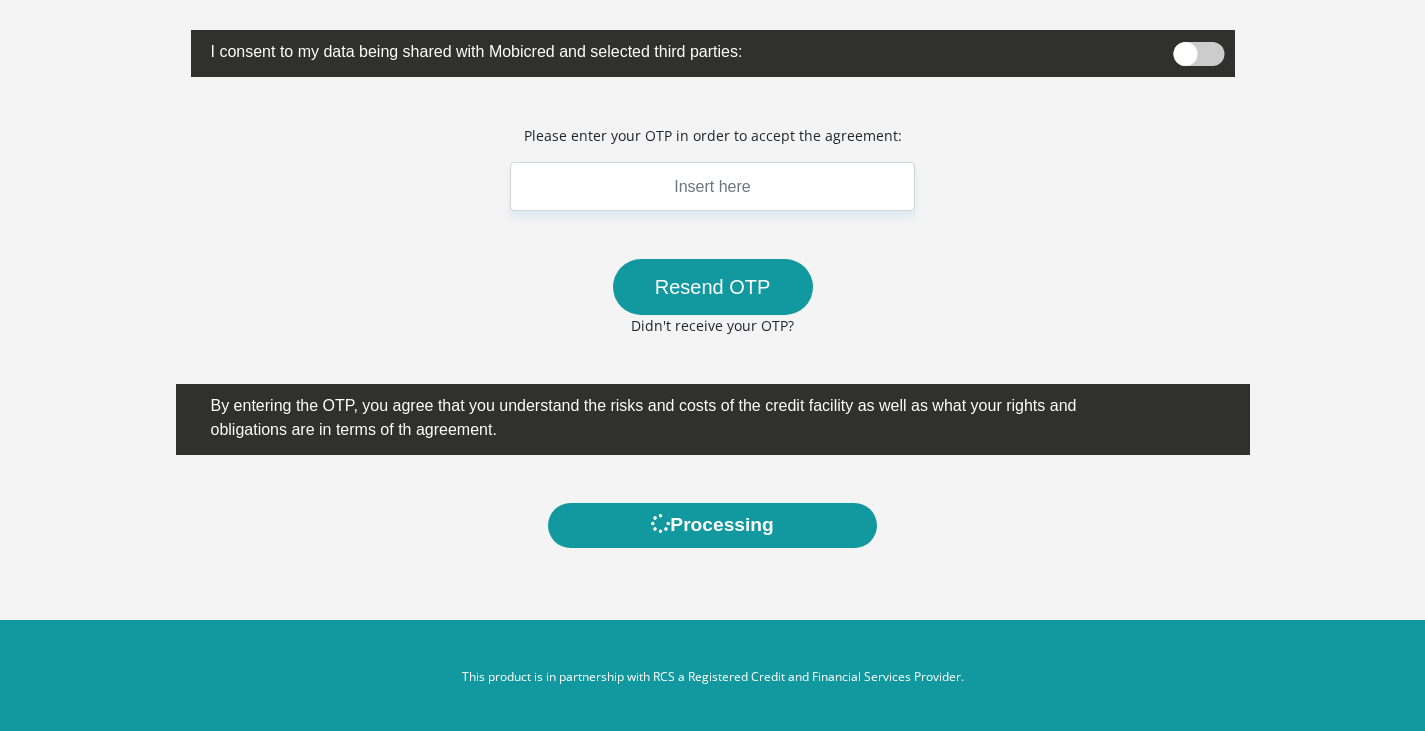 scroll, scrollTop: 0, scrollLeft: 0, axis: both 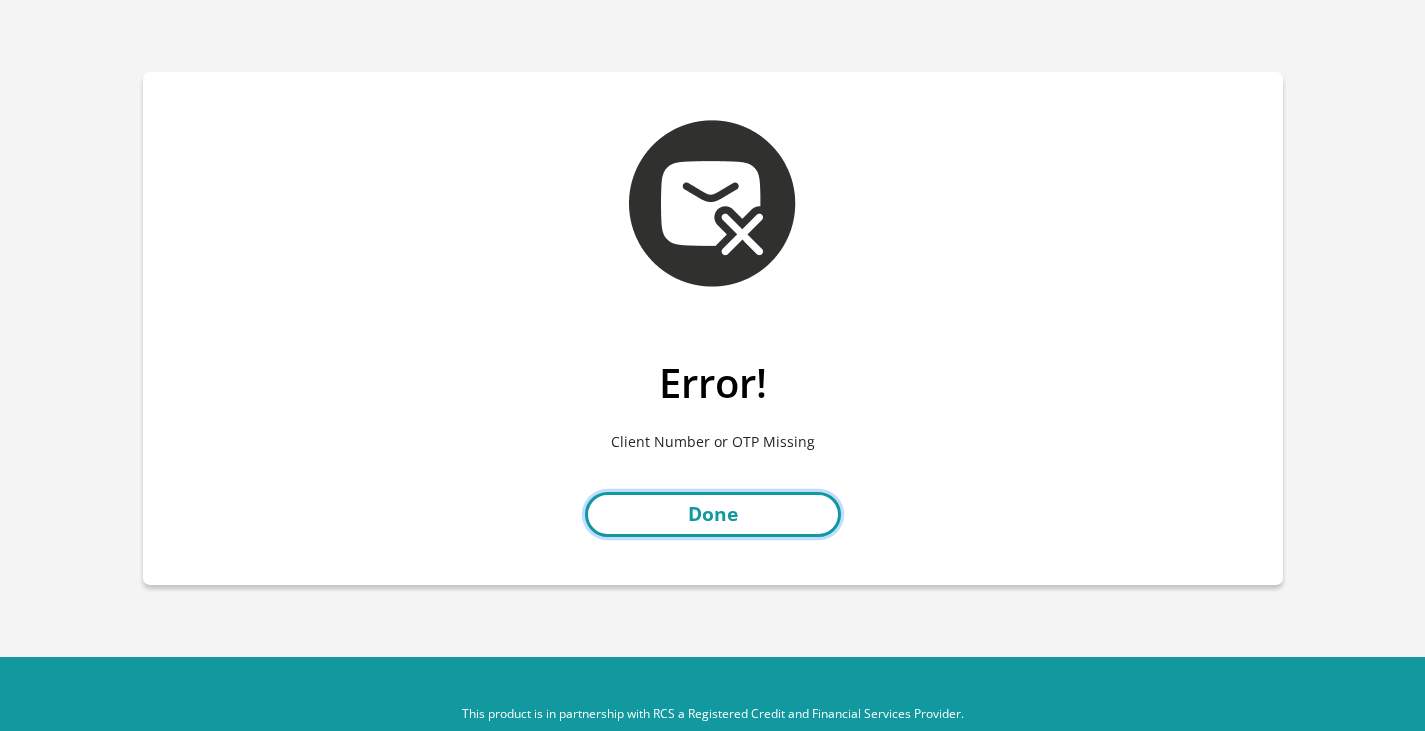 click on "Done" at bounding box center [713, 514] 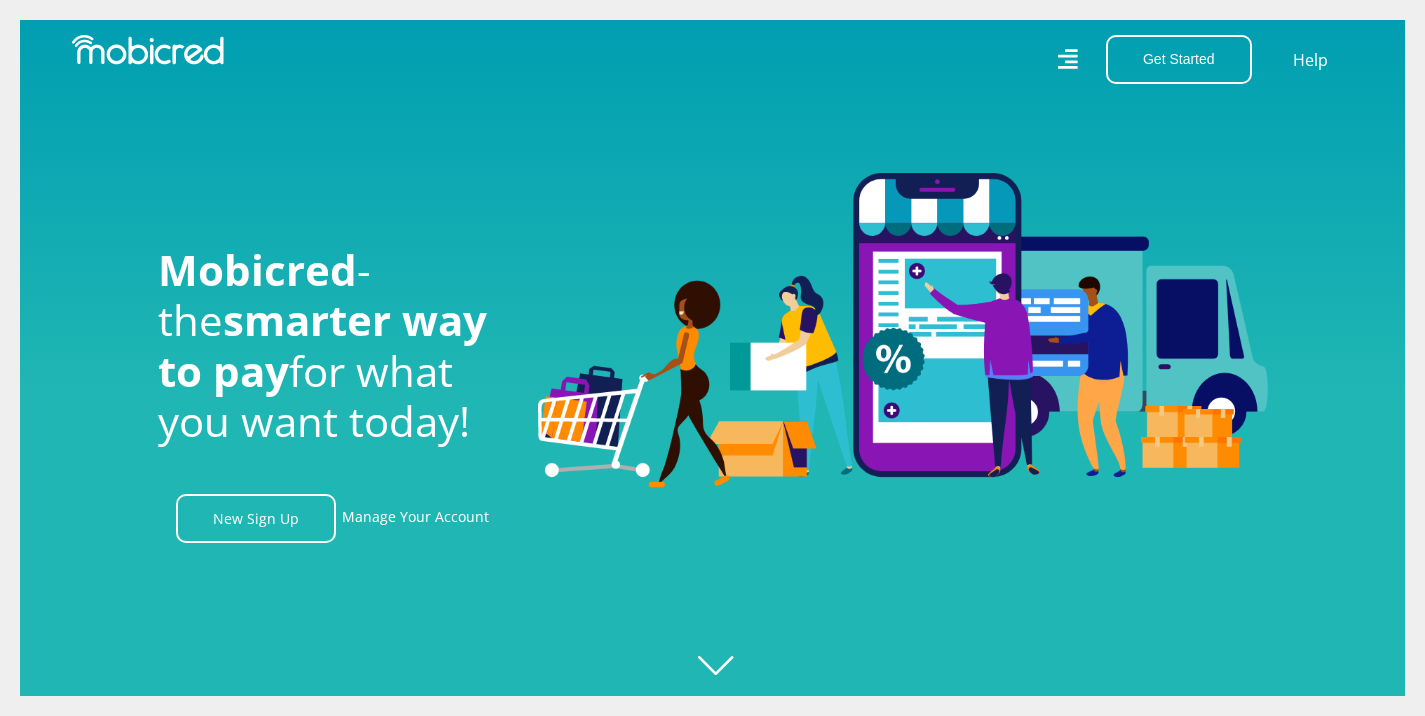 scroll, scrollTop: 0, scrollLeft: 0, axis: both 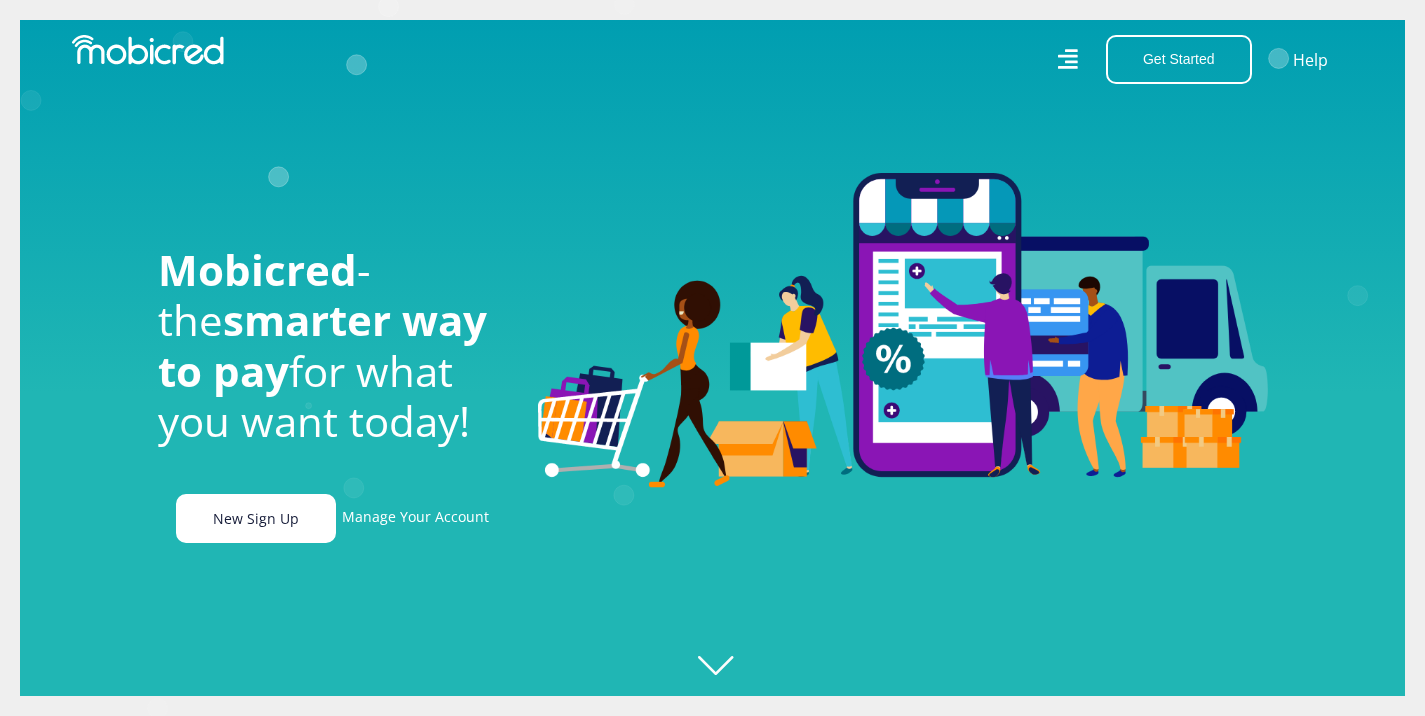 click on "New Sign Up" at bounding box center [256, 518] 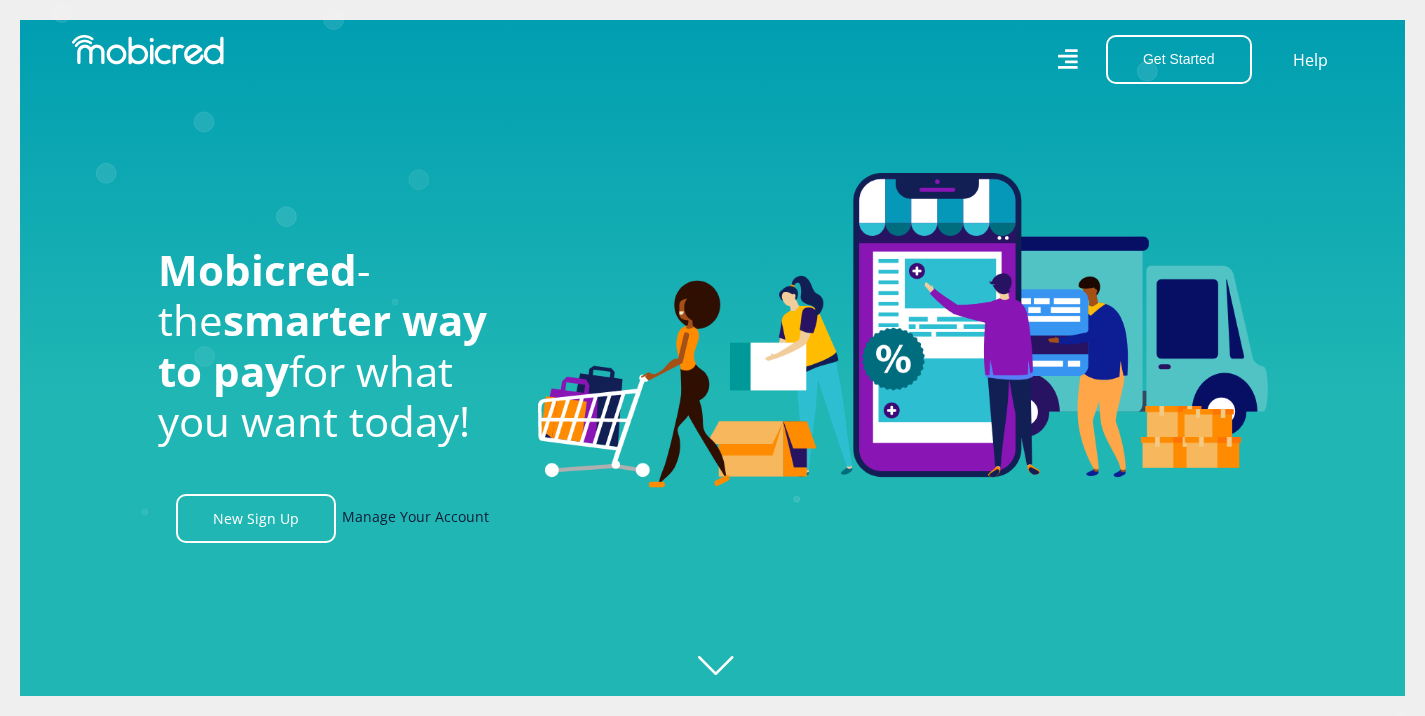 scroll, scrollTop: 0, scrollLeft: 4560, axis: horizontal 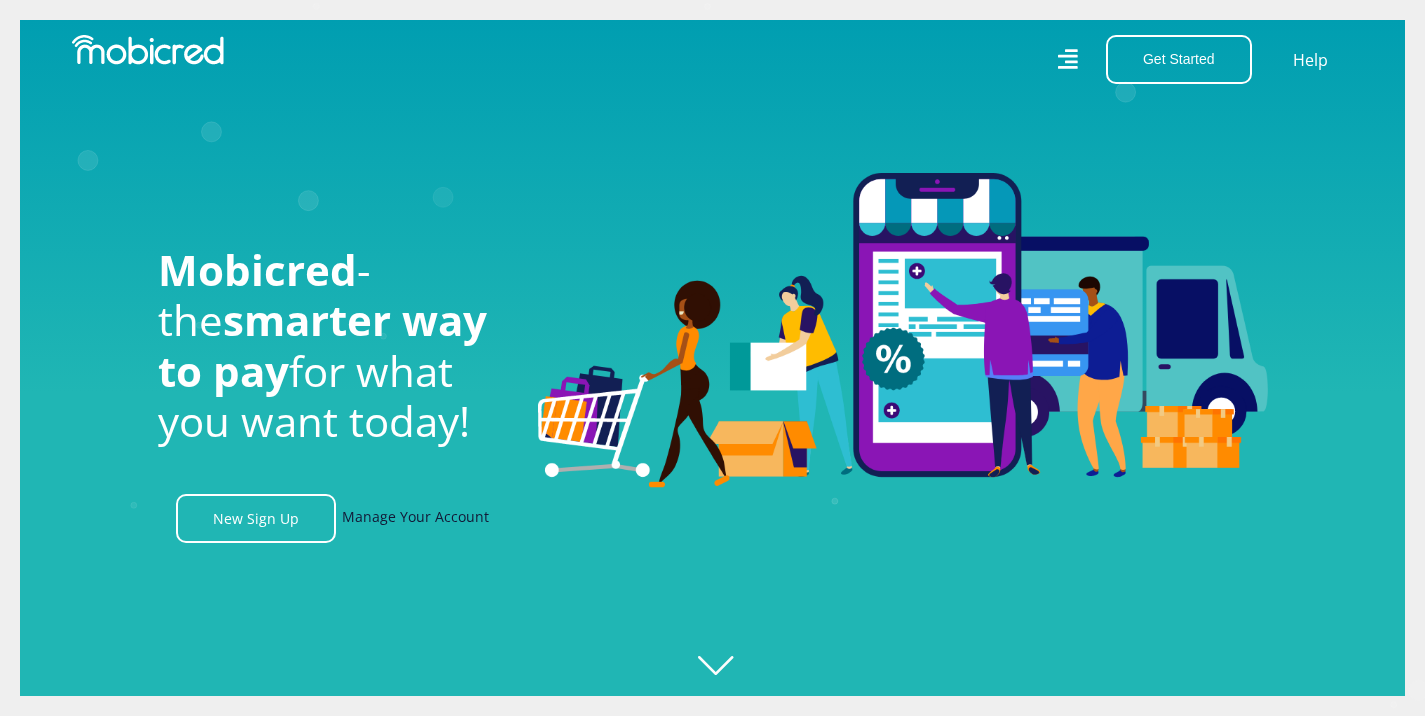 click on "Manage Your Account" at bounding box center (415, 518) 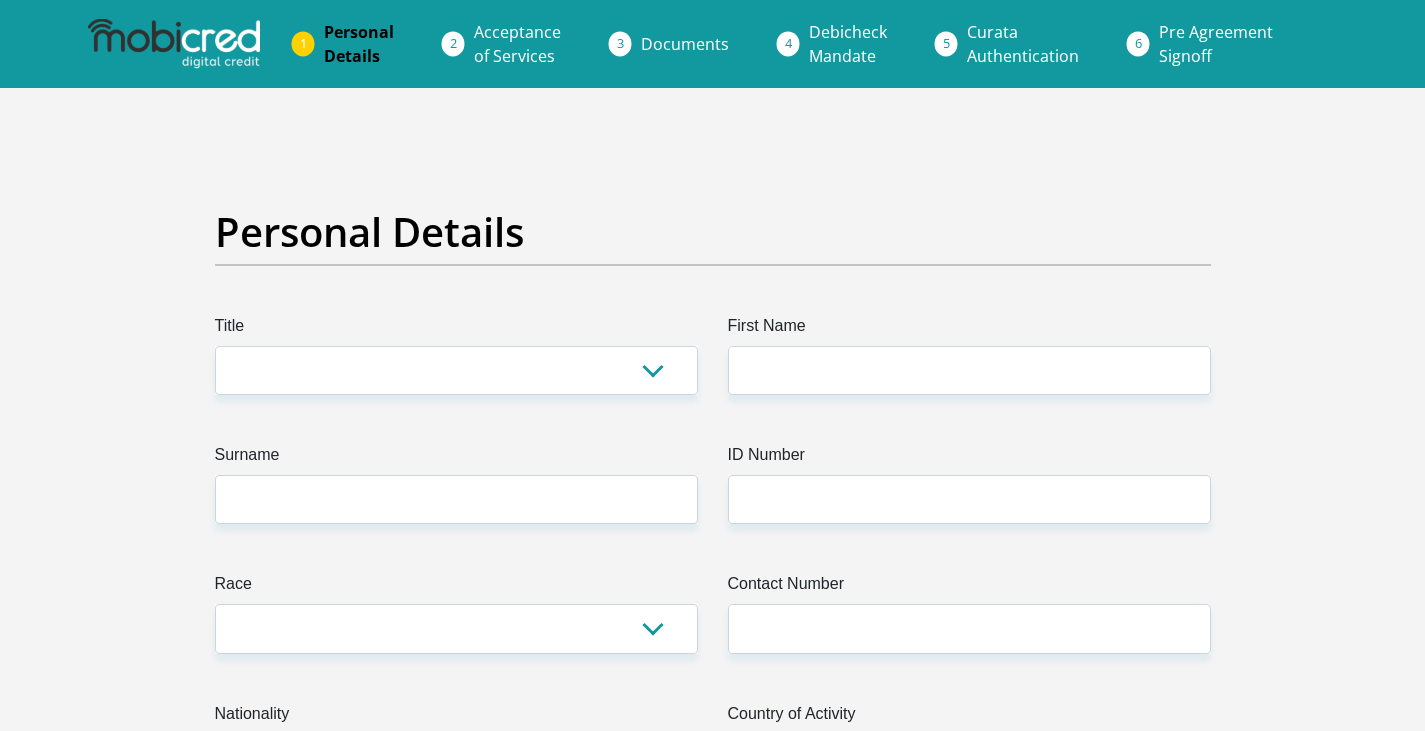 scroll, scrollTop: 0, scrollLeft: 0, axis: both 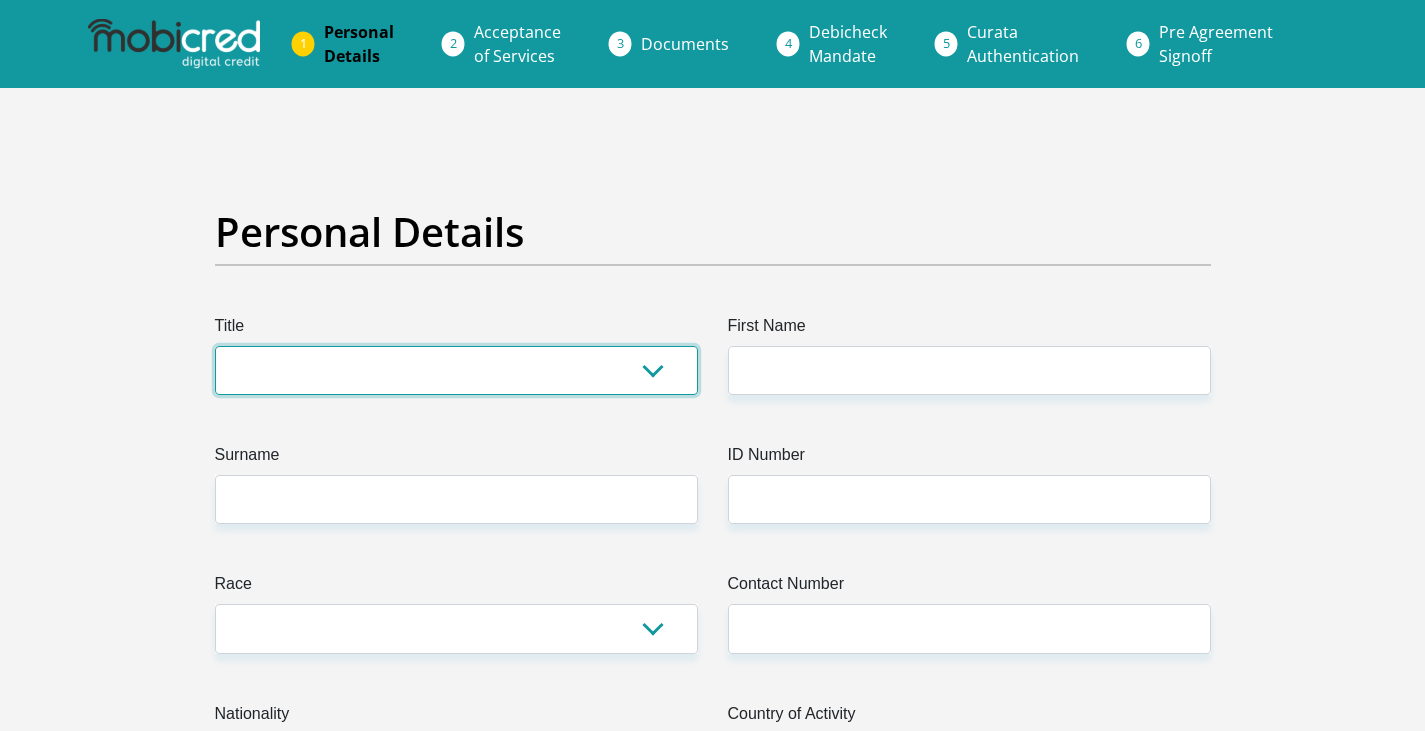 click on "Mr
Ms
Mrs
Dr
Other" at bounding box center [456, 370] 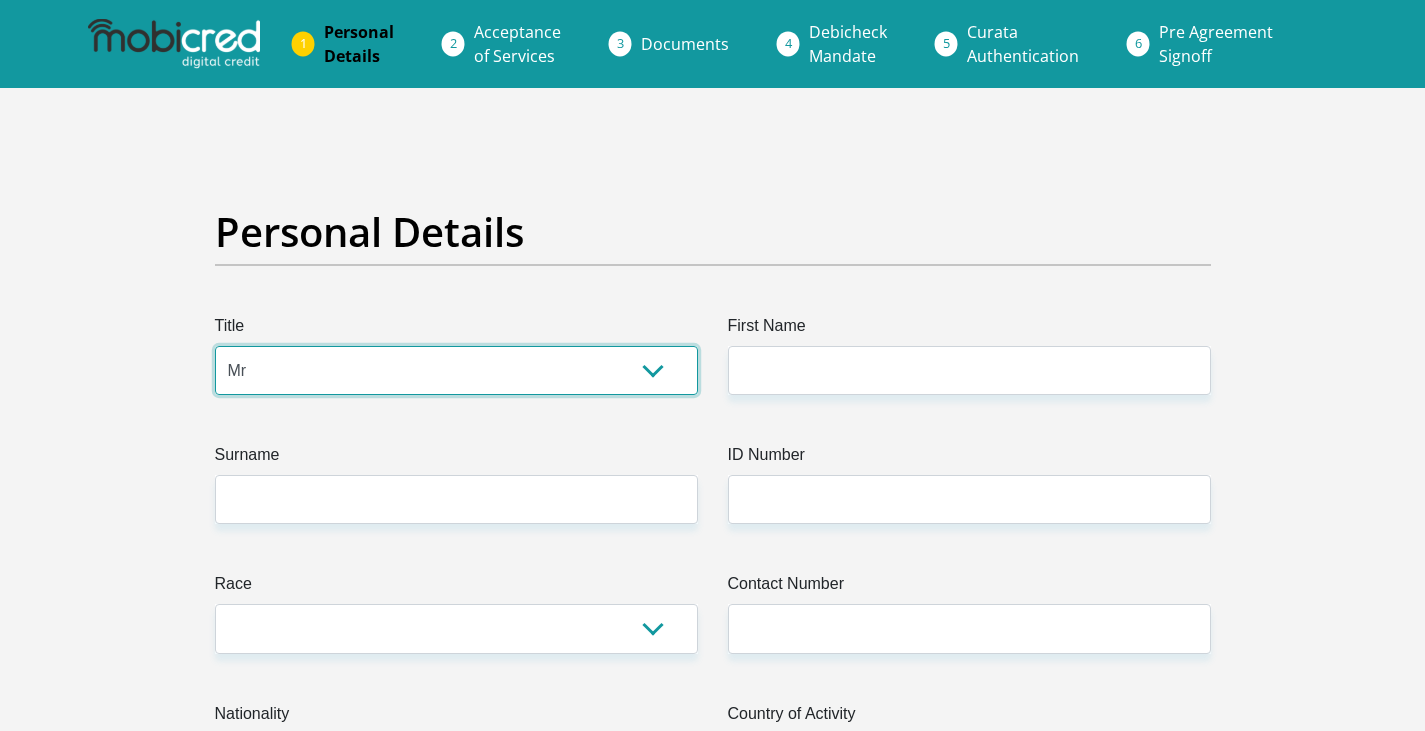 click on "Mr
Ms
Mrs
Dr
Other" at bounding box center [456, 370] 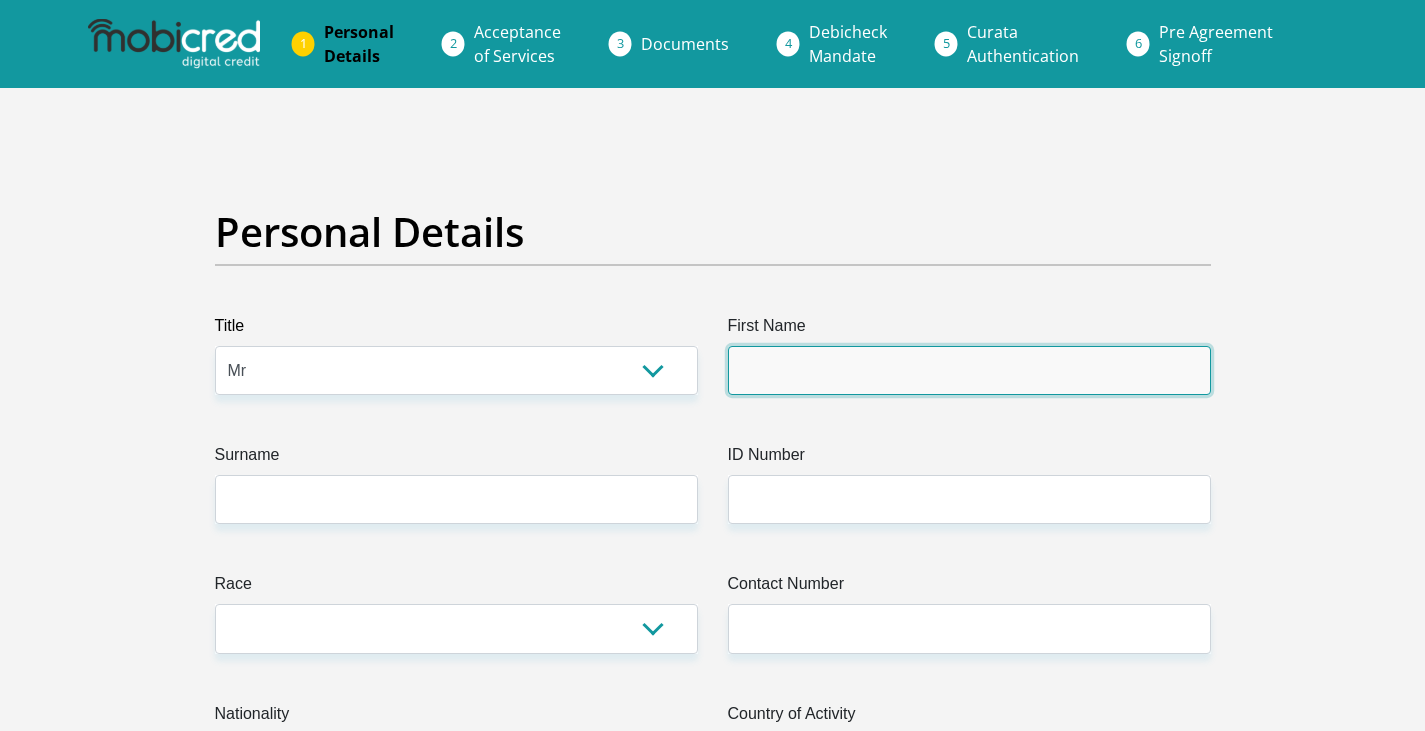 click on "First Name" at bounding box center (969, 370) 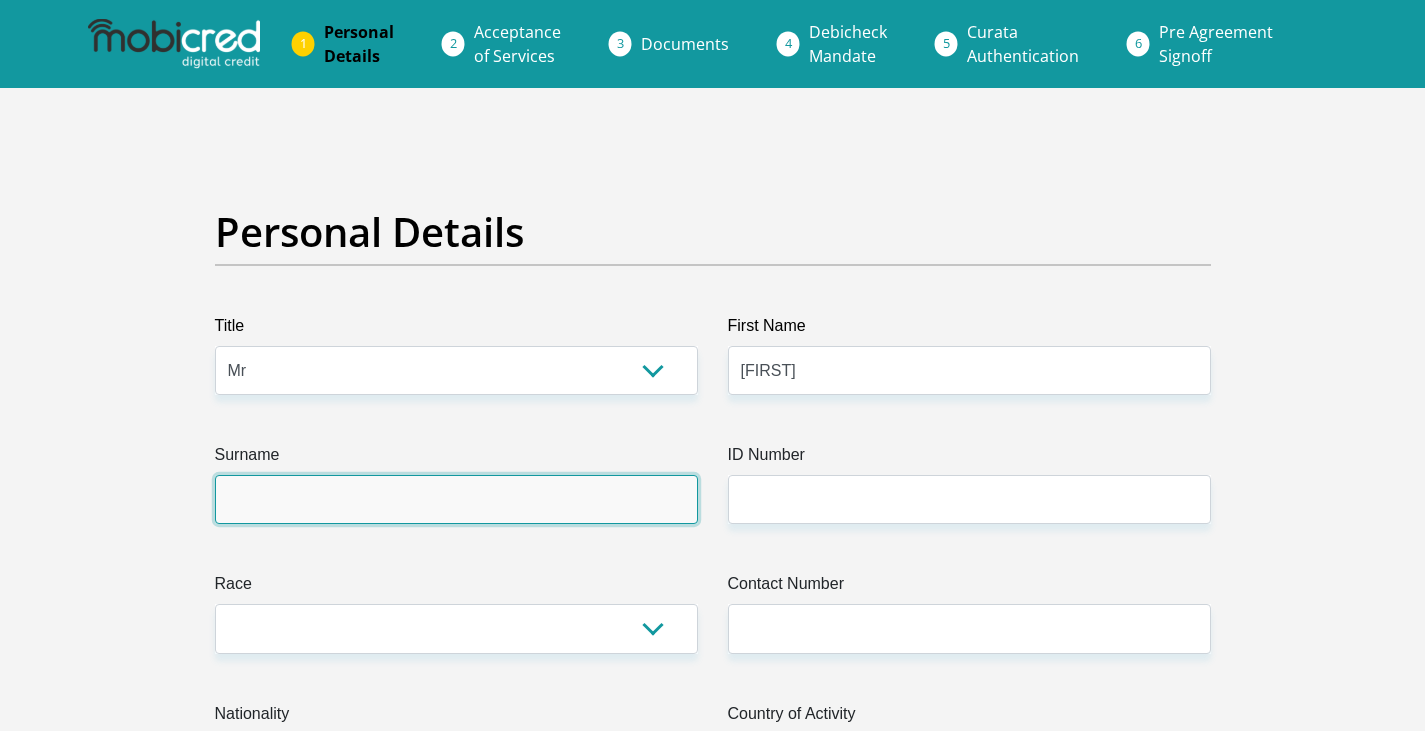 click on "Surname" at bounding box center [456, 499] 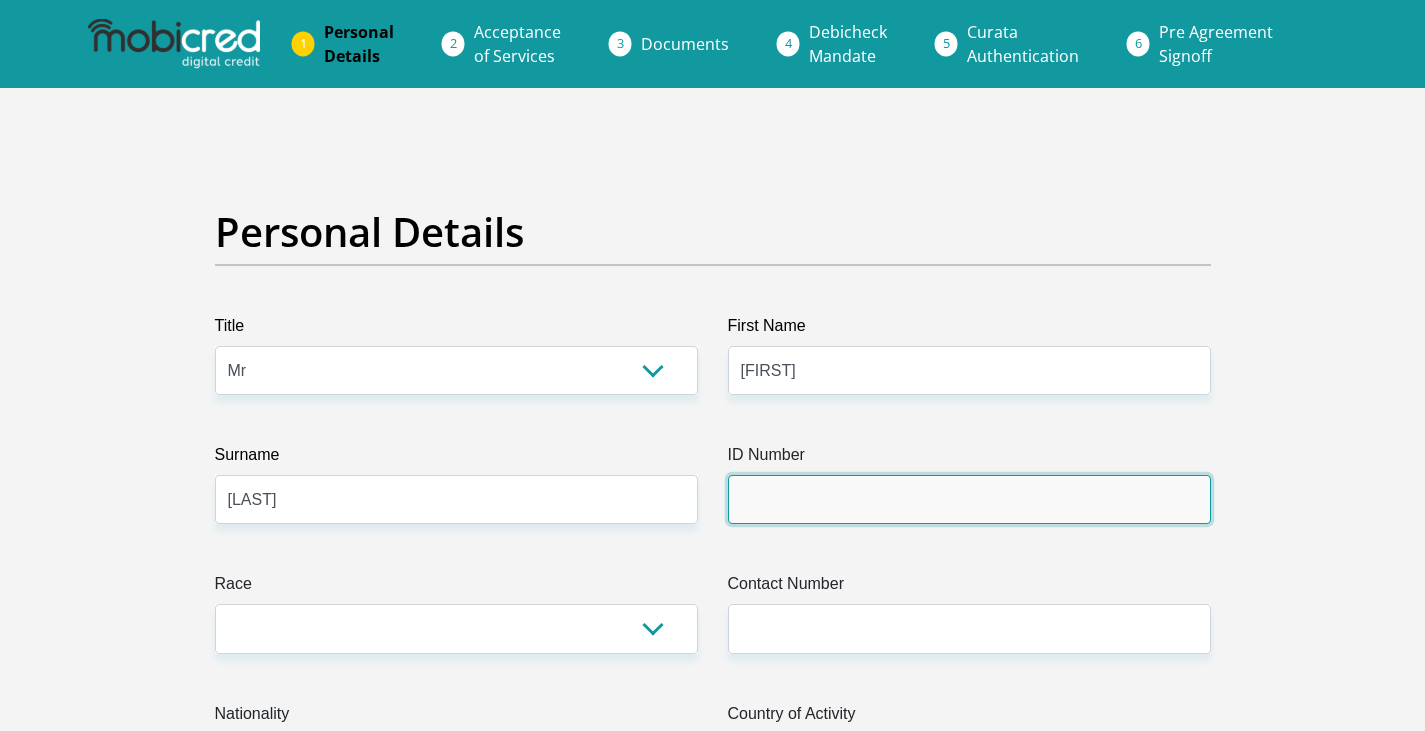 click on "ID Number" at bounding box center [969, 499] 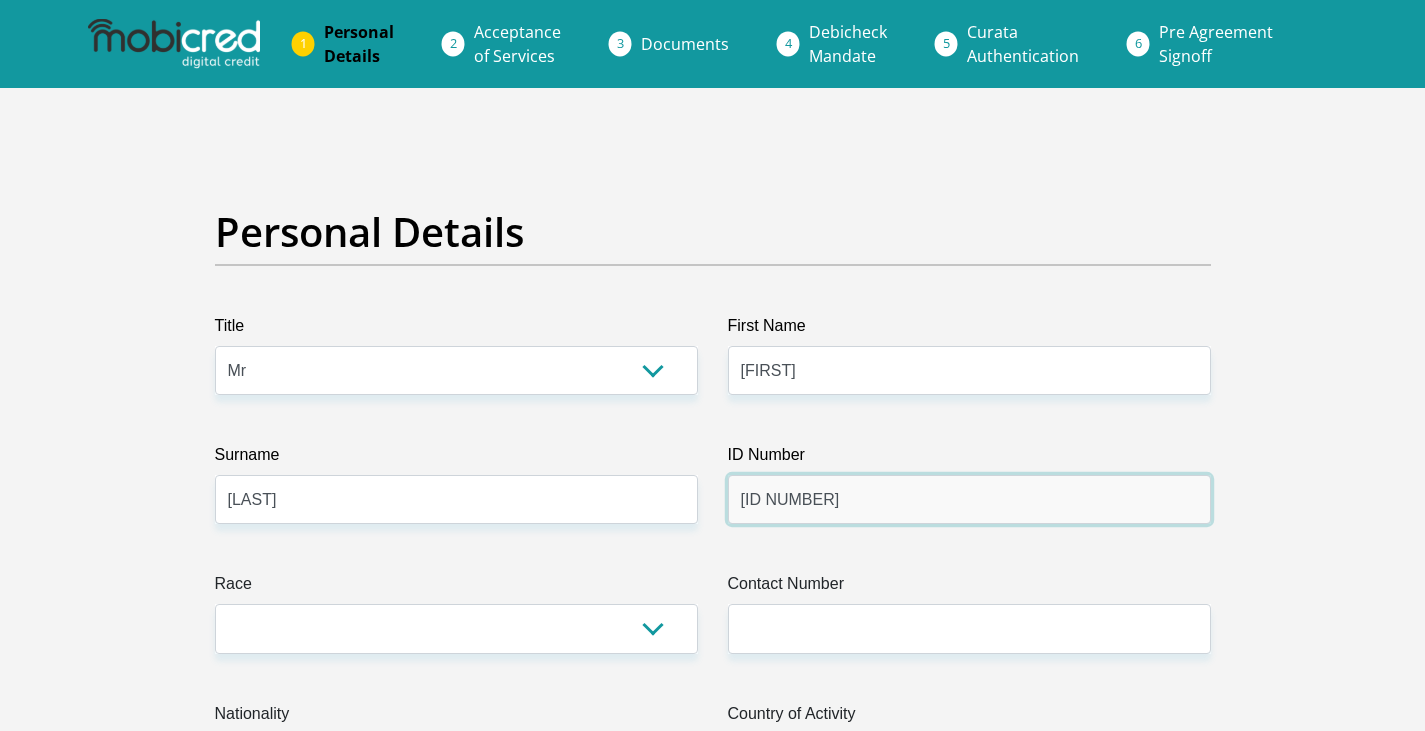 type on "8603280061089" 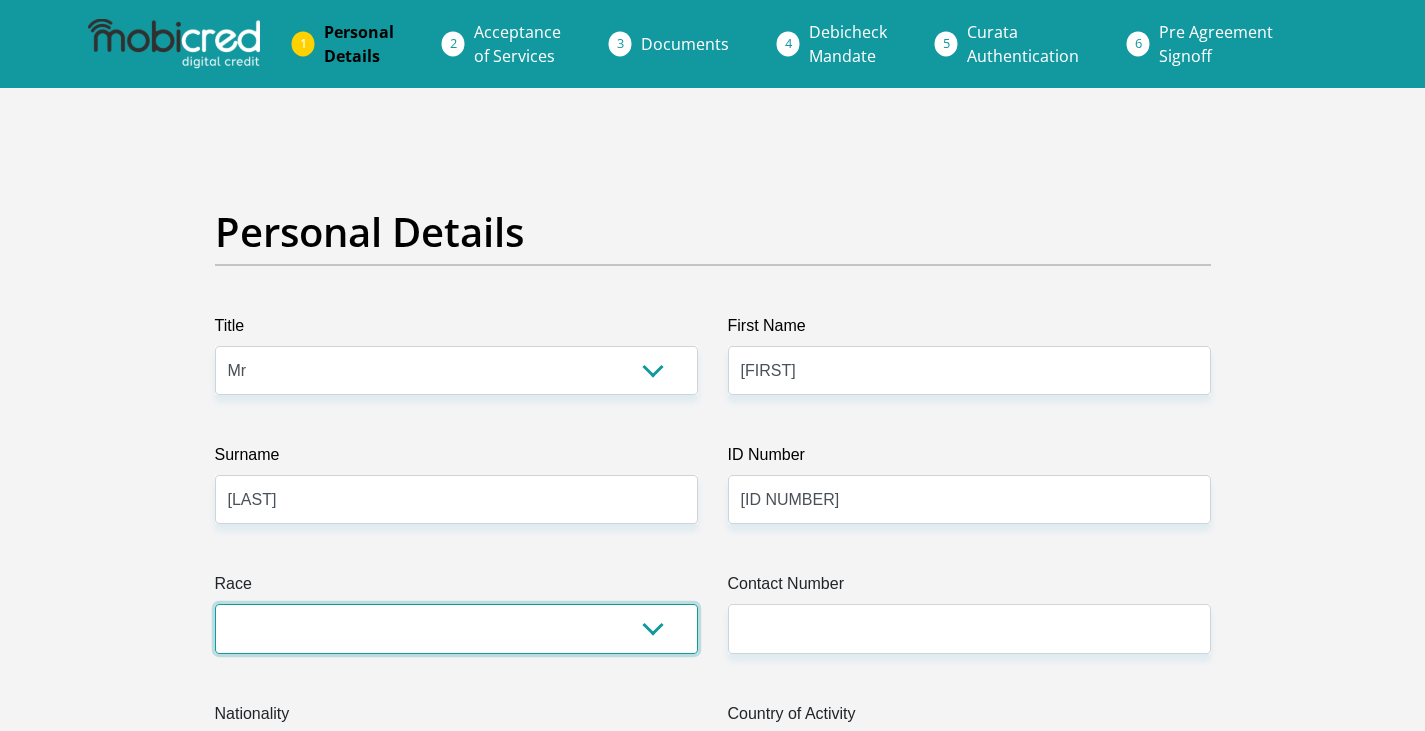 click on "Black
Coloured
Indian
White
Other" at bounding box center [456, 628] 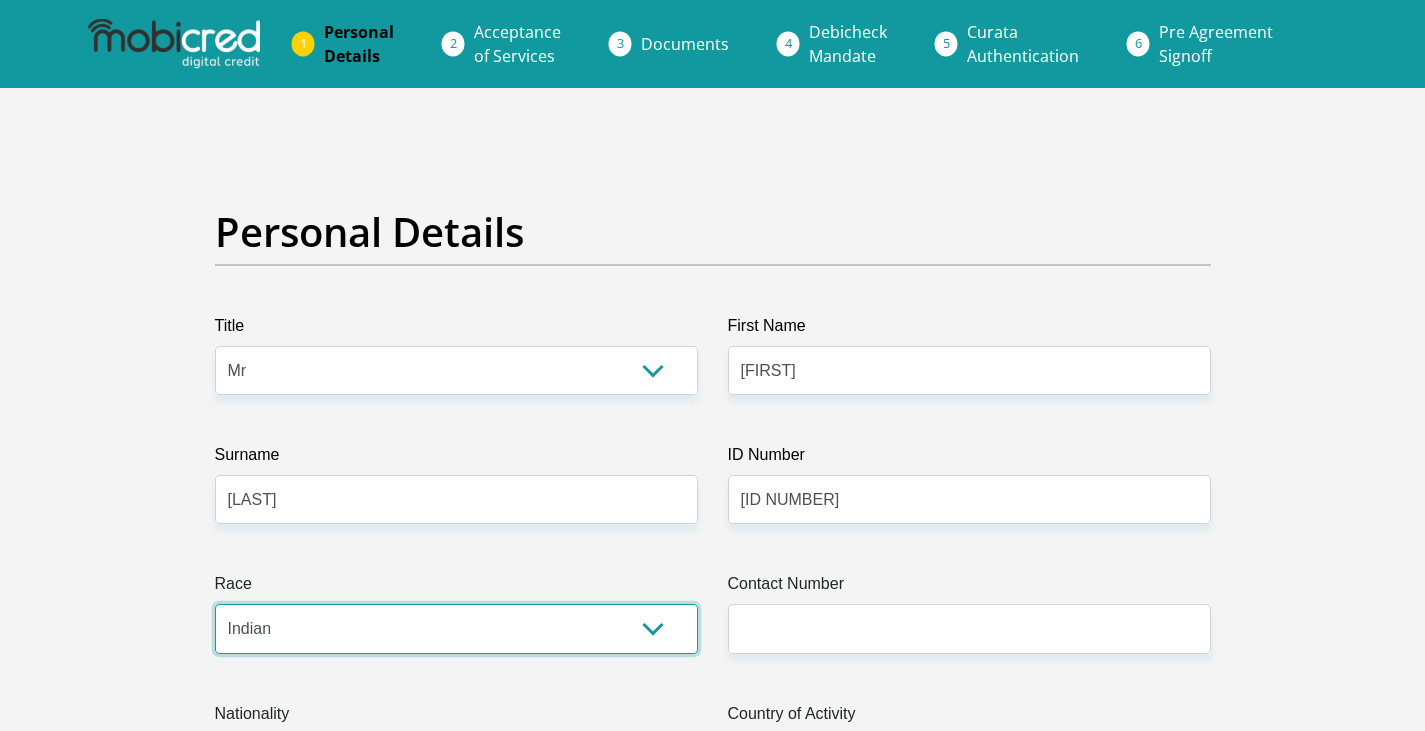 click on "Black
Coloured
Indian
White
Other" at bounding box center [456, 628] 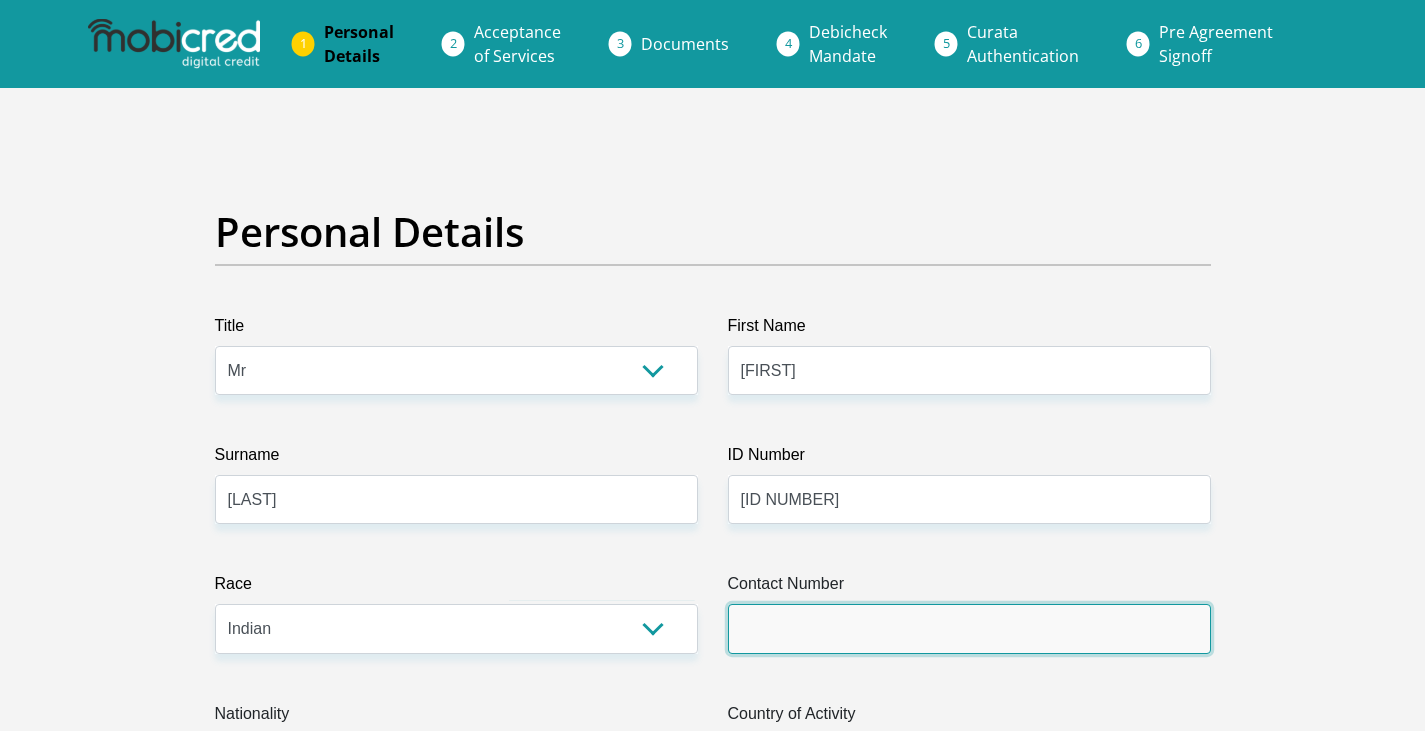 click on "Contact Number" at bounding box center (969, 628) 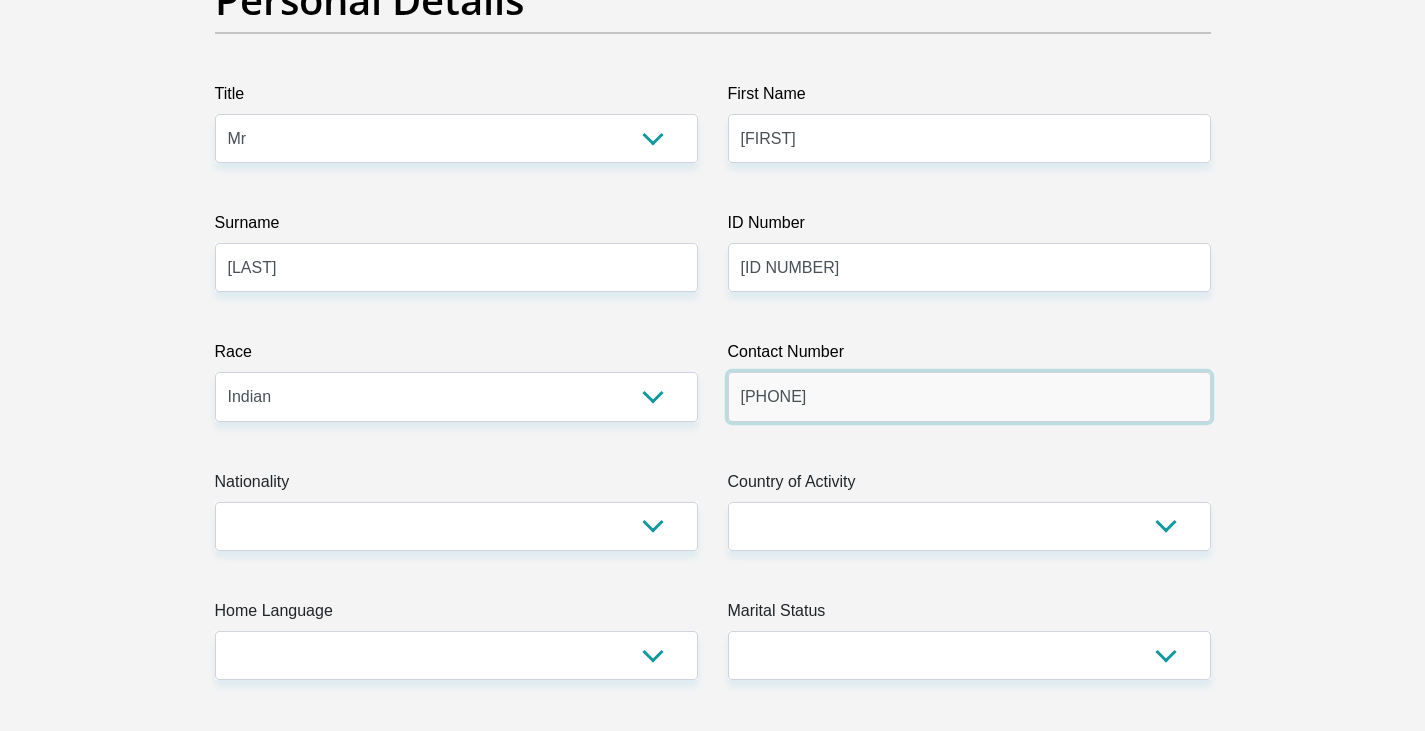 scroll, scrollTop: 300, scrollLeft: 0, axis: vertical 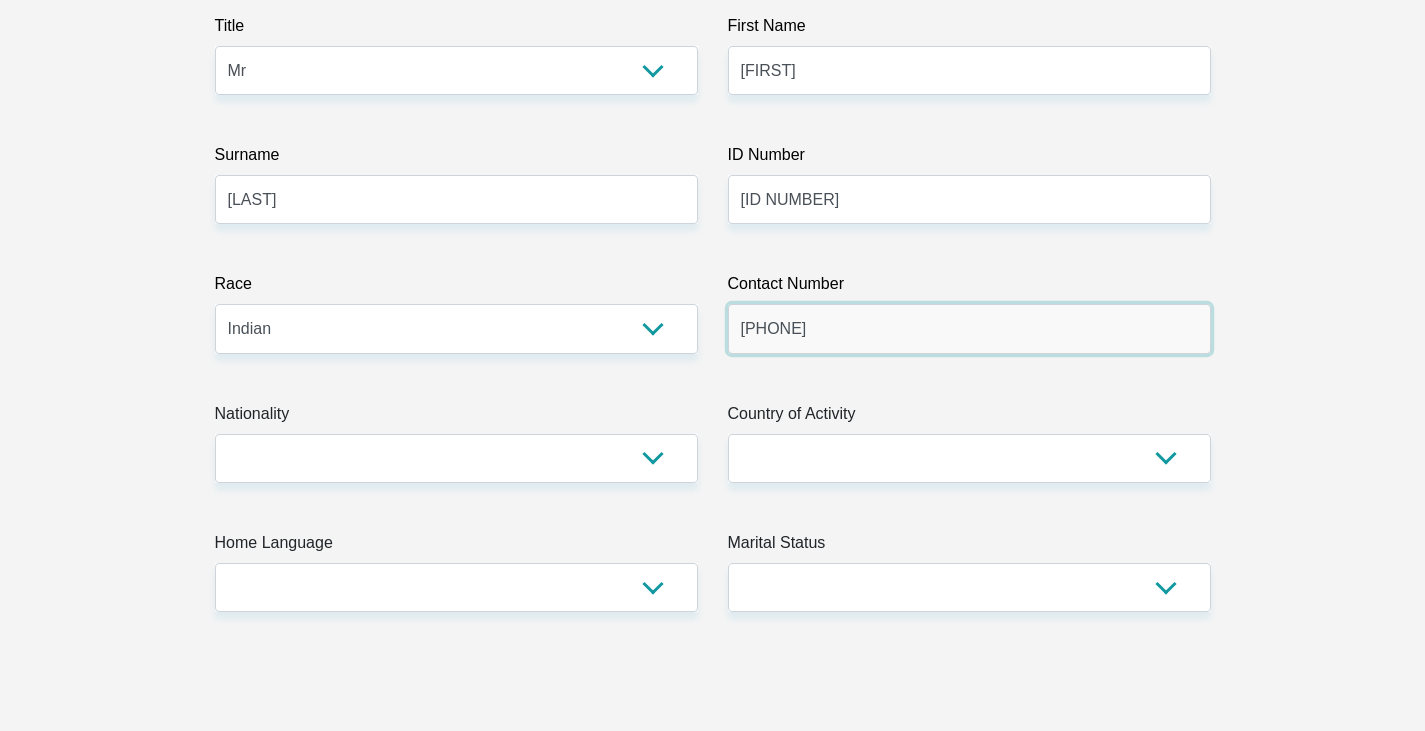 type on "0838844935" 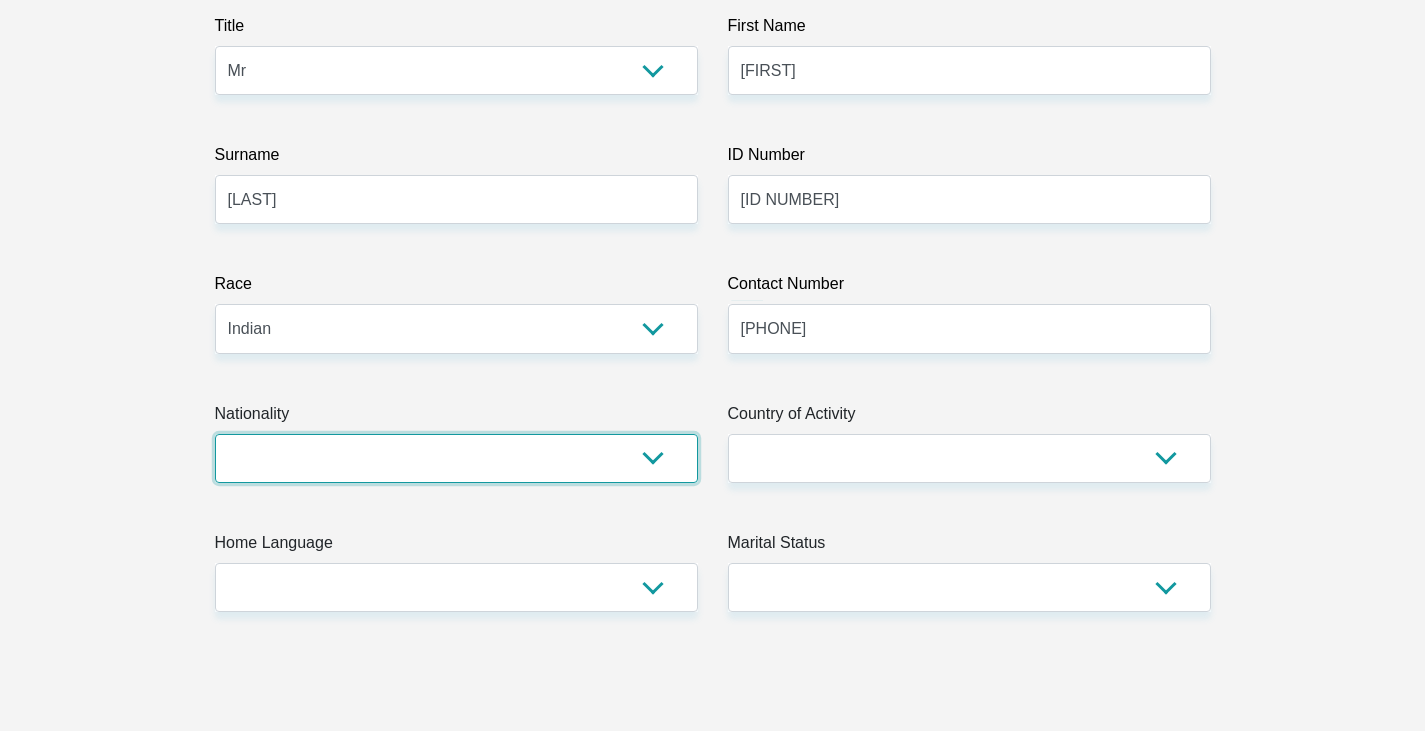 click on "South Africa
Afghanistan
Aland Islands
Albania
Algeria
America Samoa
American Virgin Islands
Andorra
Angola
Anguilla
Antarctica
Antigua and Barbuda
Argentina
Armenia
Aruba
Ascension Island
Australia
Austria
Azerbaijan
Bahamas
Bahrain
Bangladesh
Barbados
Chad" at bounding box center [456, 458] 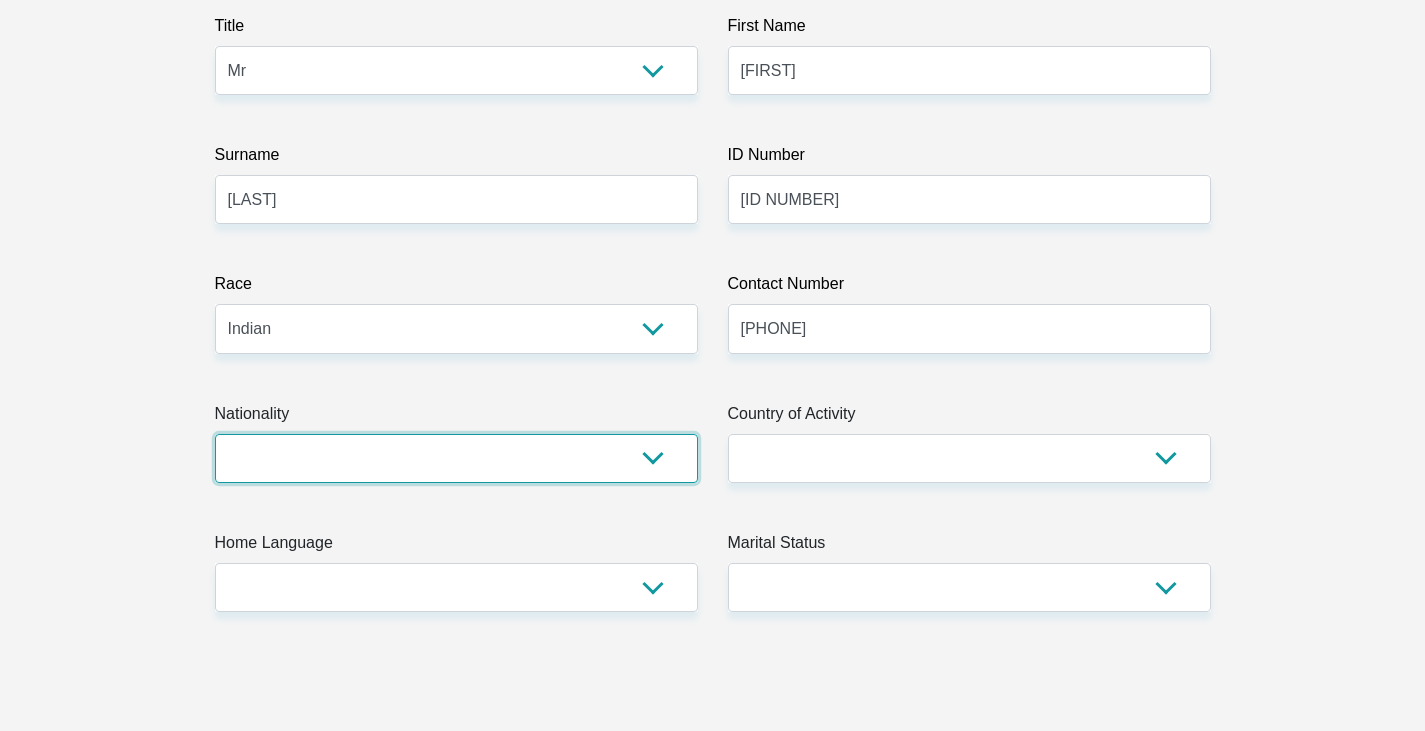 select on "ZAF" 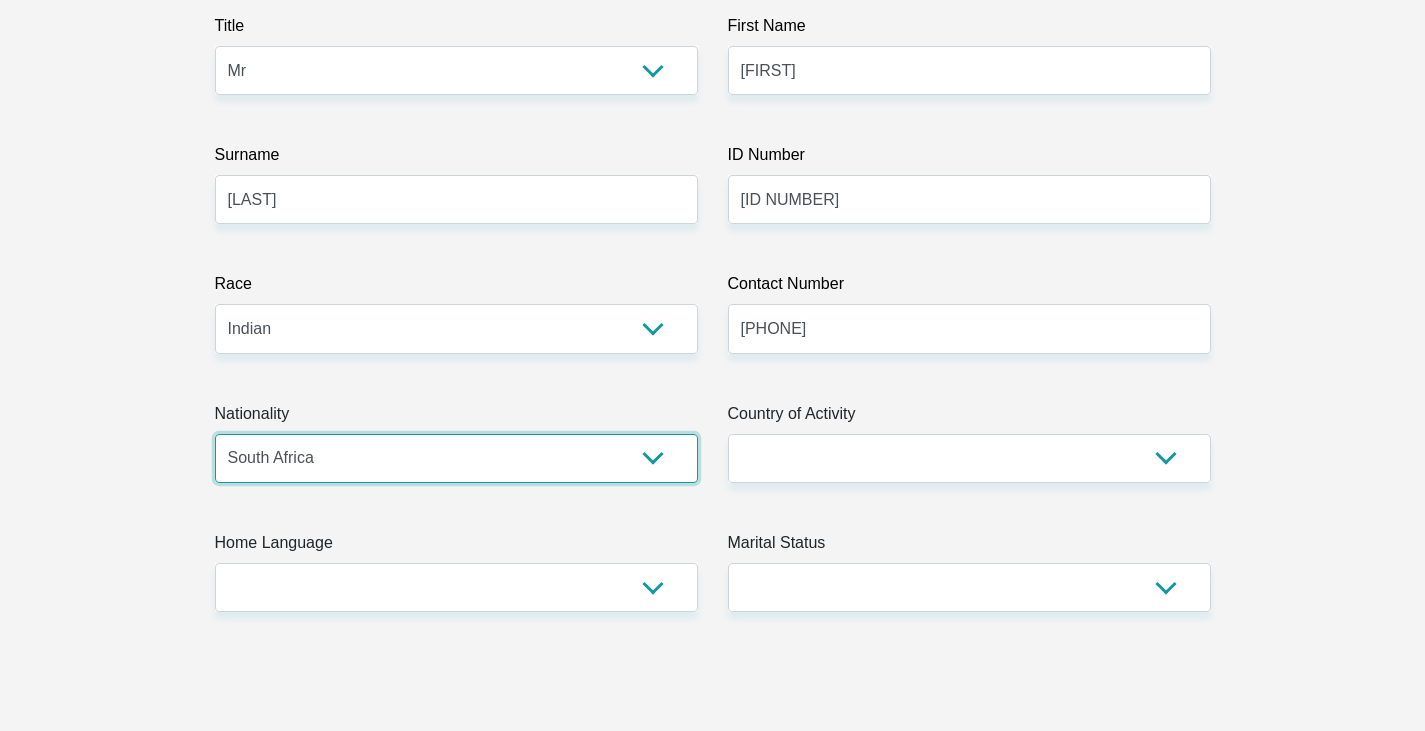 click on "South Africa
Afghanistan
Aland Islands
Albania
Algeria
America Samoa
American Virgin Islands
Andorra
Angola
Anguilla
Antarctica
Antigua and Barbuda
Argentina
Armenia
Aruba
Ascension Island
Australia
Austria
Azerbaijan
Bahamas
Bahrain
Bangladesh
Barbados
Chad" at bounding box center (456, 458) 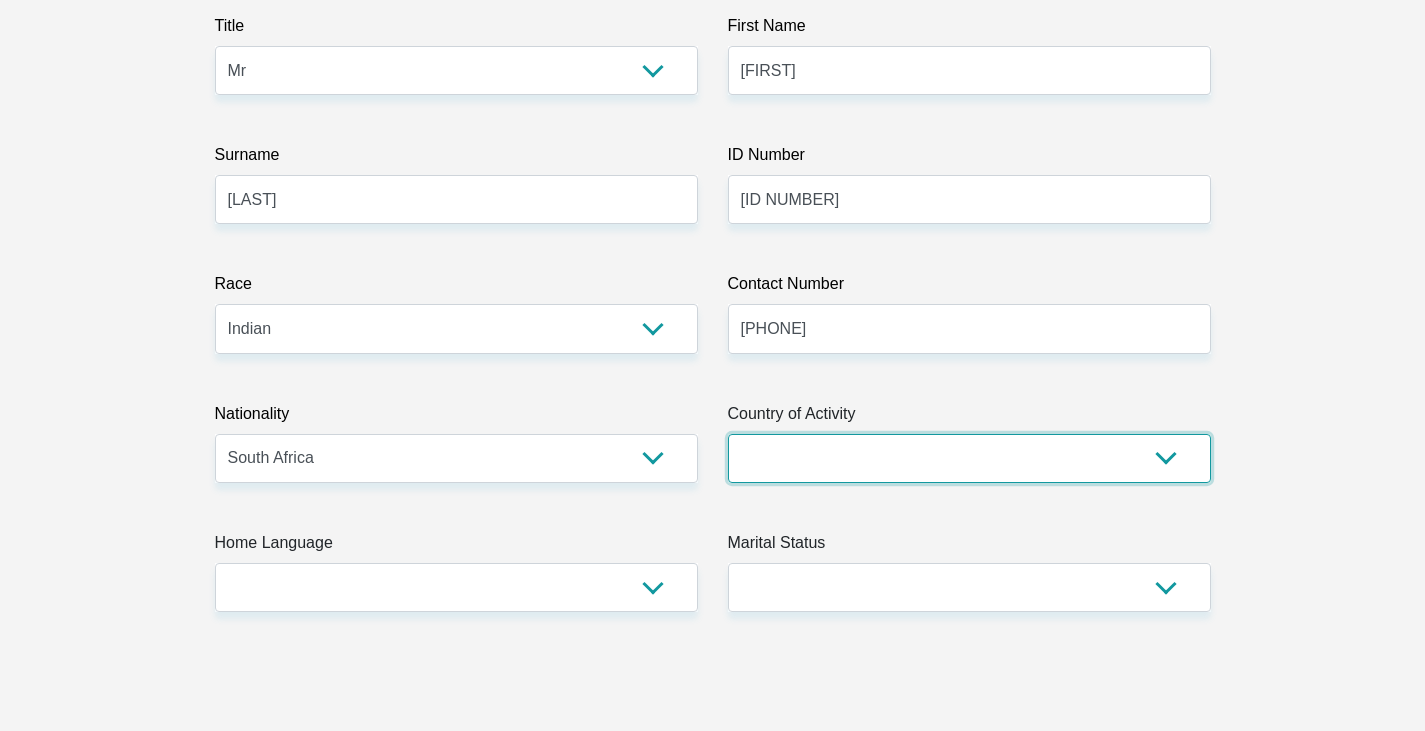 click on "South Africa
Afghanistan
Aland Islands
Albania
Algeria
America Samoa
American Virgin Islands
Andorra
Angola
Anguilla
Antarctica
Antigua and Barbuda
Argentina
Armenia
Aruba
Ascension Island
Australia
Austria
Azerbaijan
Chad" at bounding box center (969, 458) 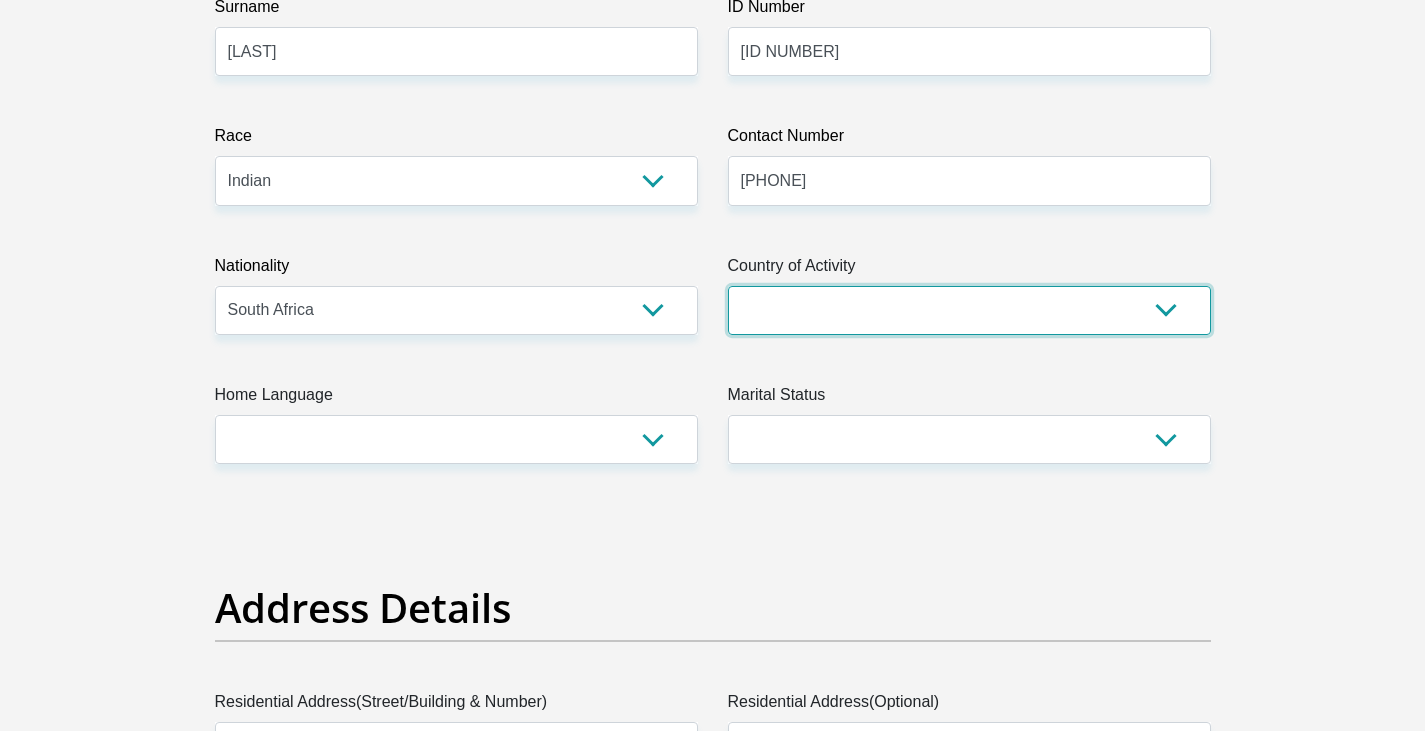 scroll, scrollTop: 439, scrollLeft: 0, axis: vertical 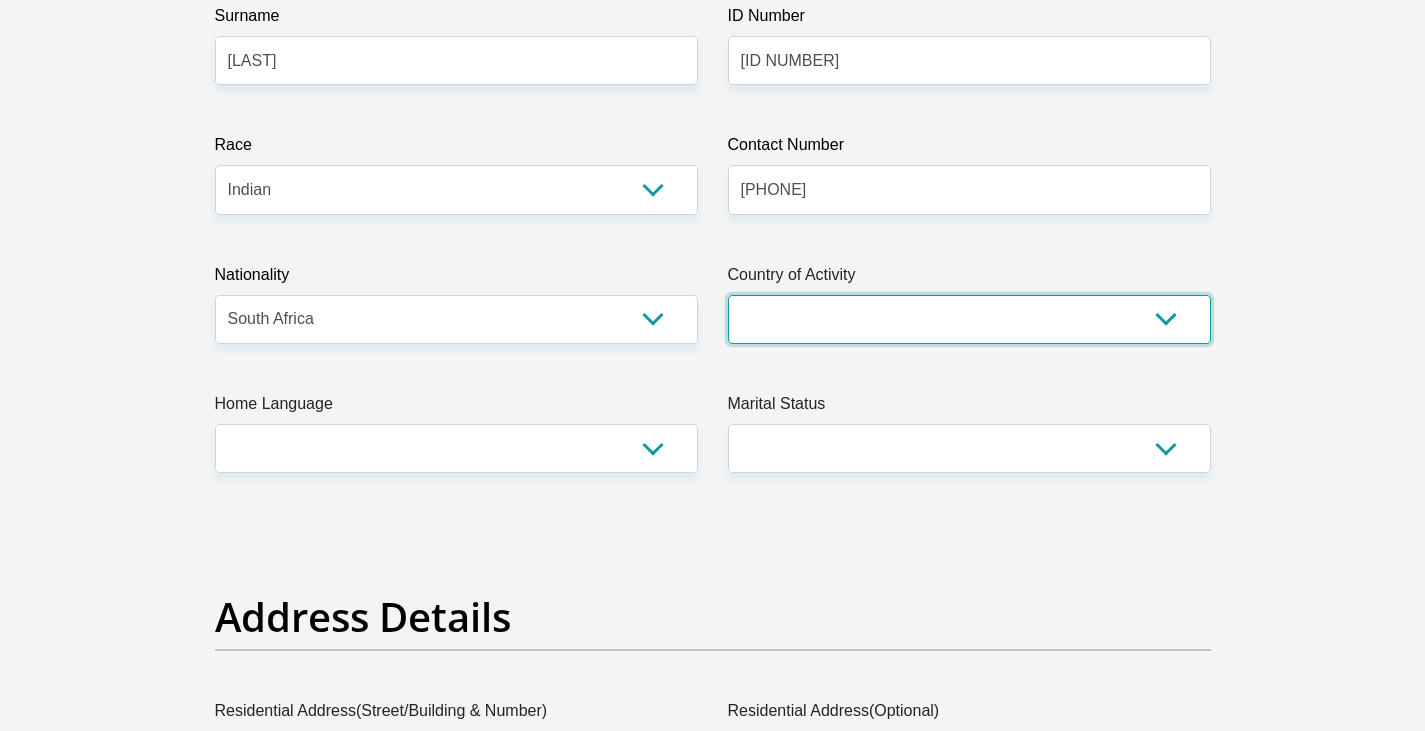 click on "South Africa
Afghanistan
Aland Islands
Albania
Algeria
America Samoa
American Virgin Islands
Andorra
Angola
Anguilla
Antarctica
Antigua and Barbuda
Argentina
Armenia
Aruba
Ascension Island
Australia
Austria
Azerbaijan
Chad" at bounding box center [969, 319] 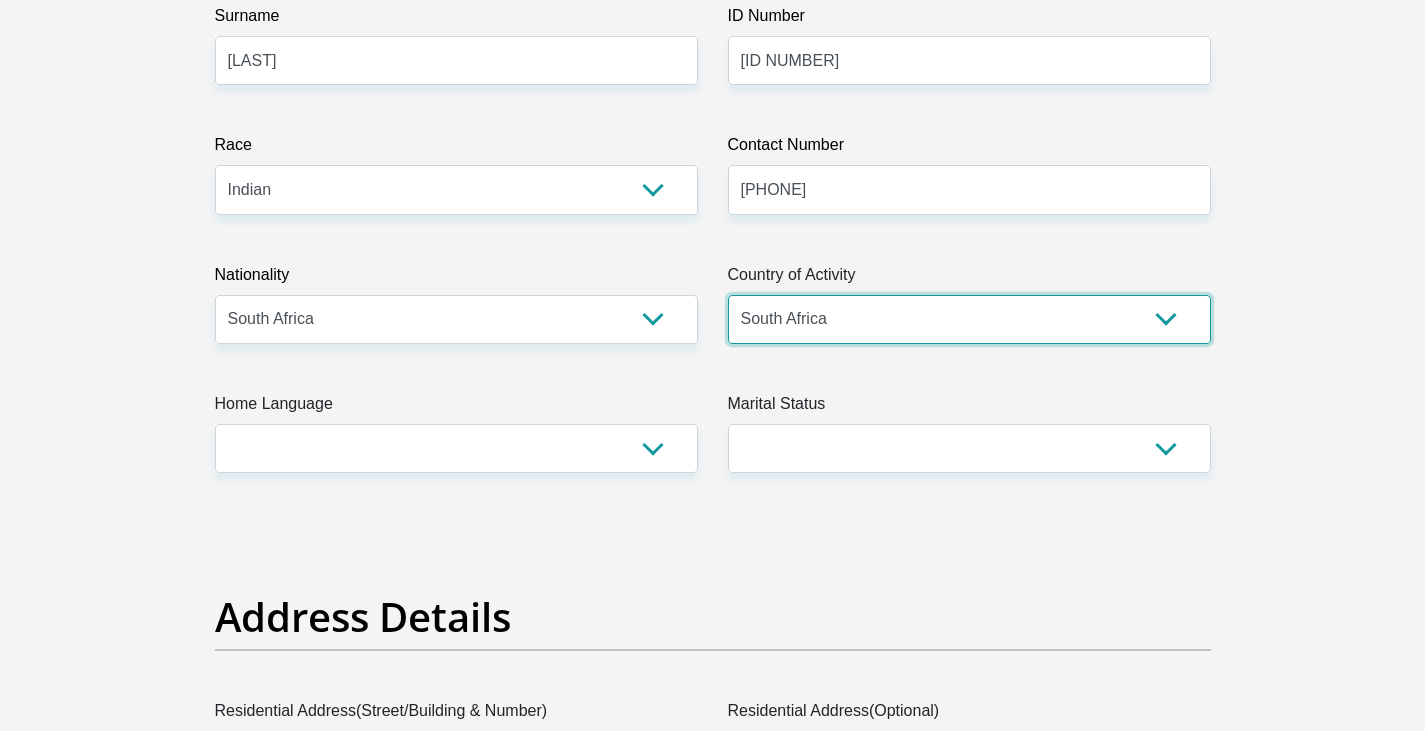 click on "South Africa
Afghanistan
Aland Islands
Albania
Algeria
America Samoa
American Virgin Islands
Andorra
Angola
Anguilla
Antarctica
Antigua and Barbuda
Argentina
Armenia
Aruba
Ascension Island
Australia
Austria
Azerbaijan
Chad" at bounding box center [969, 319] 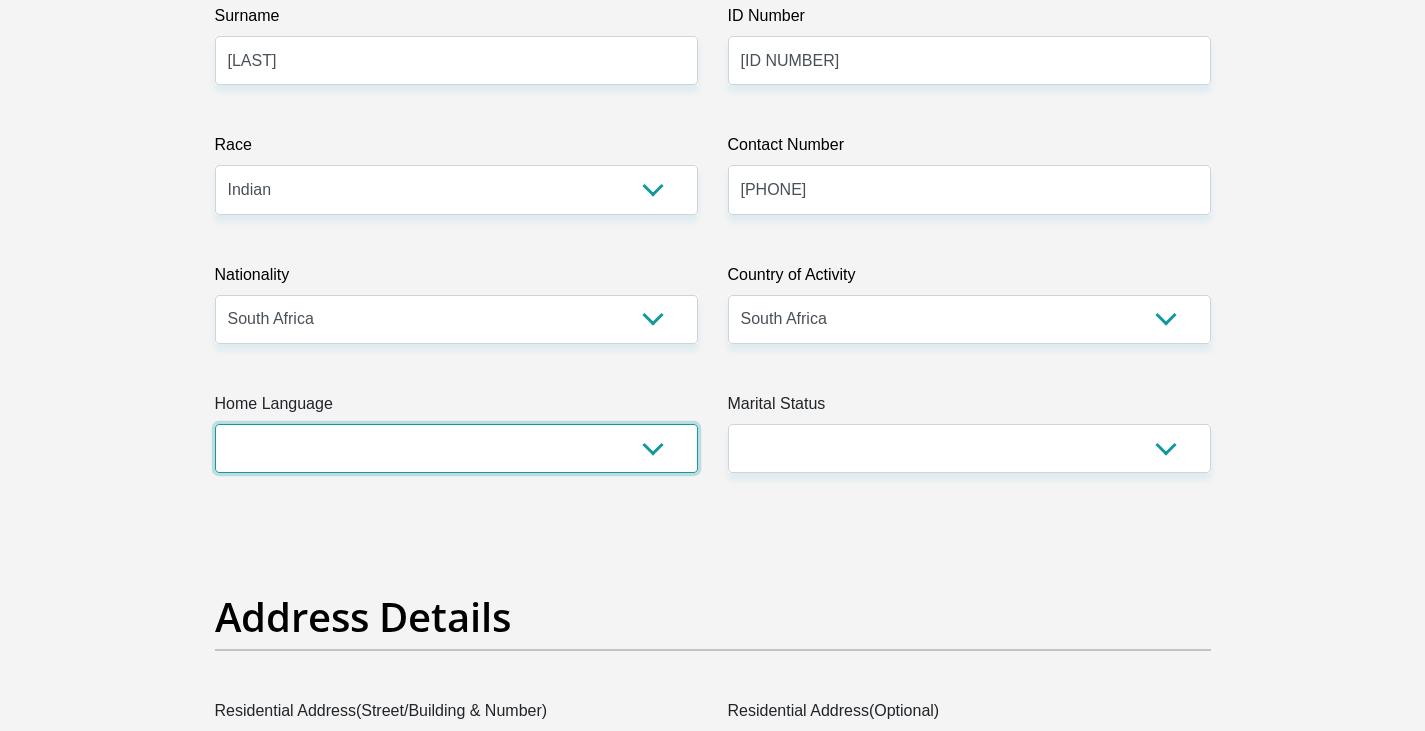 click on "Afrikaans
English
Sepedi
South Ndebele
Southern Sotho
Swati
Tsonga
Tswana
Venda
Xhosa
Zulu
Other" at bounding box center [456, 448] 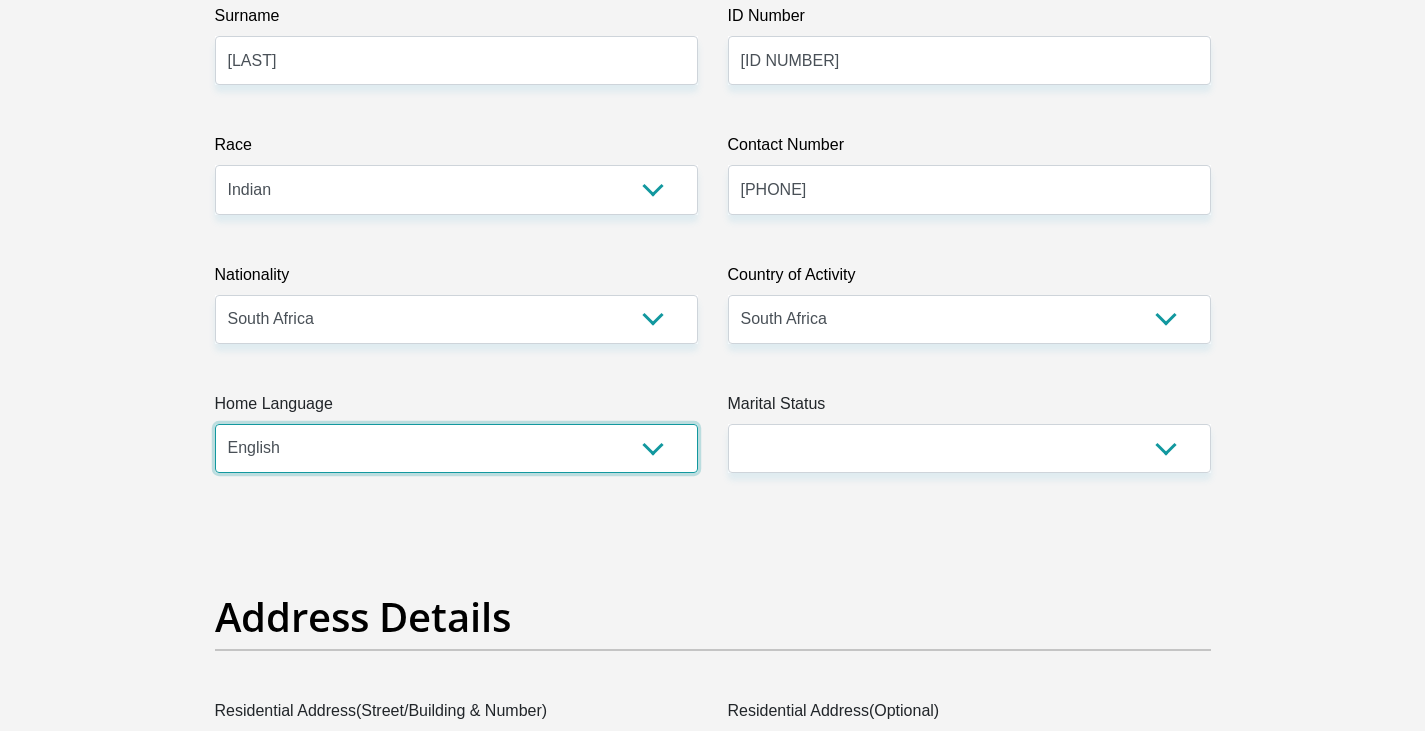 click on "Afrikaans
English
Sepedi
South Ndebele
Southern Sotho
Swati
Tsonga
Tswana
Venda
Xhosa
Zulu
Other" at bounding box center (456, 448) 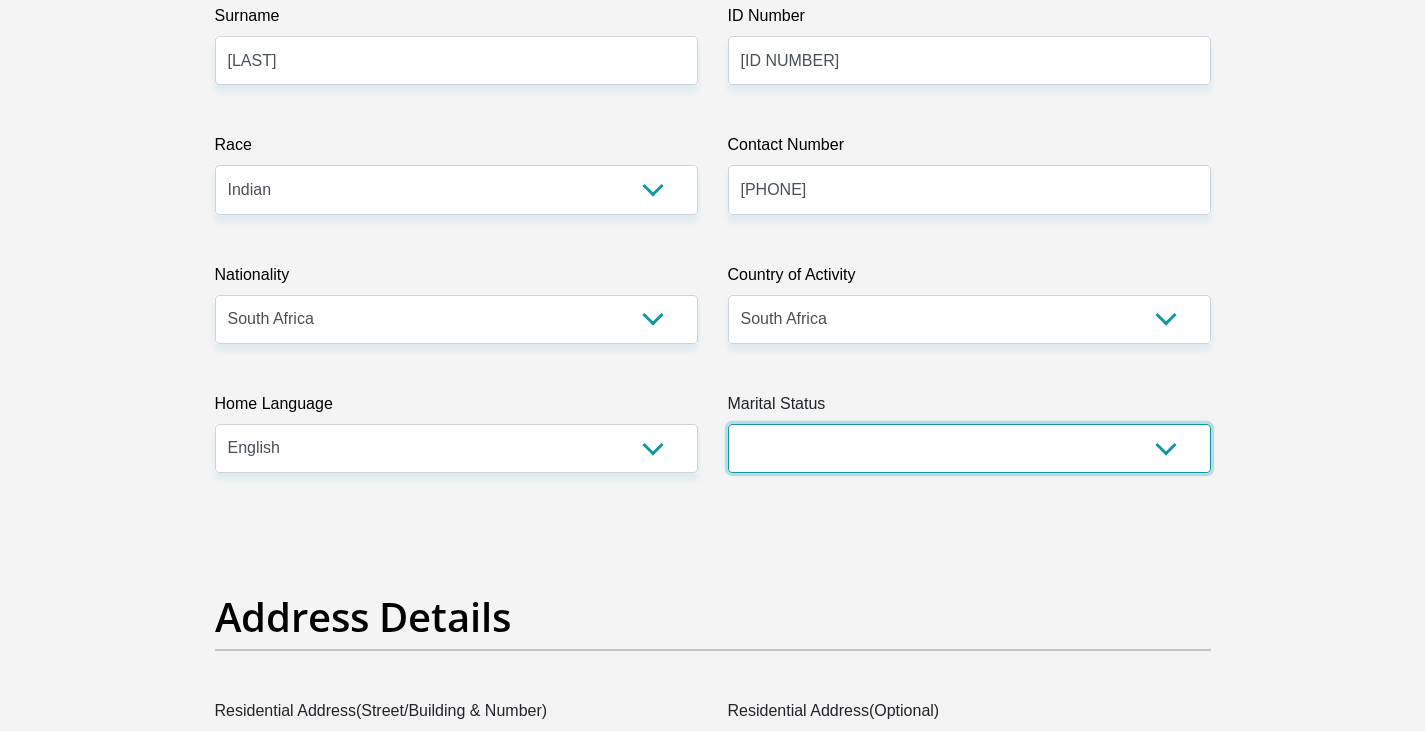 click on "Married ANC
Single
Divorced
Widowed
Married COP or Customary Law" at bounding box center [969, 448] 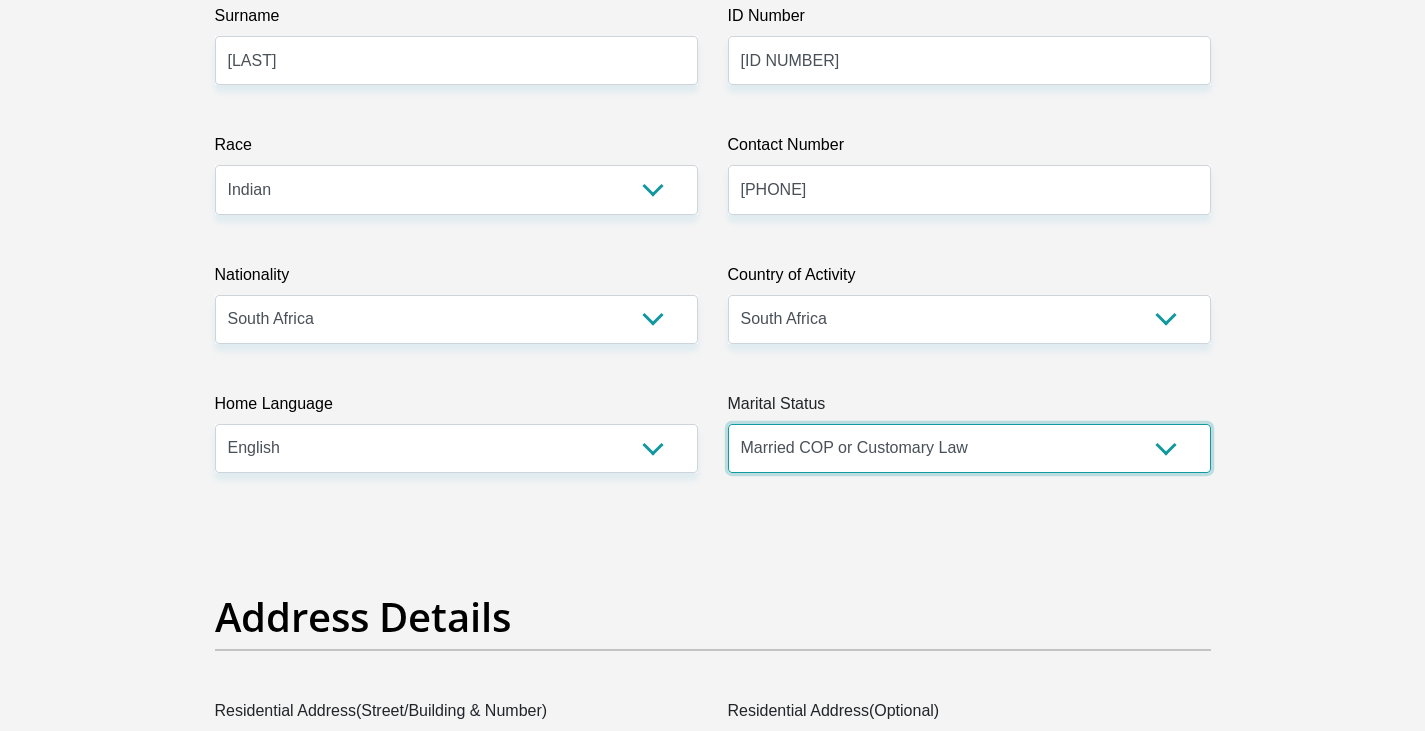click on "Married ANC
Single
Divorced
Widowed
Married COP or Customary Law" at bounding box center (969, 448) 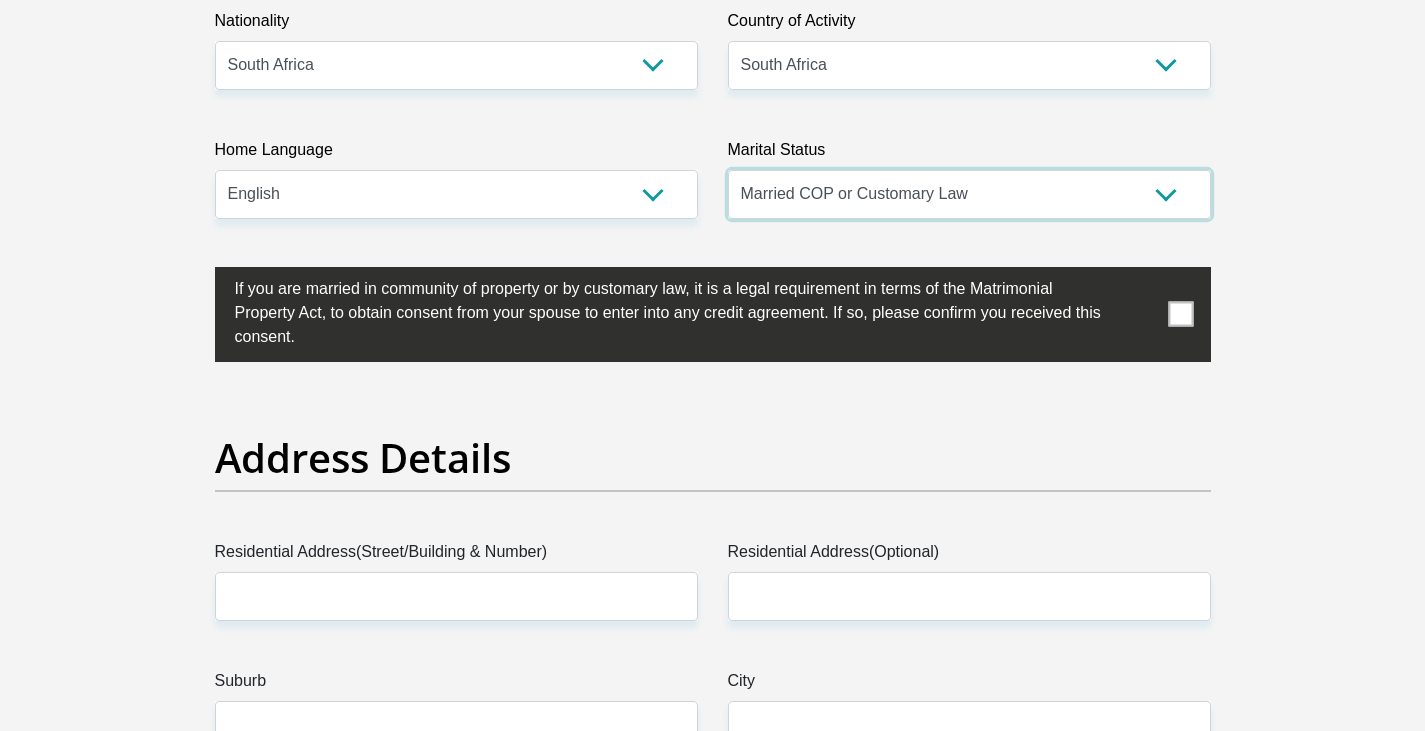scroll, scrollTop: 739, scrollLeft: 0, axis: vertical 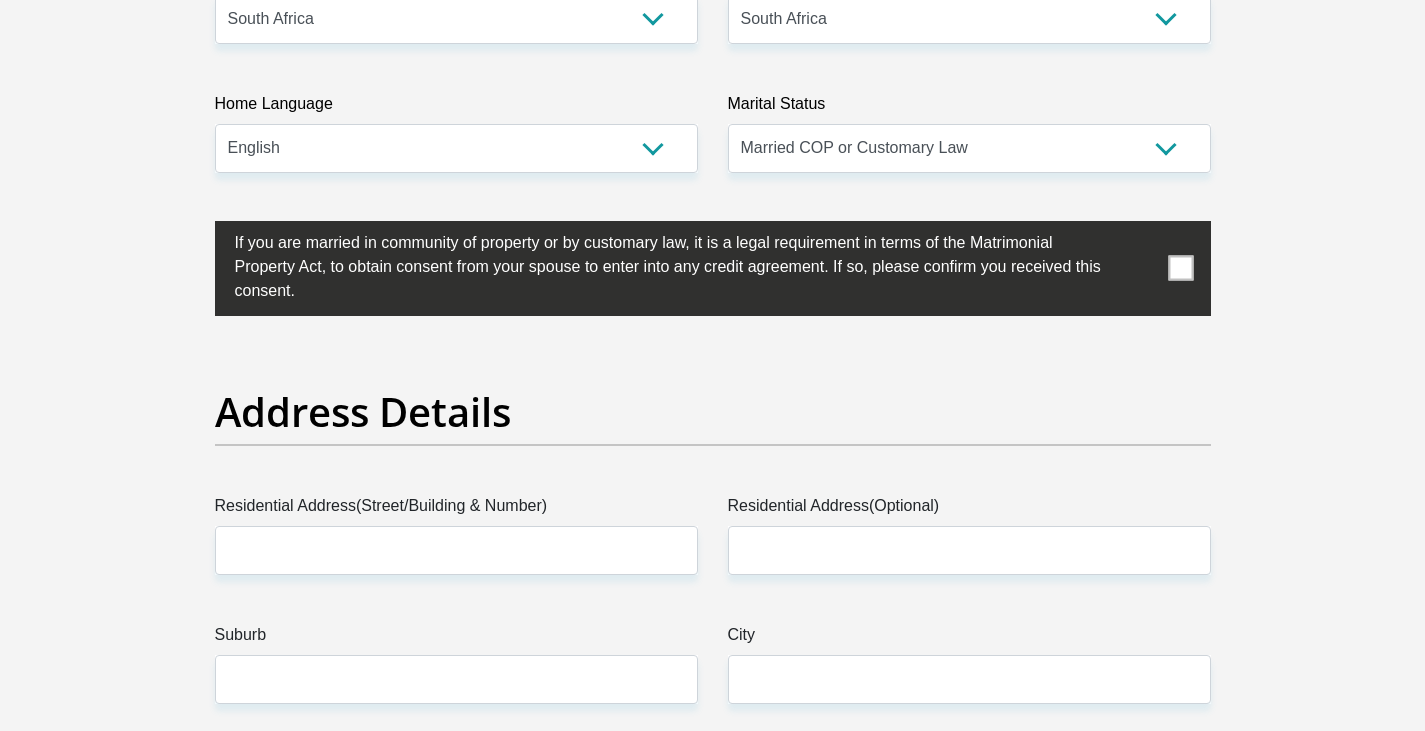 click at bounding box center [1180, 268] 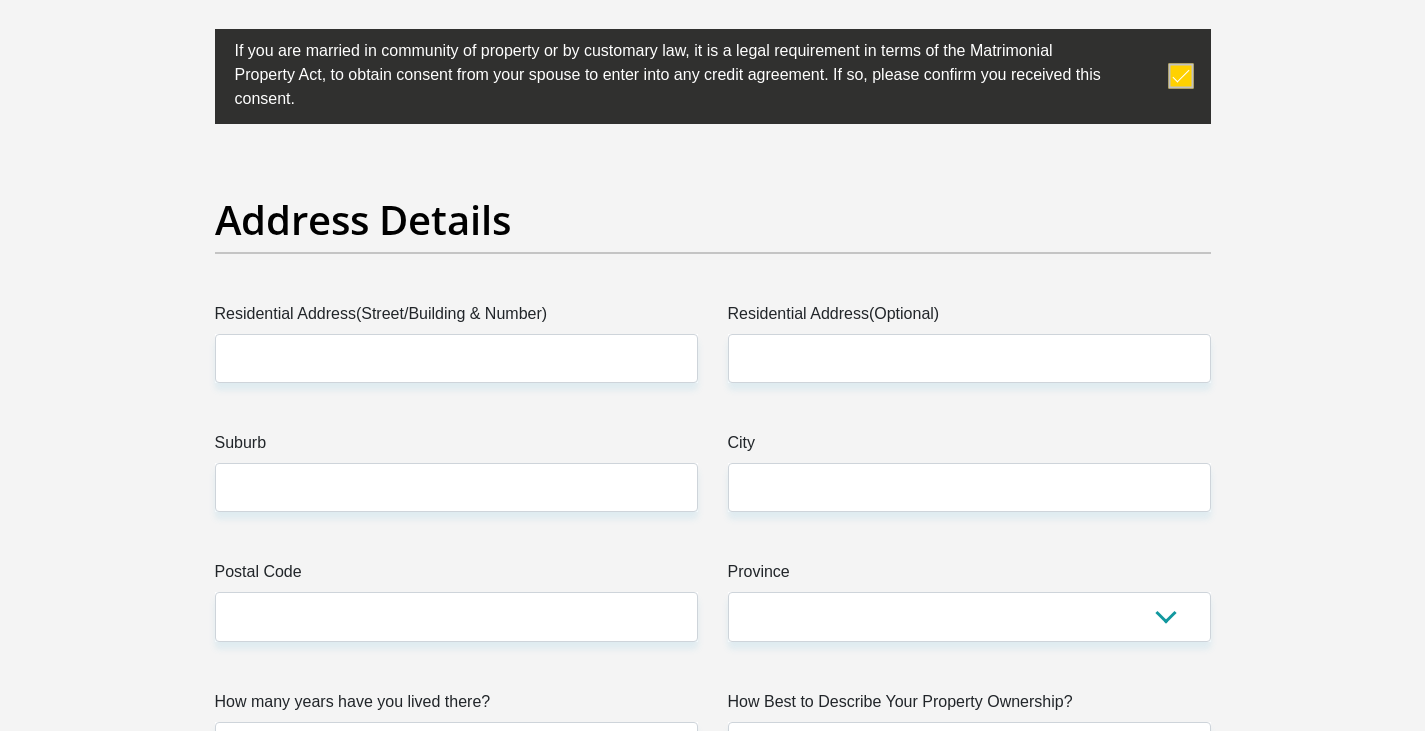 scroll, scrollTop: 939, scrollLeft: 0, axis: vertical 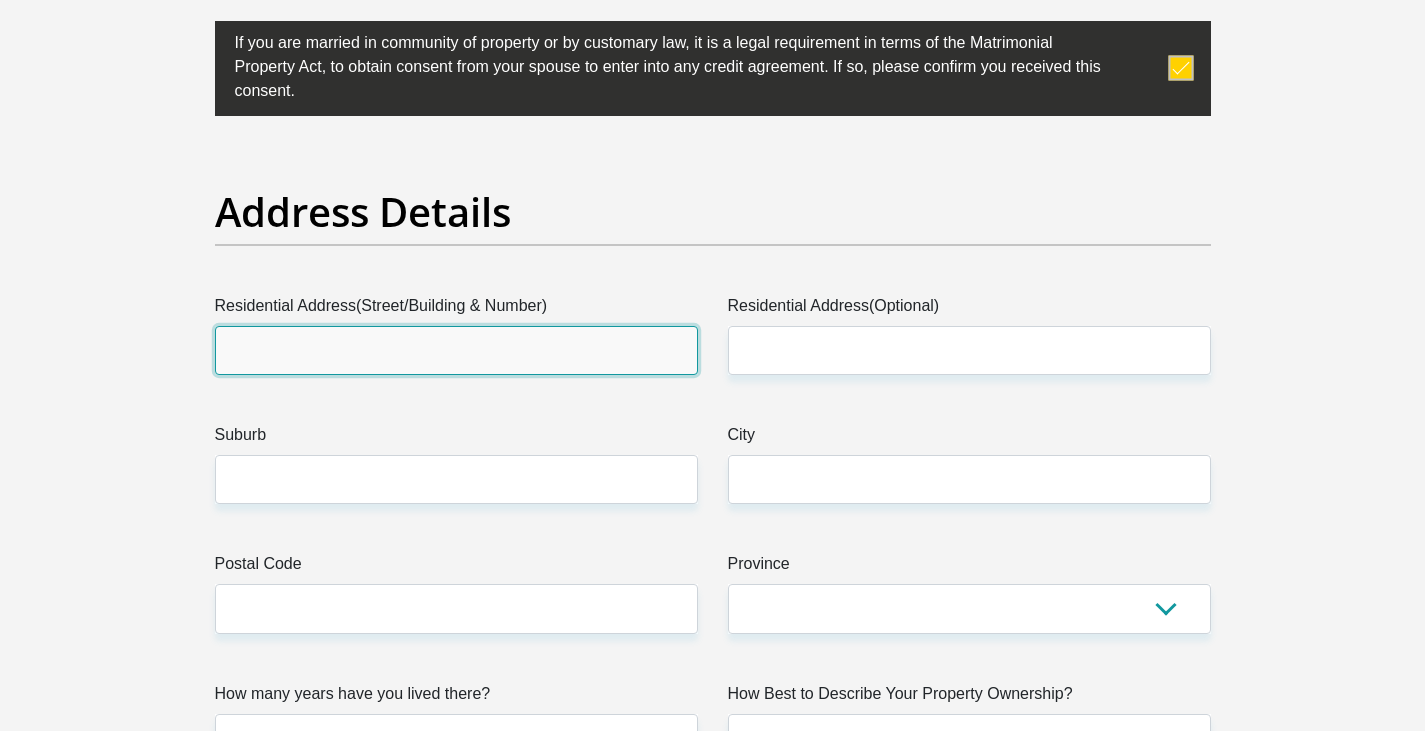 click on "Residential Address(Street/Building & Number)" at bounding box center [456, 350] 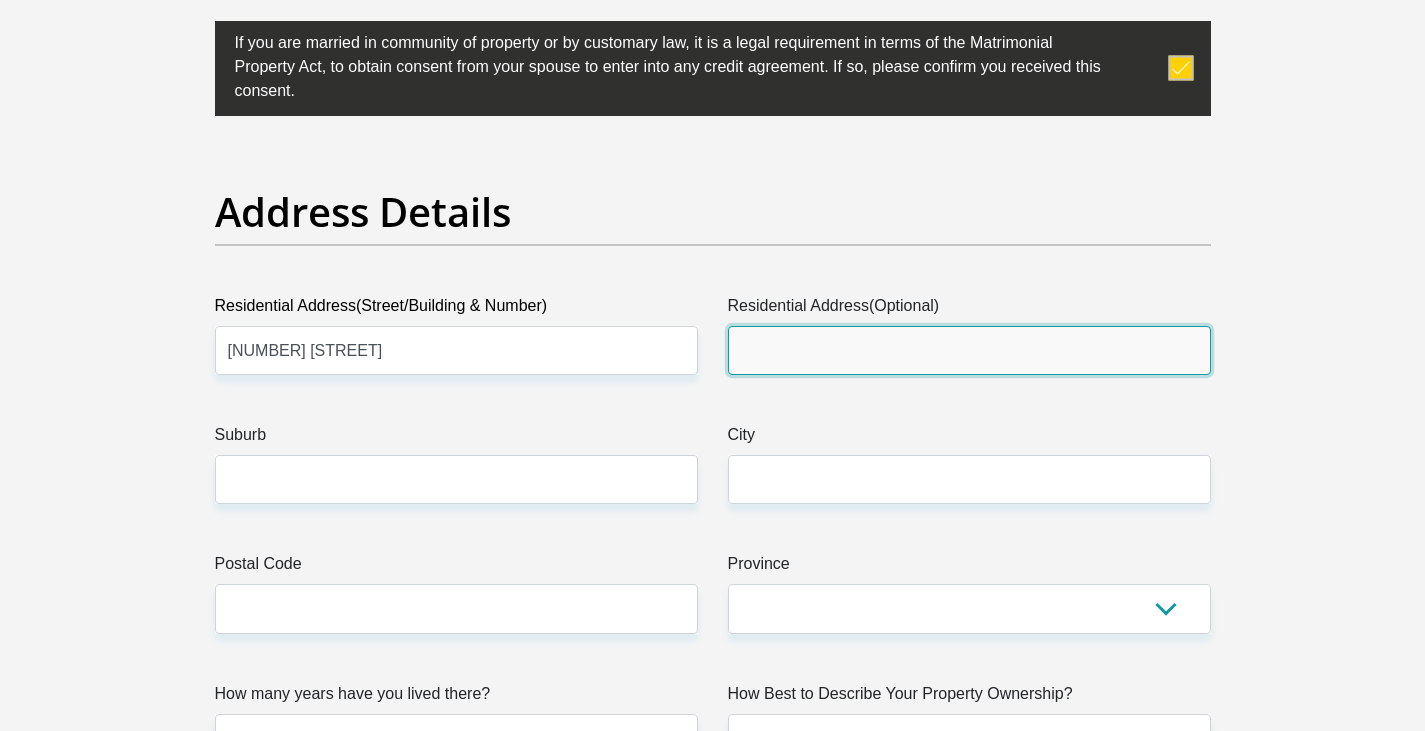 click on "Residential Address(Optional)" at bounding box center (969, 350) 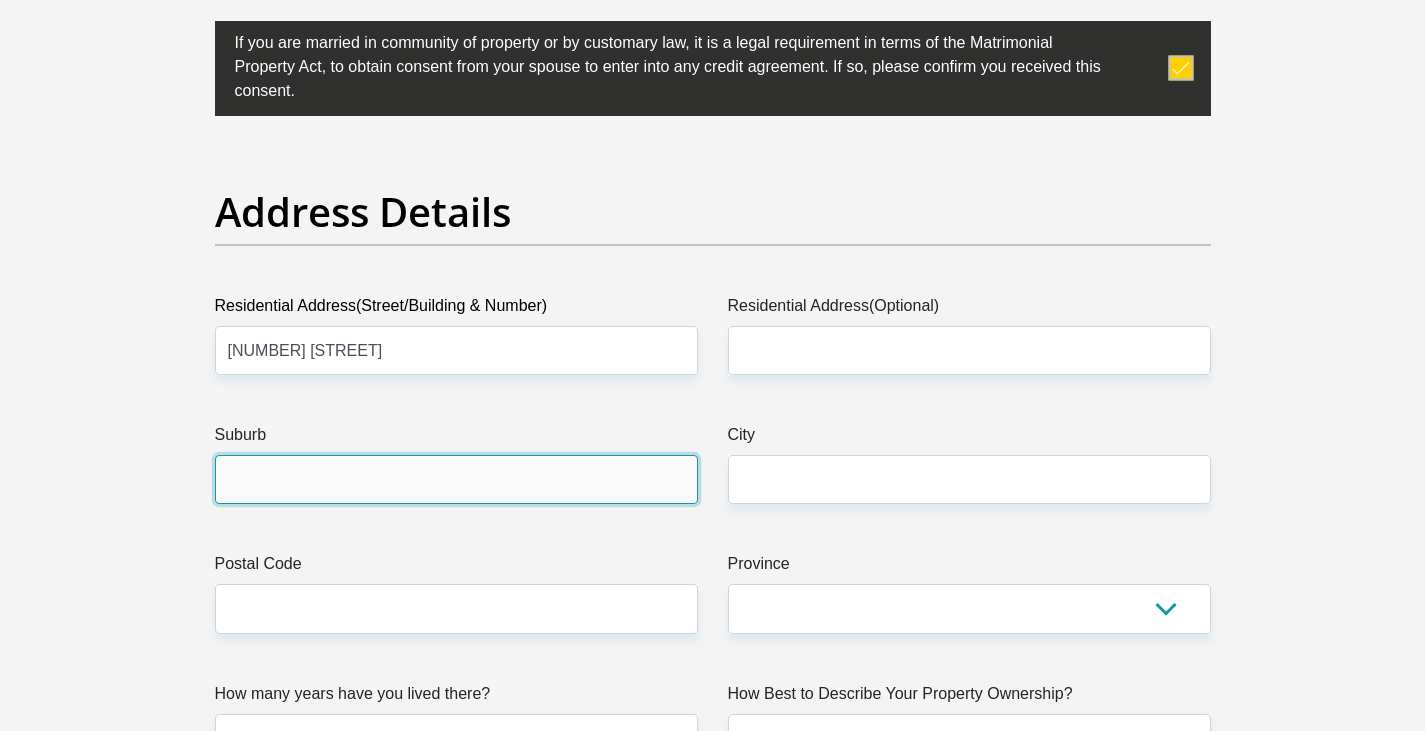 click on "Suburb" at bounding box center (456, 479) 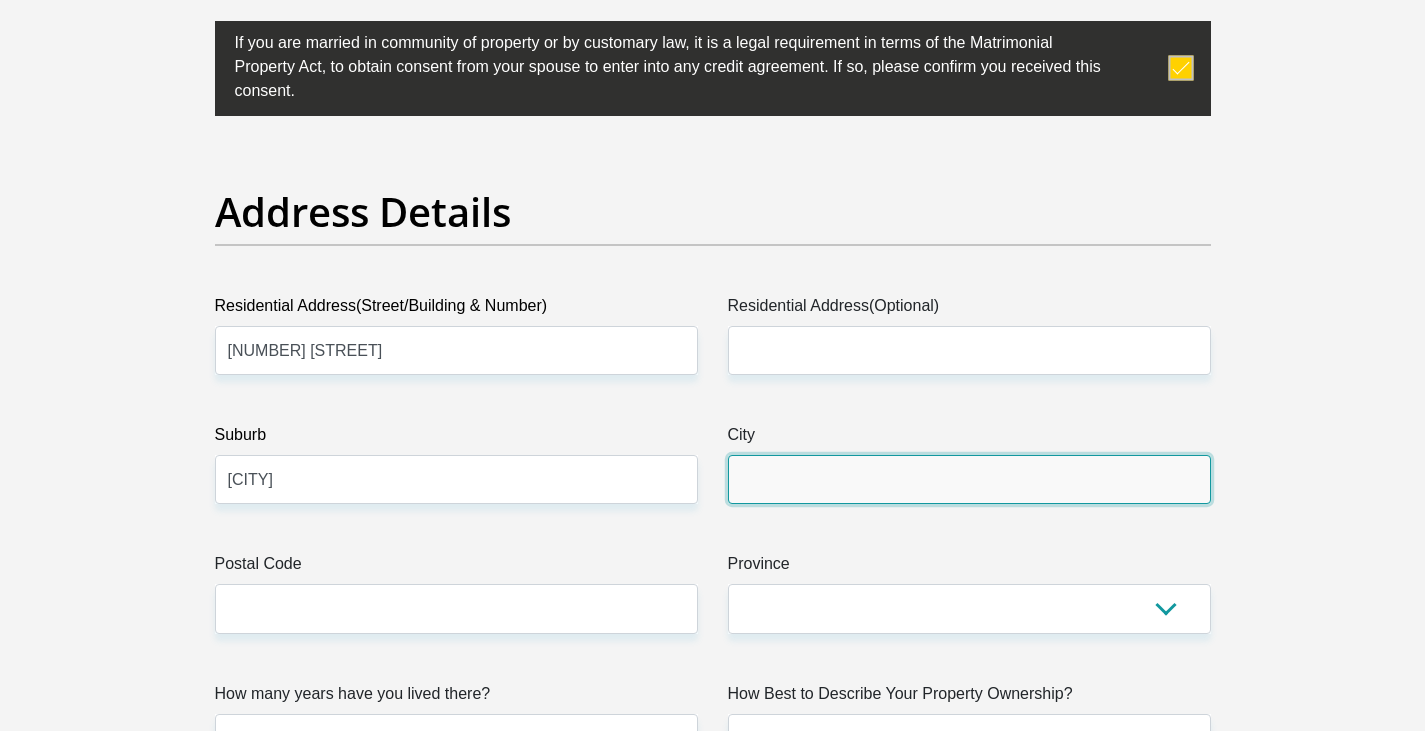 click on "City" at bounding box center [969, 479] 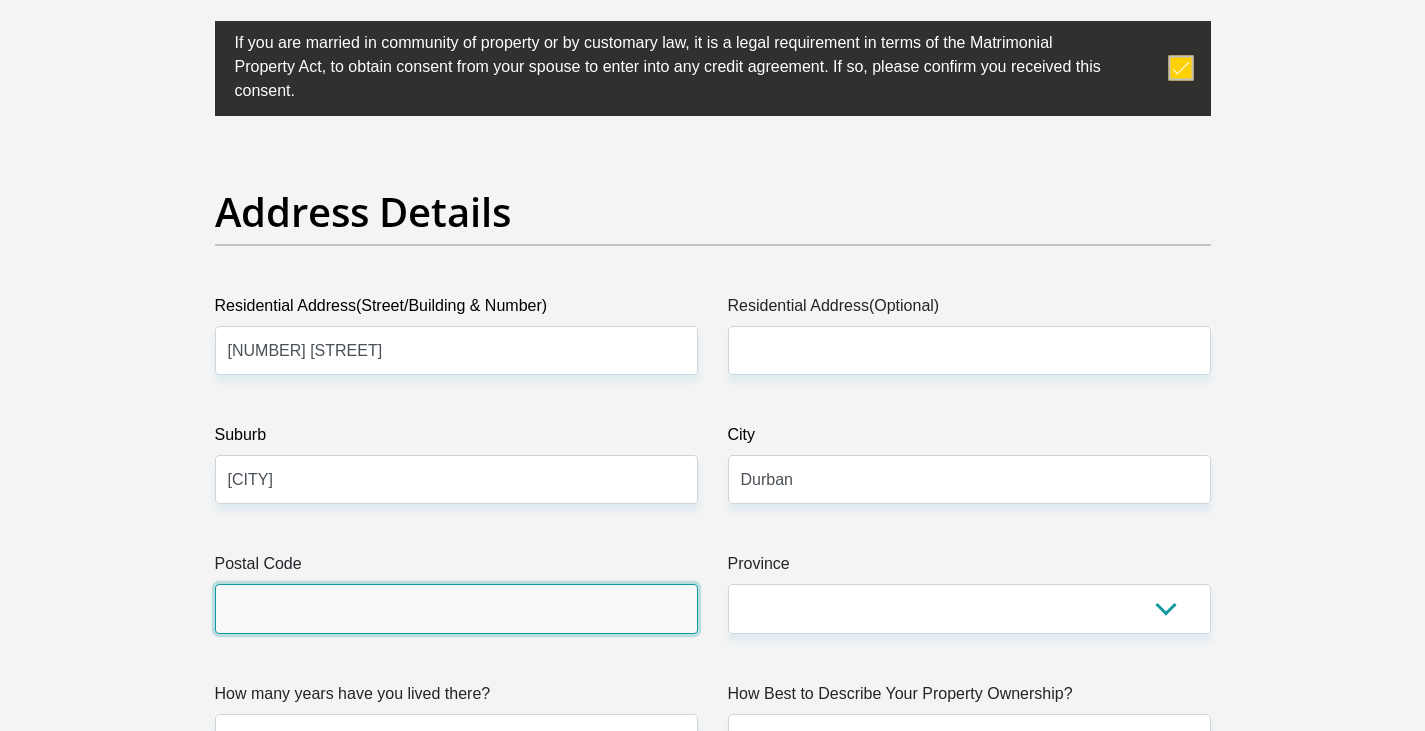 click on "Postal Code" at bounding box center [456, 608] 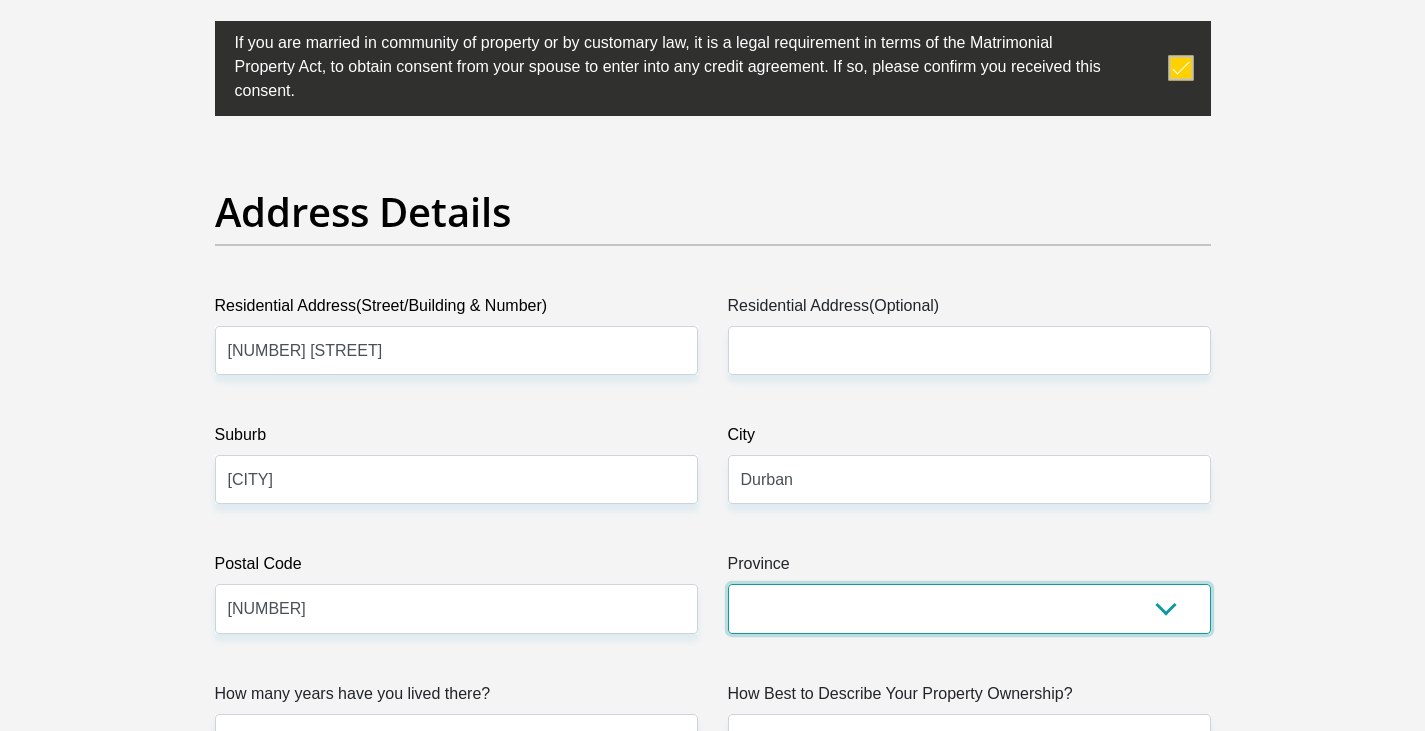 click on "Eastern Cape
Free State
Gauteng
KwaZulu-Natal
Limpopo
Mpumalanga
Northern Cape
North West
Western Cape" at bounding box center (969, 608) 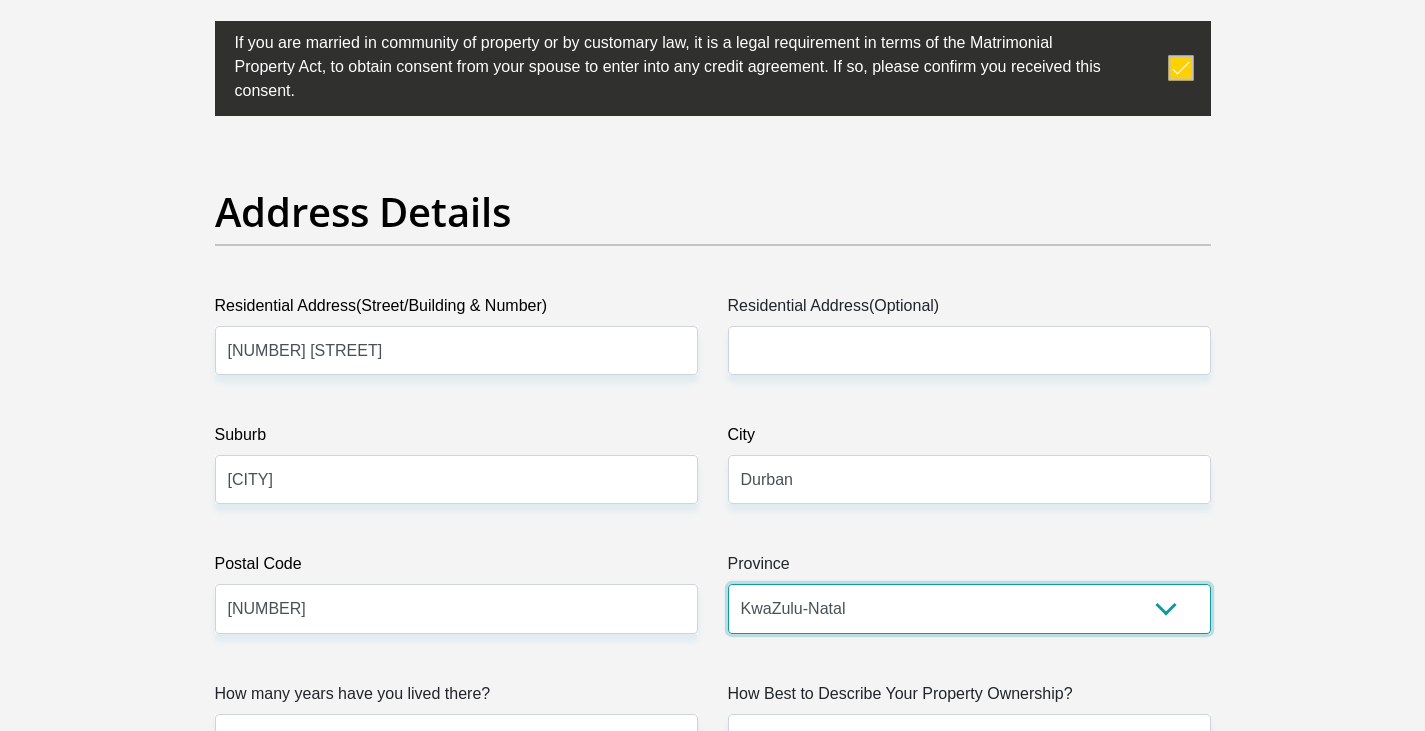 click on "Eastern Cape
Free State
Gauteng
KwaZulu-Natal
Limpopo
Mpumalanga
Northern Cape
North West
Western Cape" at bounding box center [969, 608] 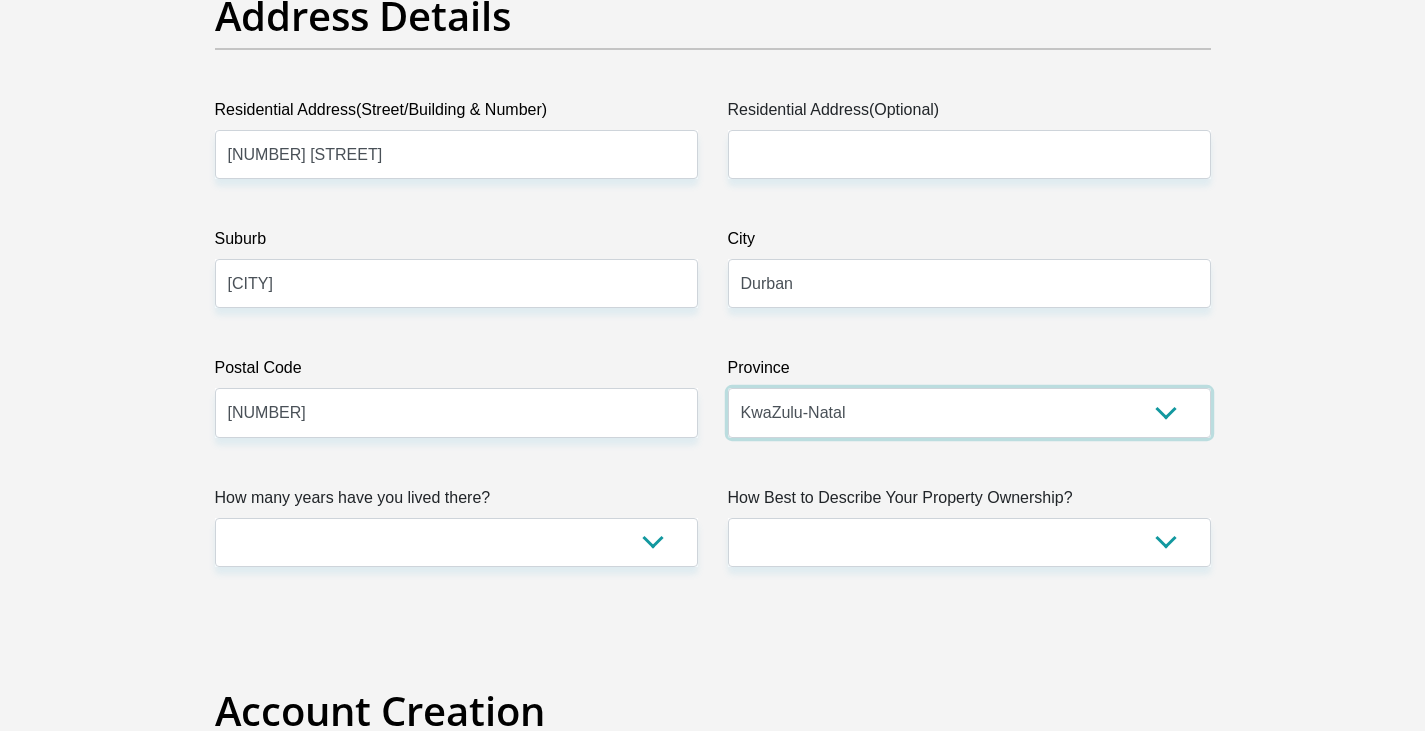 scroll, scrollTop: 1139, scrollLeft: 0, axis: vertical 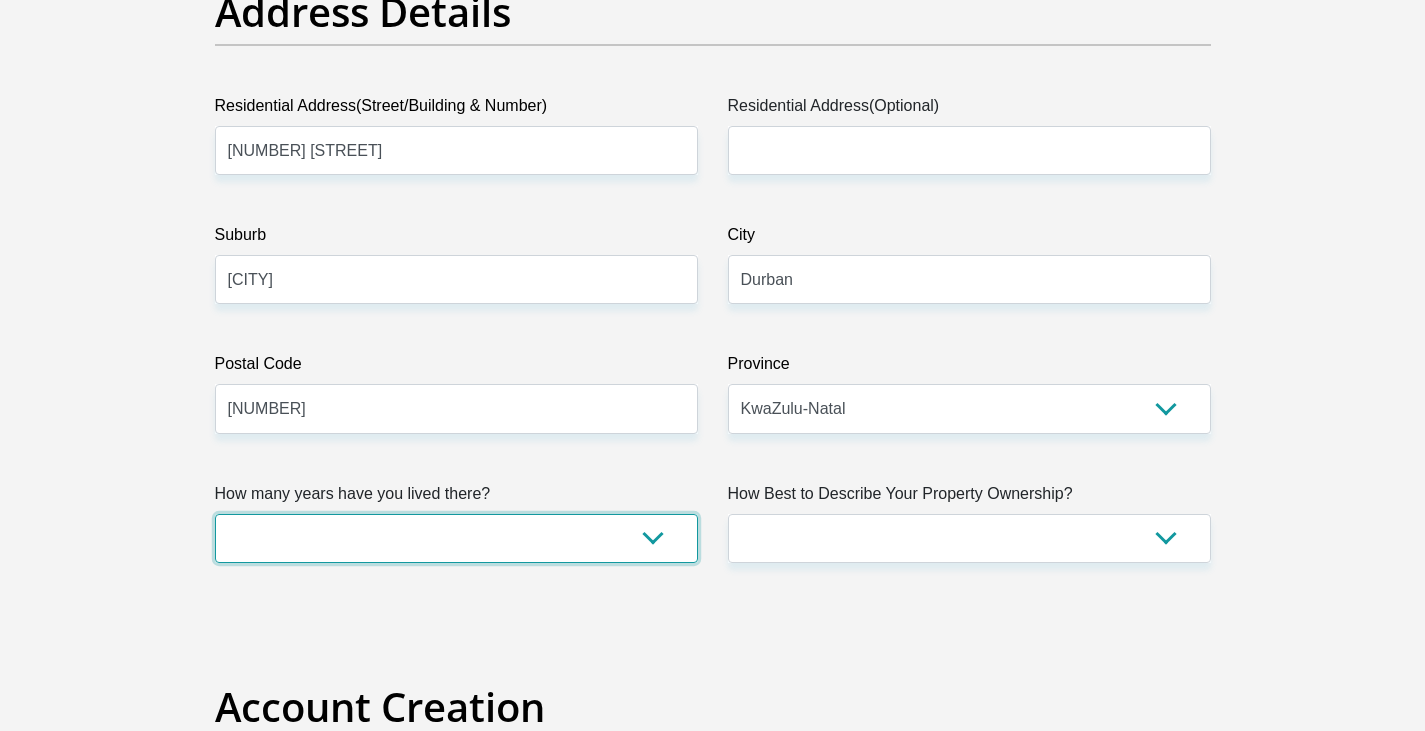click on "less than 1 year
1-3 years
3-5 years
5+ years" at bounding box center [456, 538] 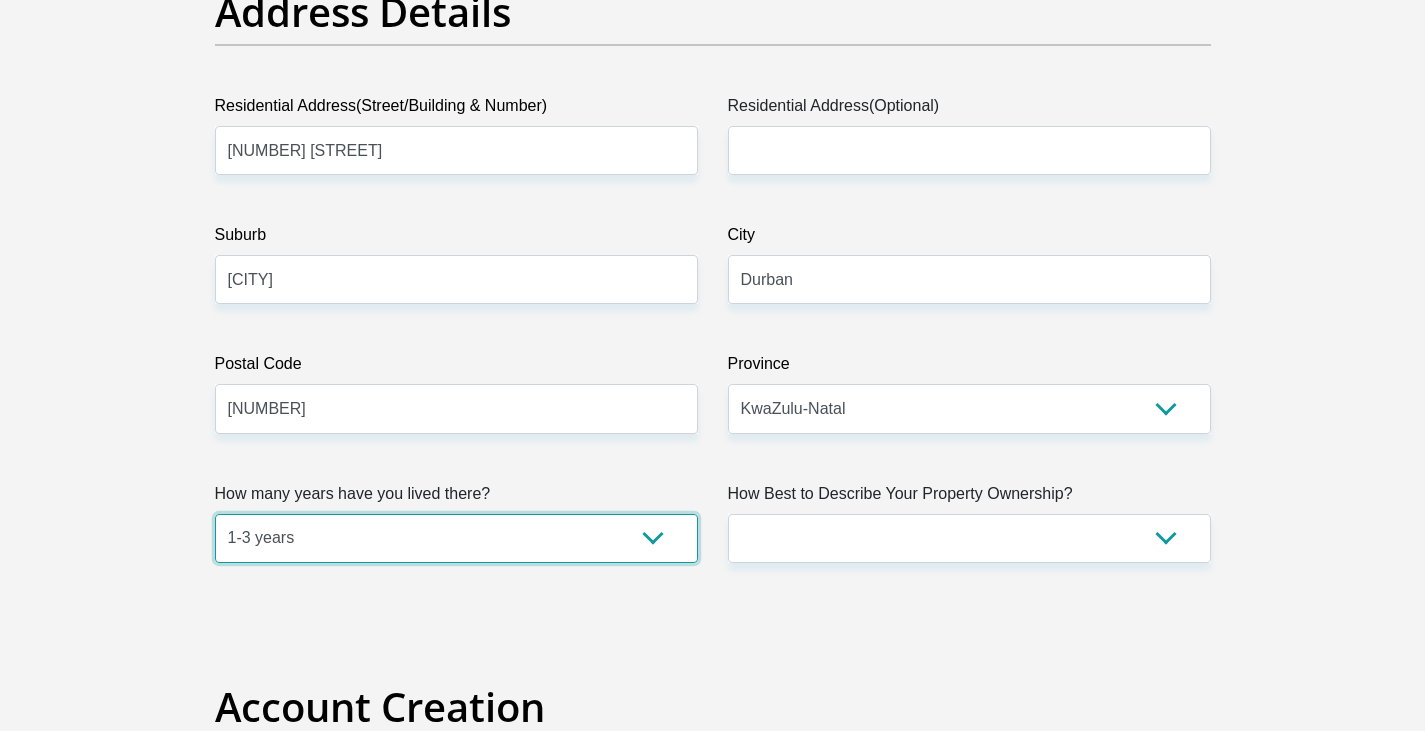 click on "less than 1 year
1-3 years
3-5 years
5+ years" at bounding box center (456, 538) 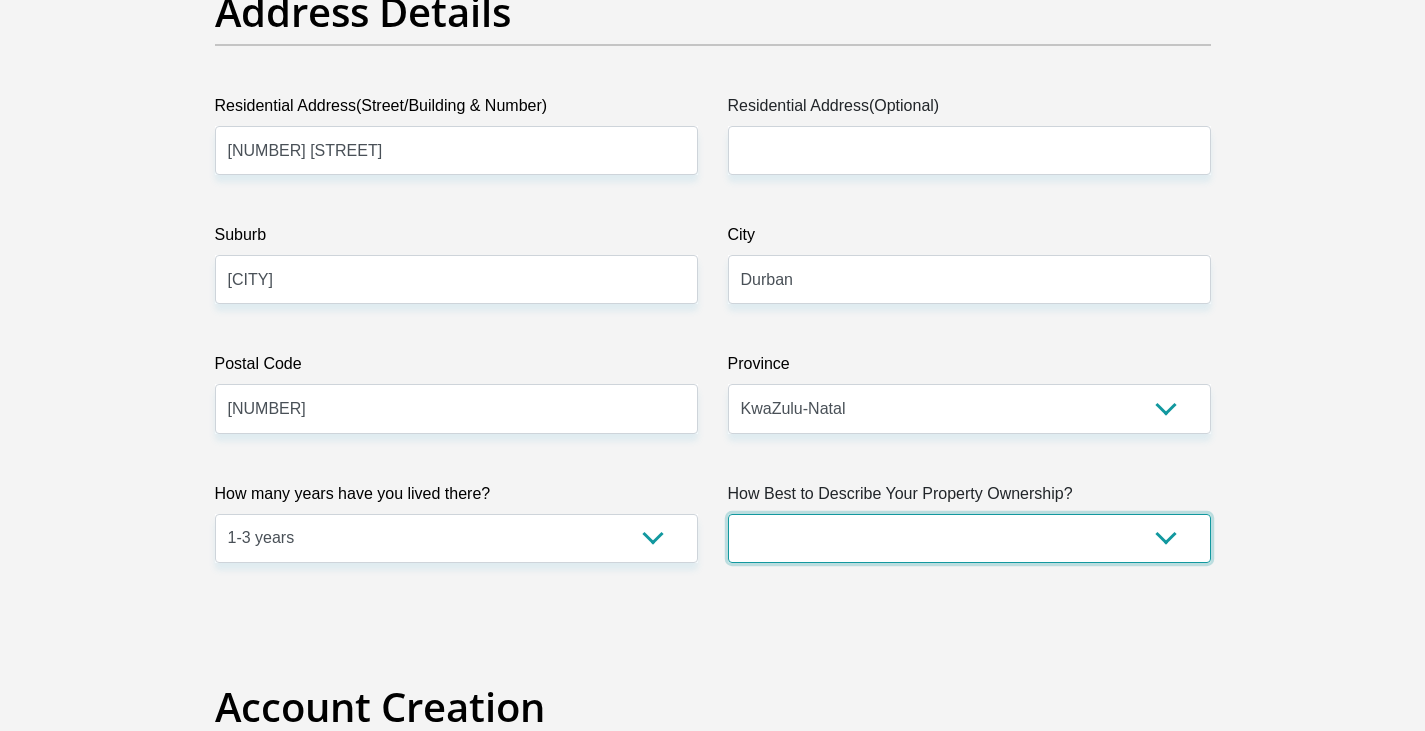 click on "Owned
Rented
Family Owned
Company Dwelling" at bounding box center [969, 538] 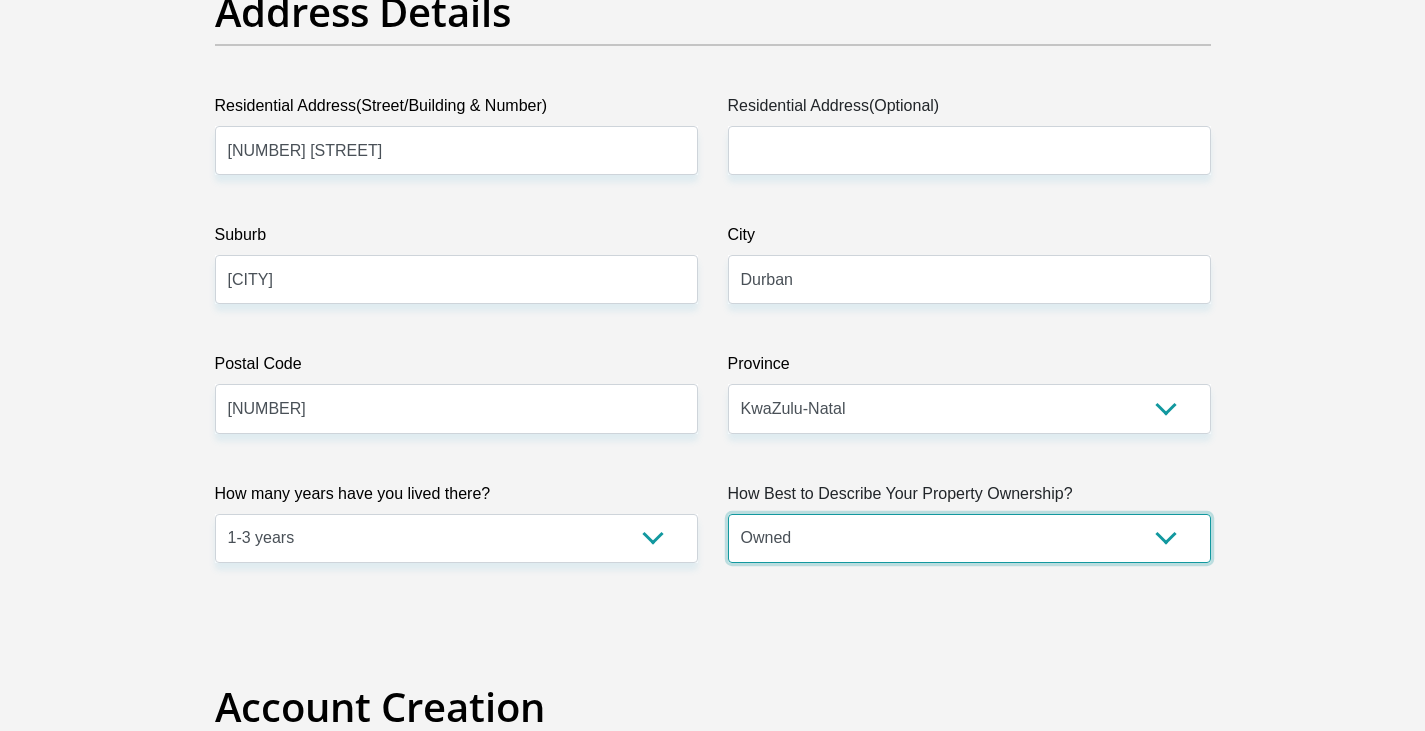 click on "Owned
Rented
Family Owned
Company Dwelling" at bounding box center [969, 538] 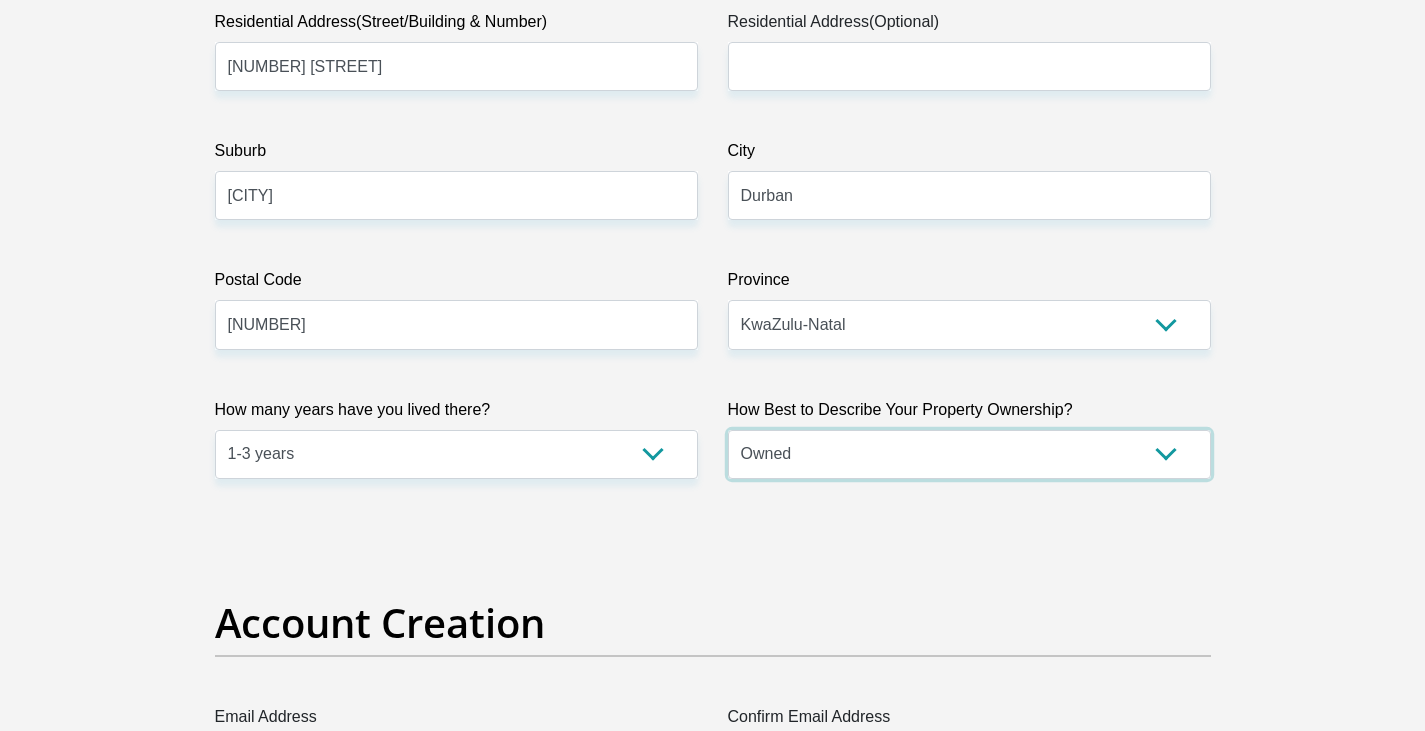 scroll, scrollTop: 1539, scrollLeft: 0, axis: vertical 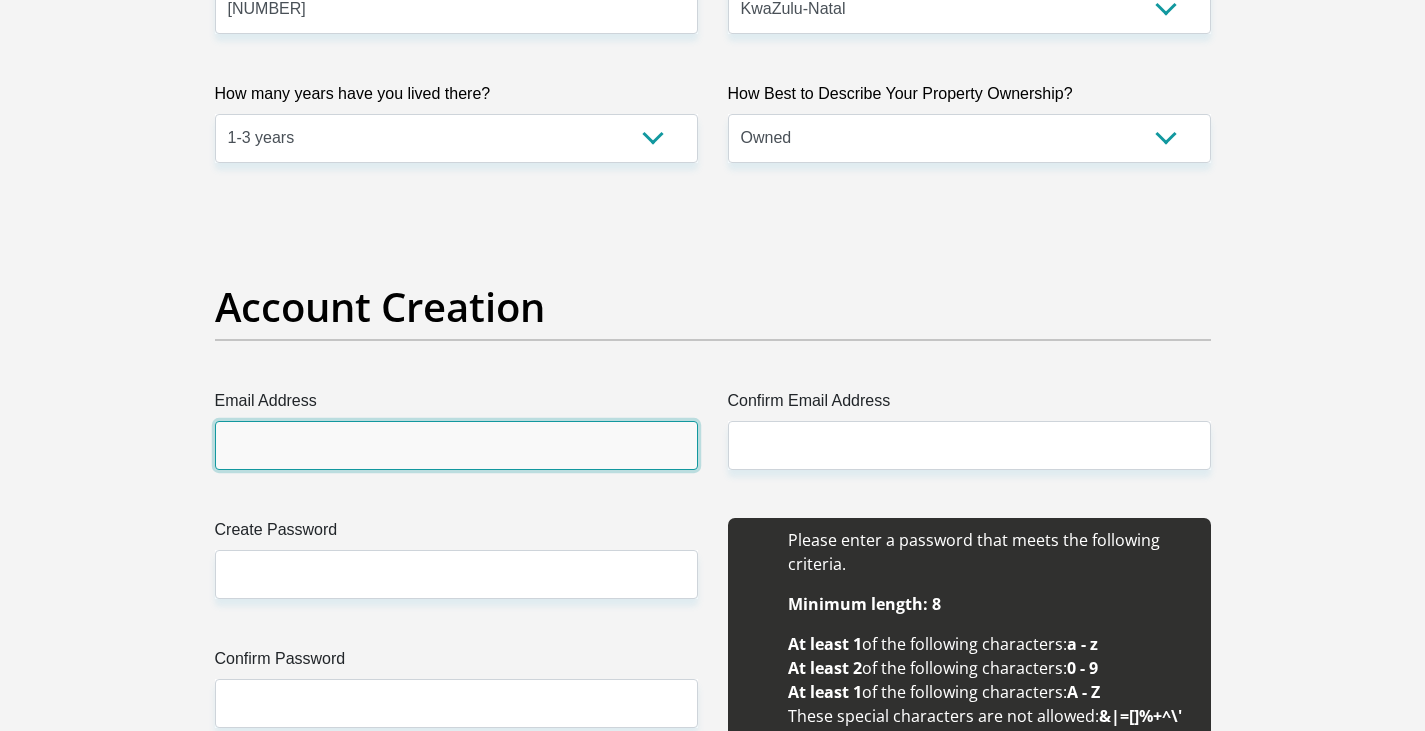 click on "Email Address" at bounding box center [456, 445] 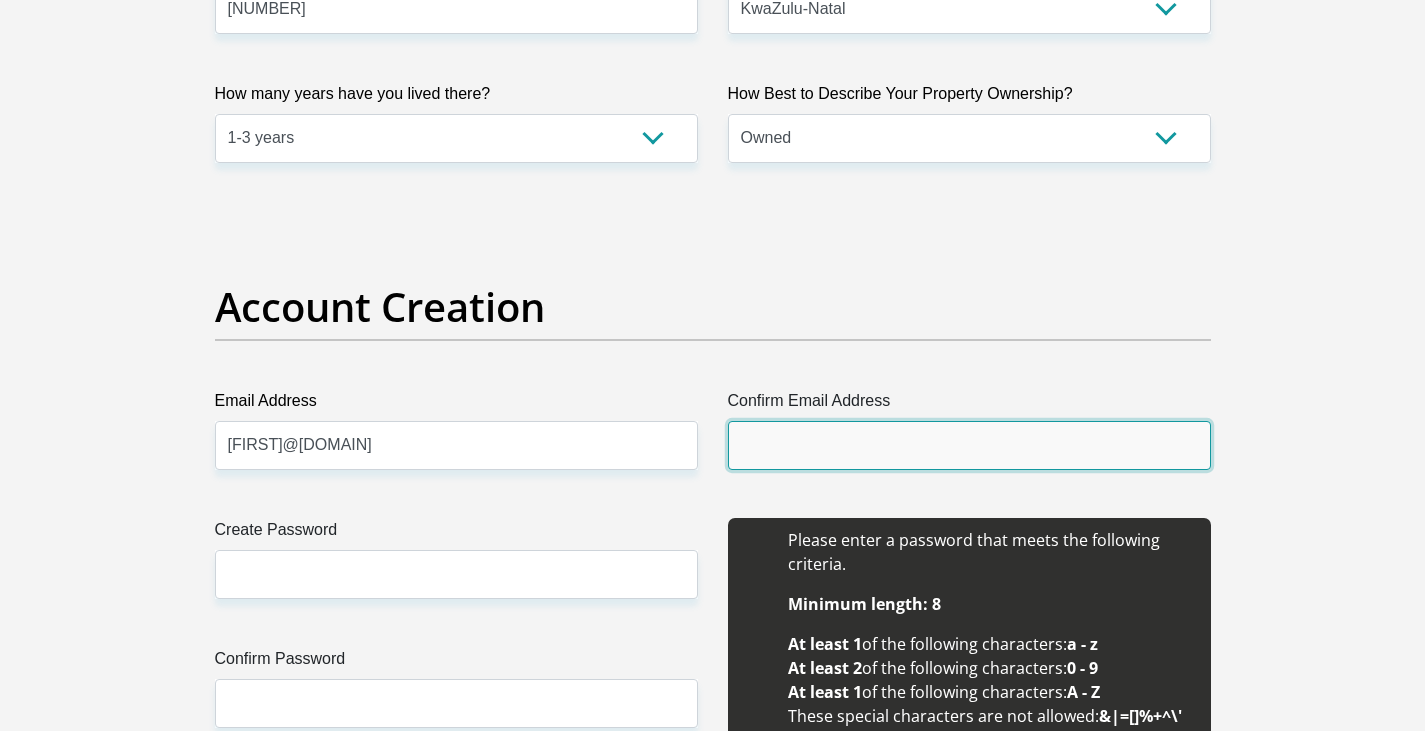 click on "Confirm Email Address" at bounding box center (969, 445) 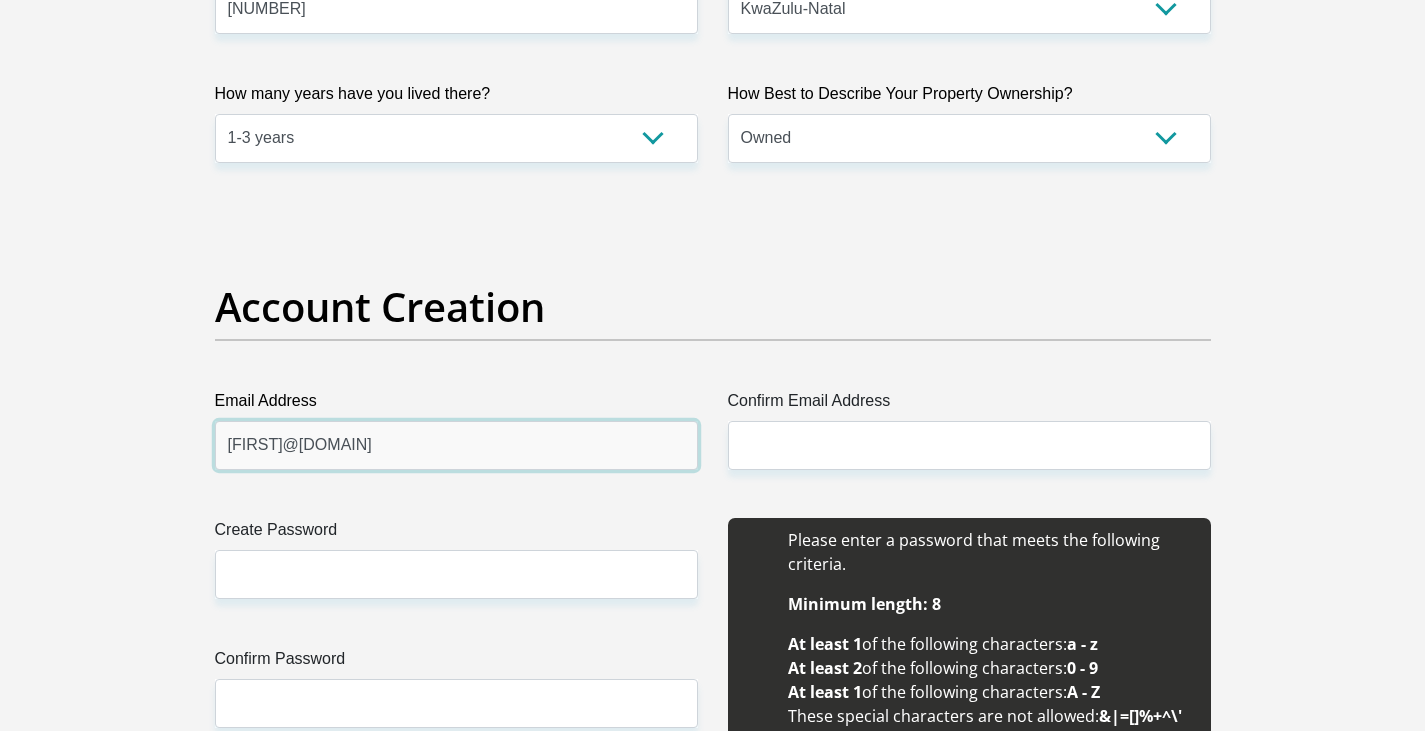 click on "chettyranjini@gmail.com" at bounding box center [456, 445] 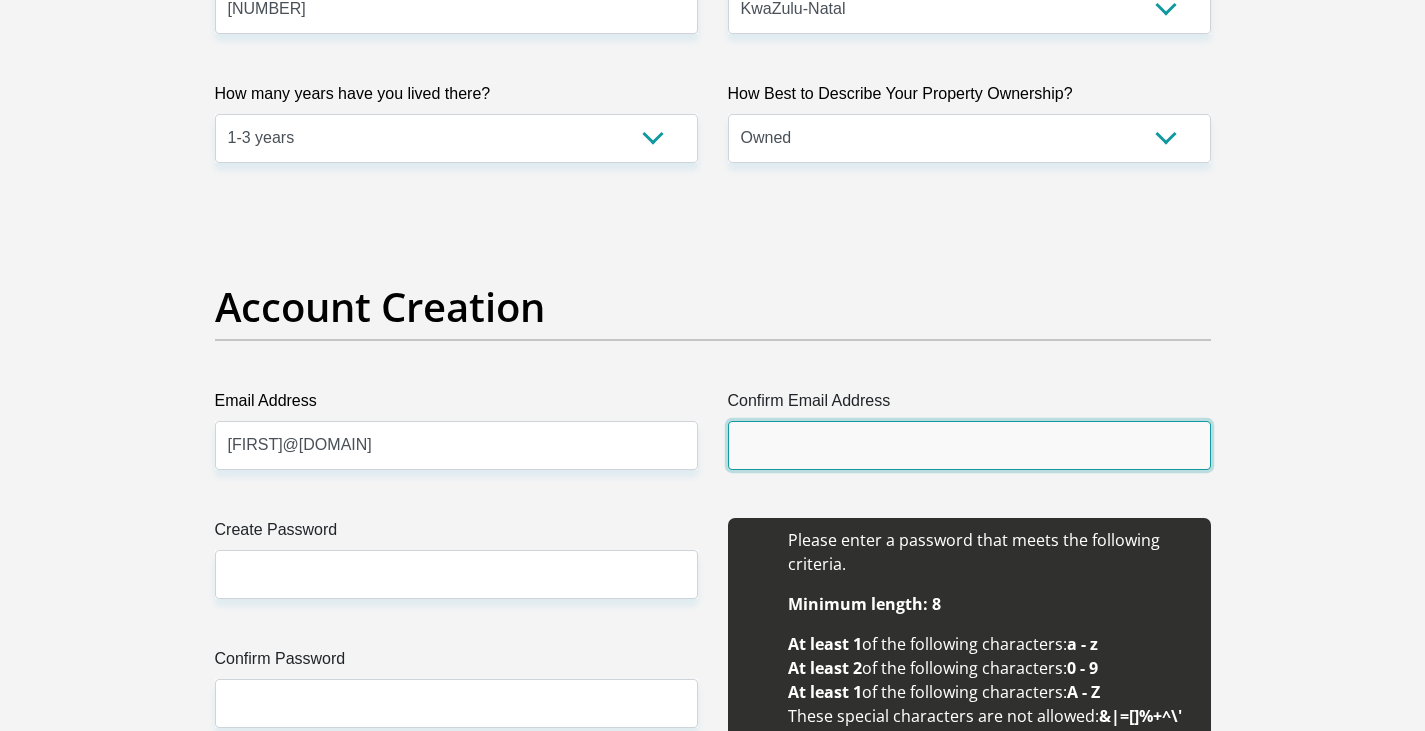 click on "Confirm Email Address" at bounding box center (969, 445) 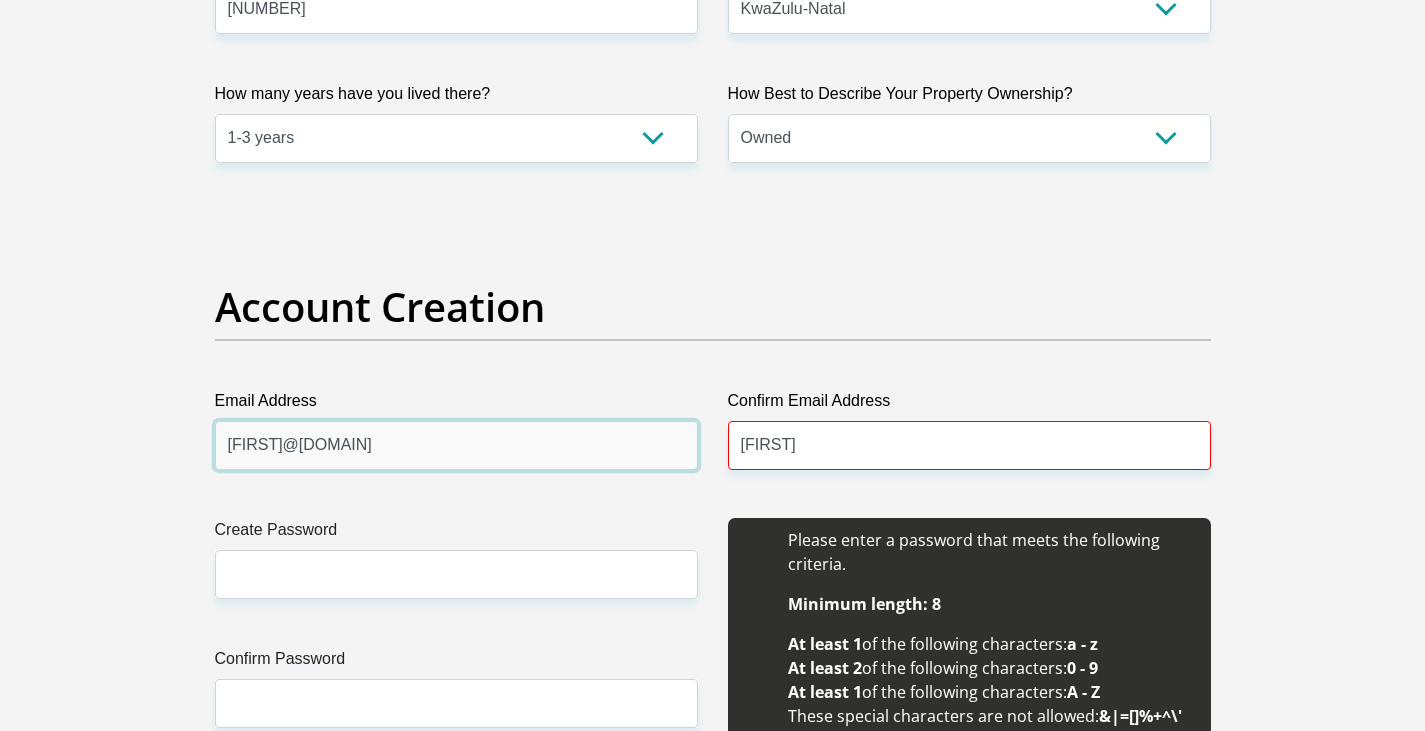 click on "jenny@topcarpets.co.za" at bounding box center (456, 445) 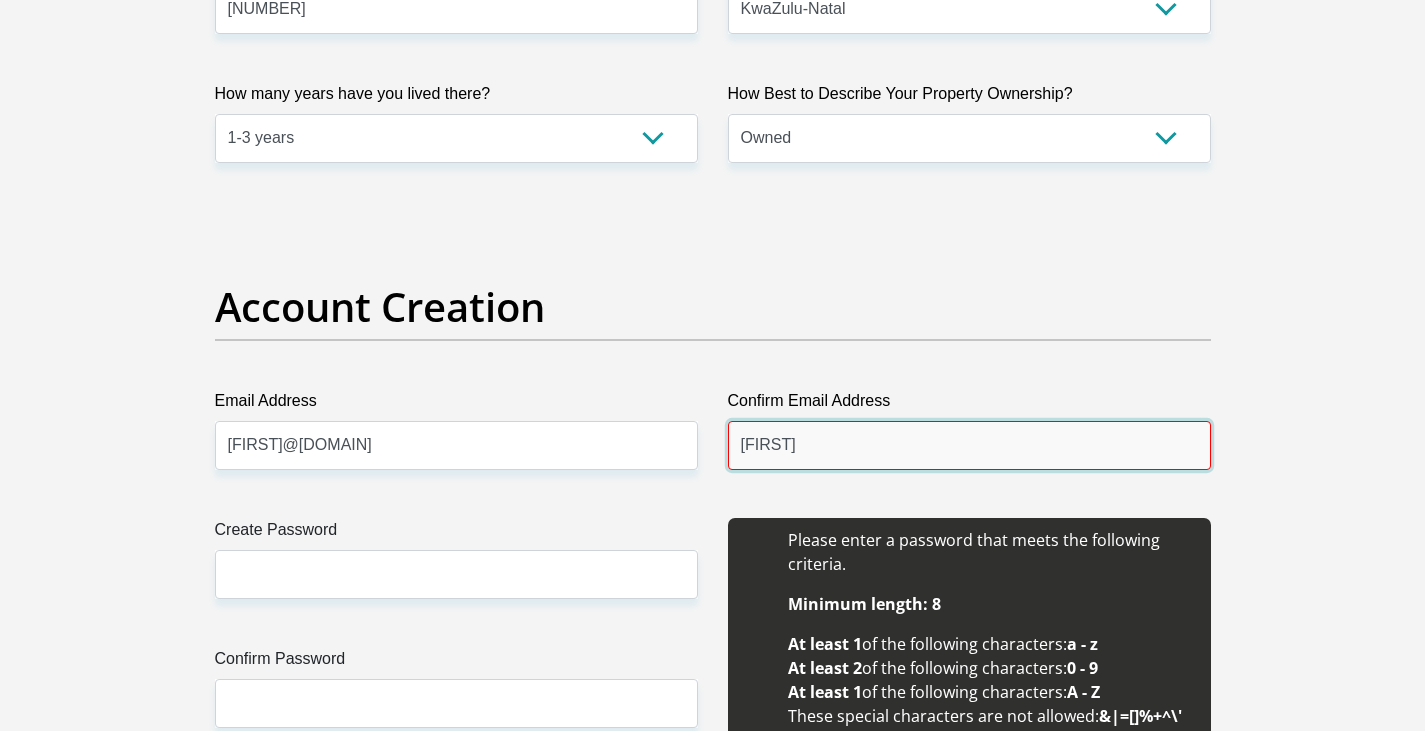 drag, startPoint x: 886, startPoint y: 447, endPoint x: 440, endPoint y: 445, distance: 446.0045 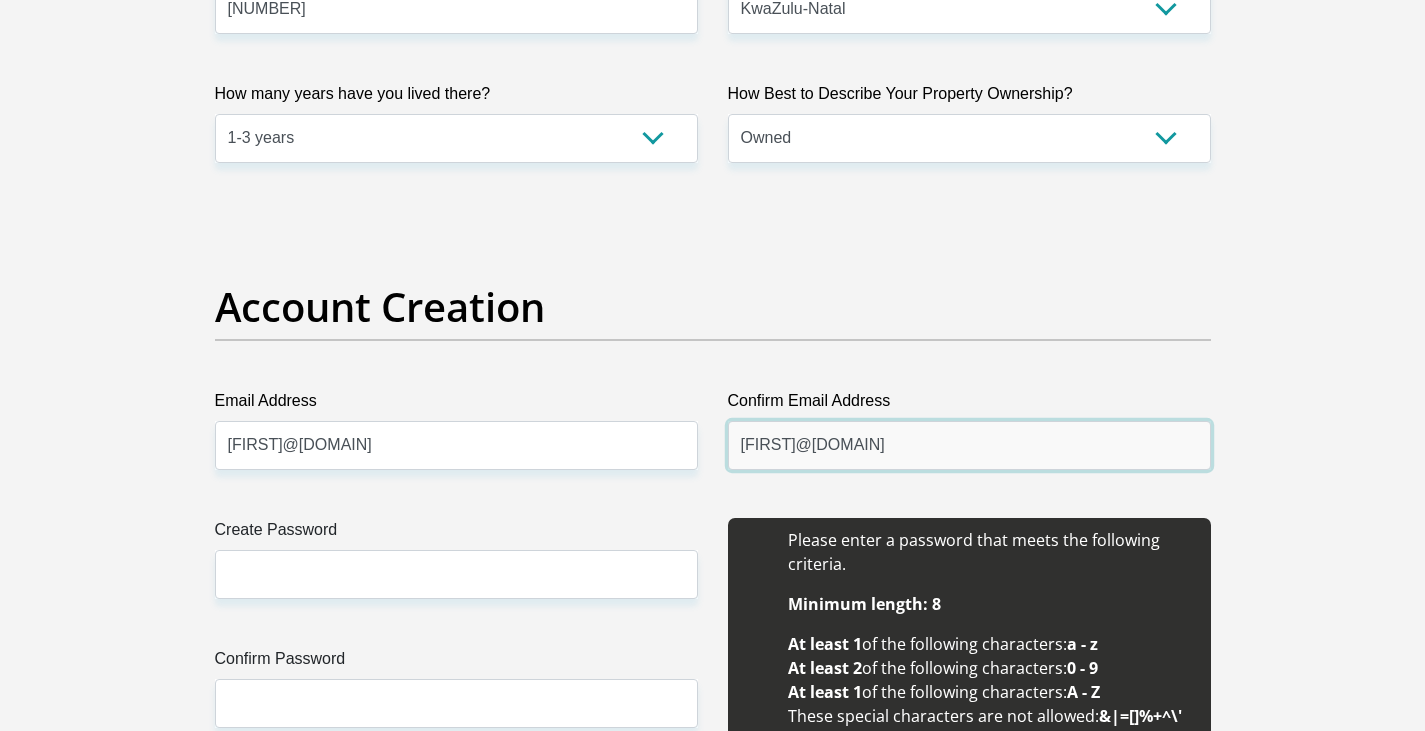 type on "jenny@topcarpets.co.za" 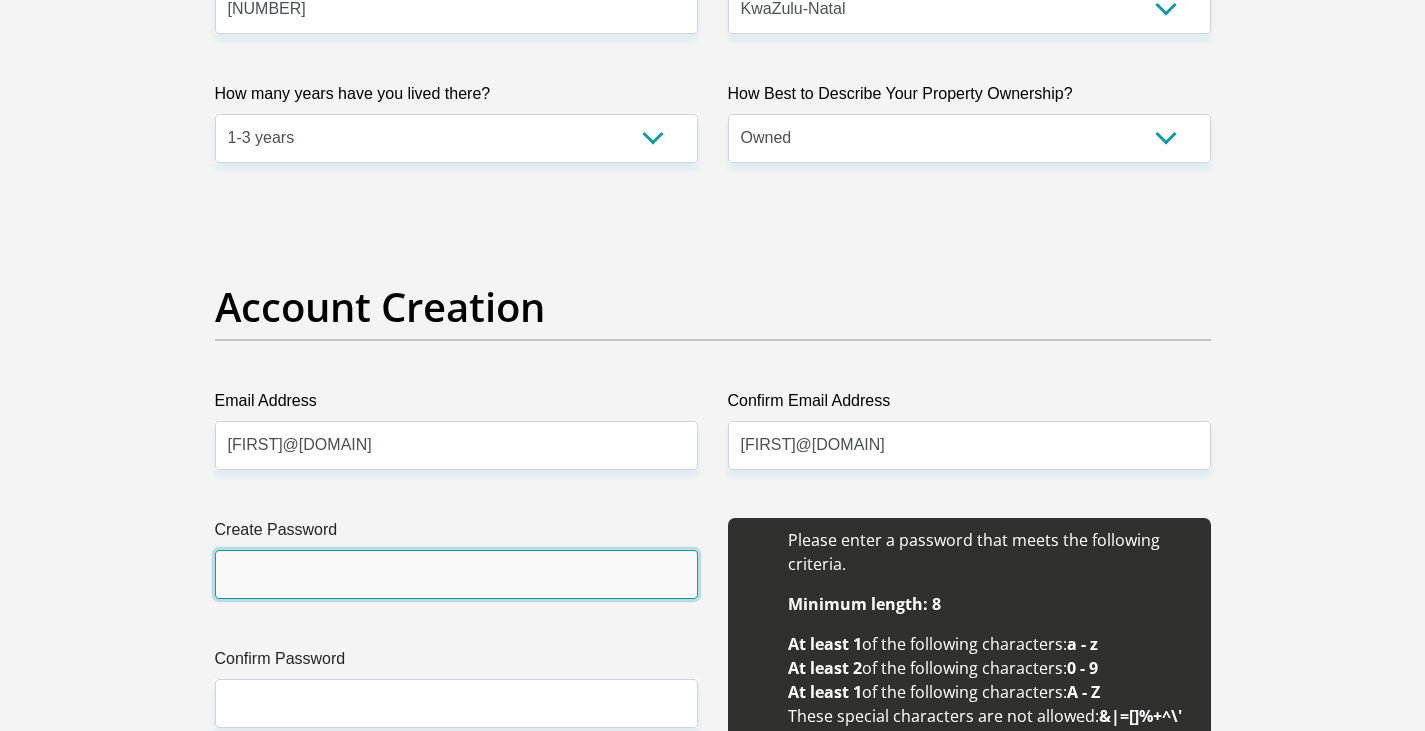 click on "Create Password" at bounding box center [456, 574] 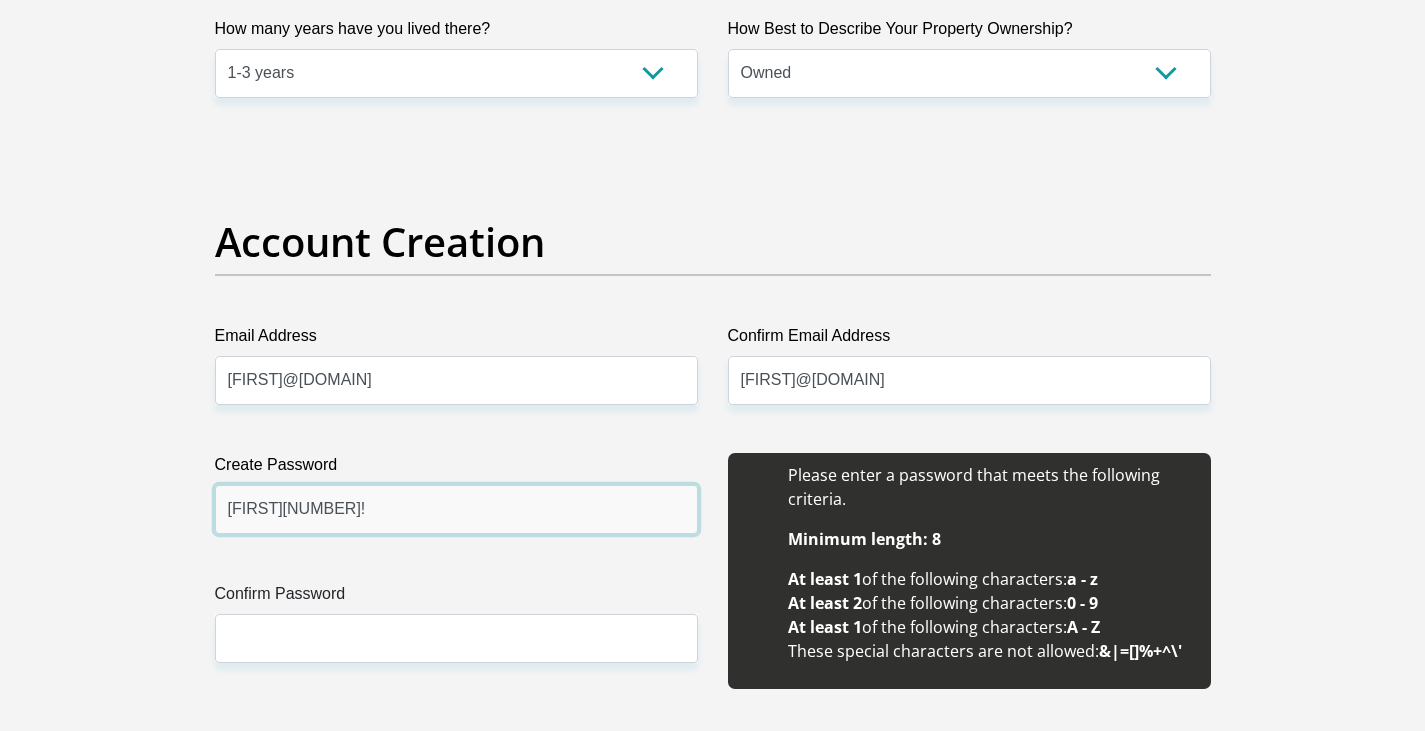 scroll, scrollTop: 1639, scrollLeft: 0, axis: vertical 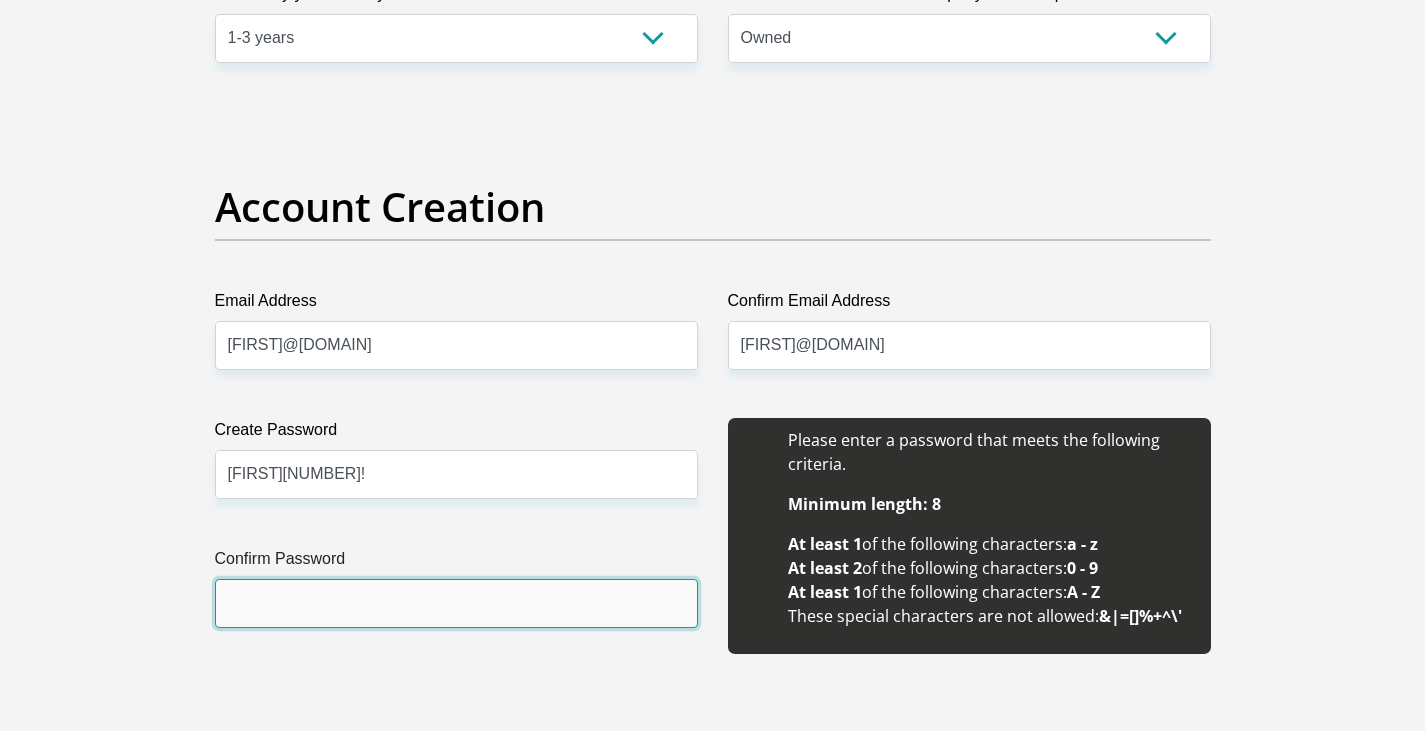 click on "Confirm Password" at bounding box center [456, 603] 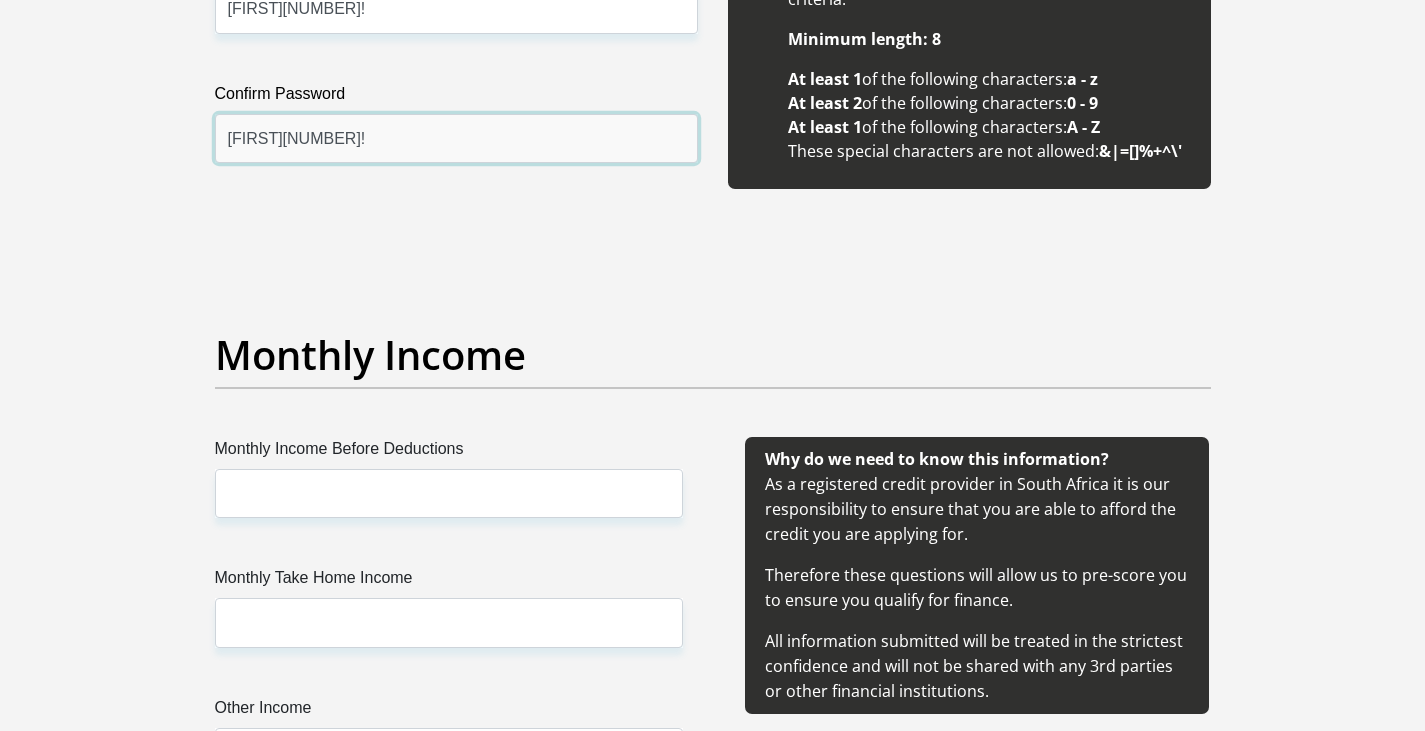 scroll, scrollTop: 2239, scrollLeft: 0, axis: vertical 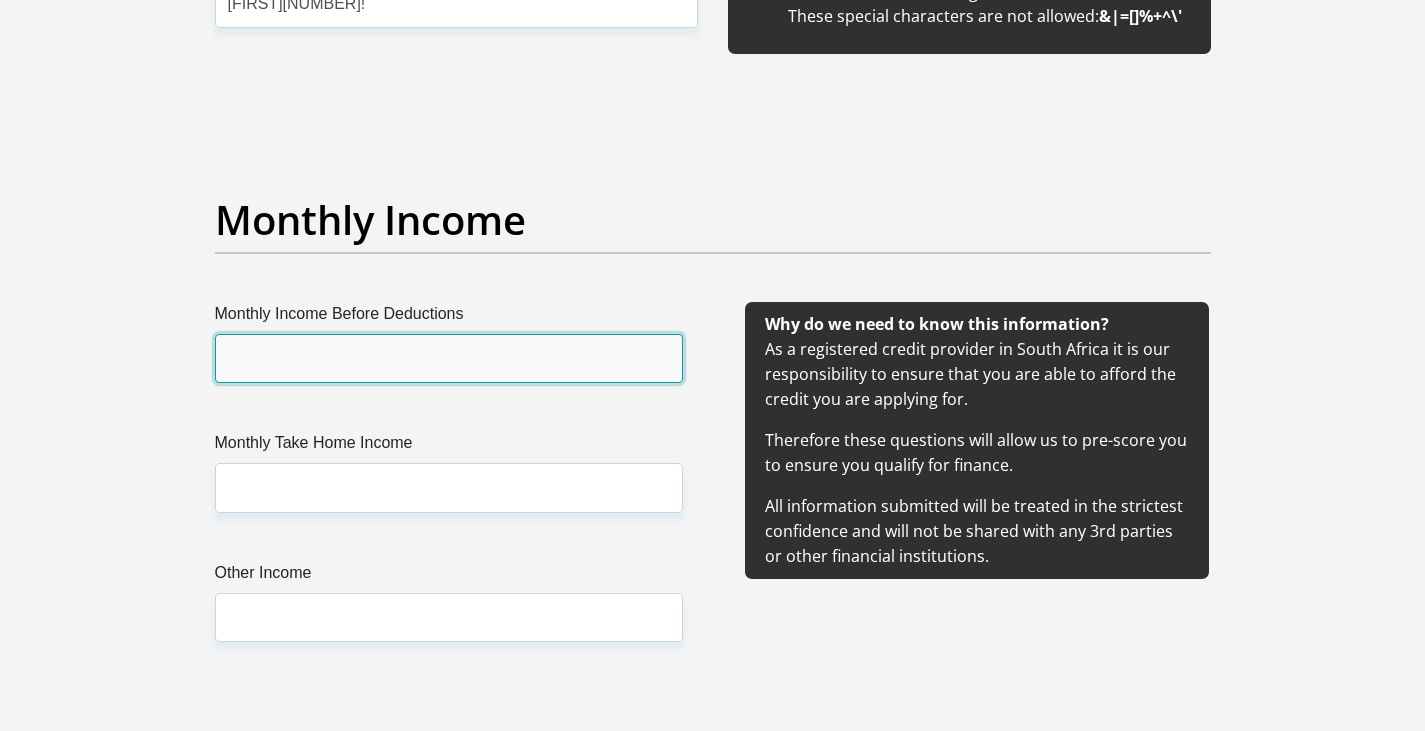 click on "Monthly Income Before Deductions" at bounding box center (449, 358) 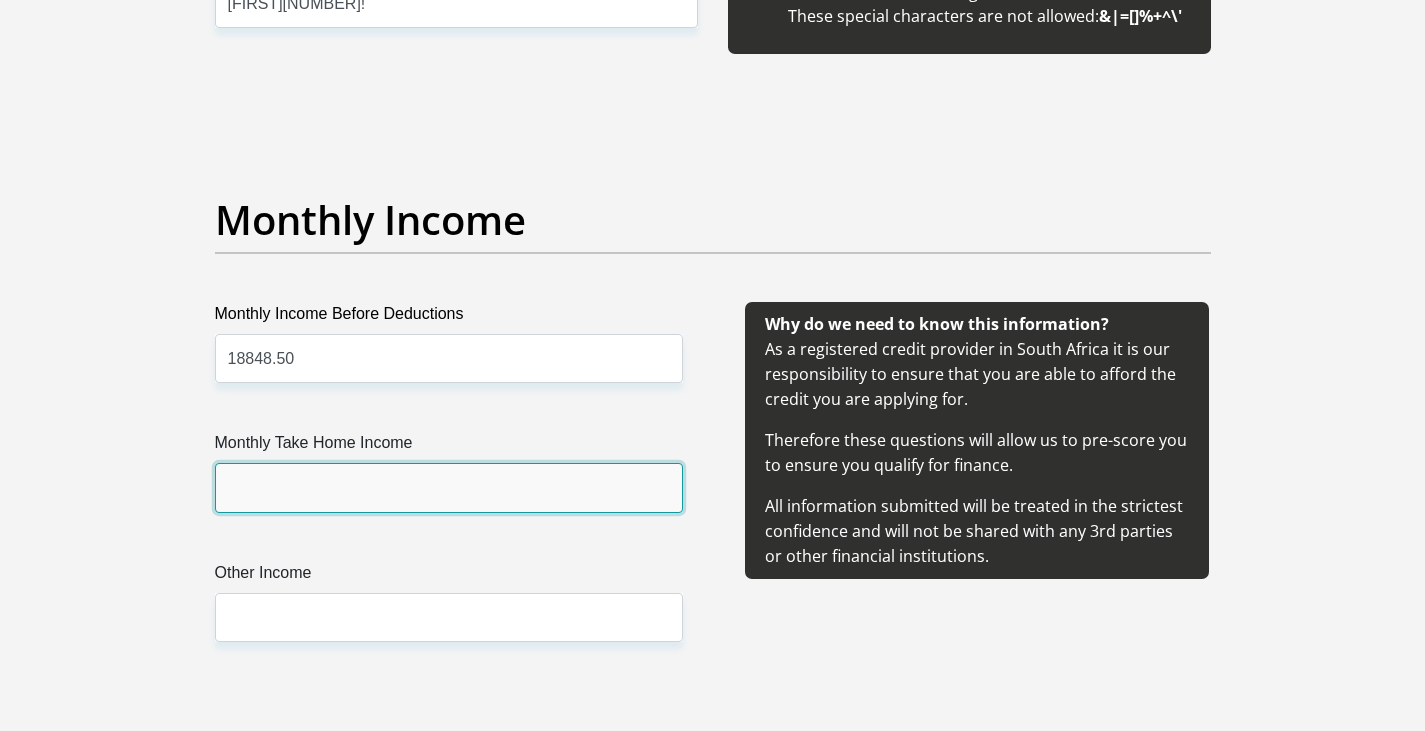 click on "Monthly Take Home Income" at bounding box center [449, 487] 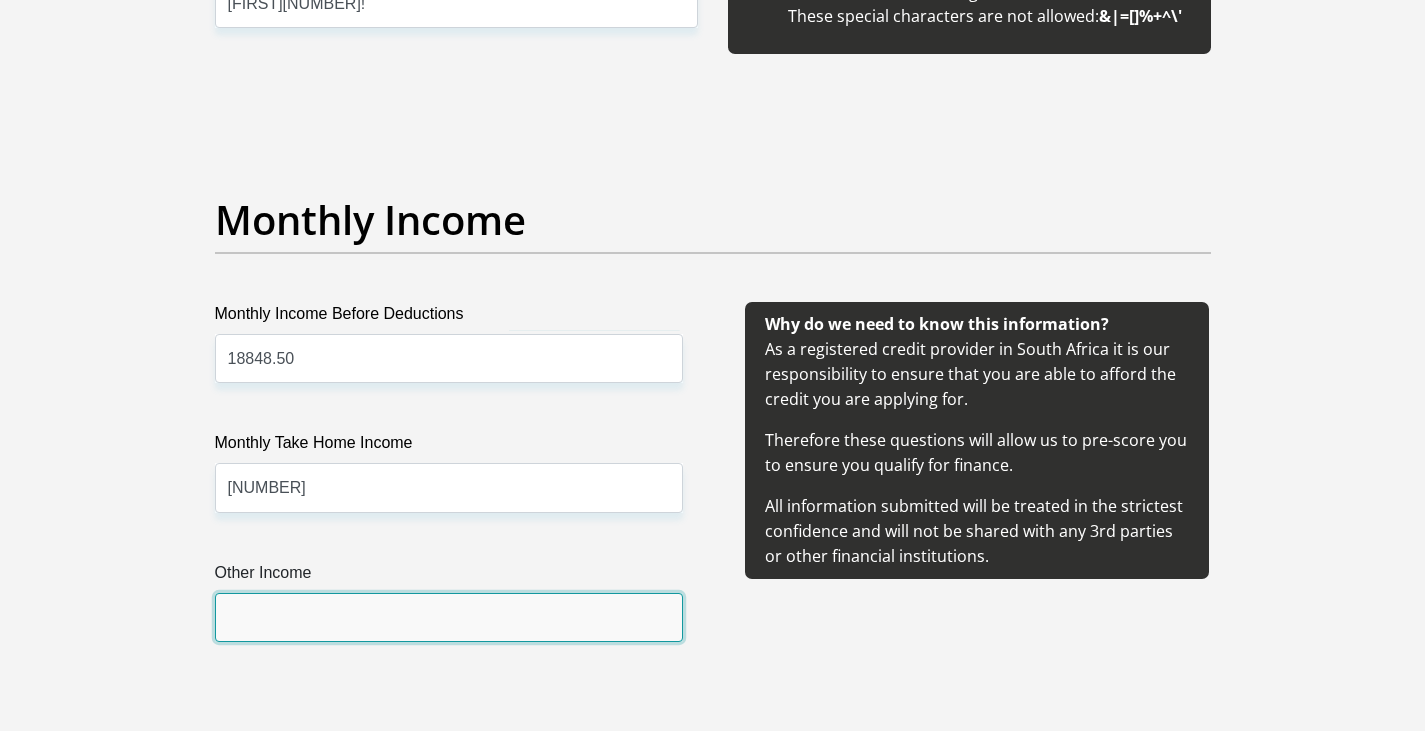 click on "Other Income" at bounding box center (449, 617) 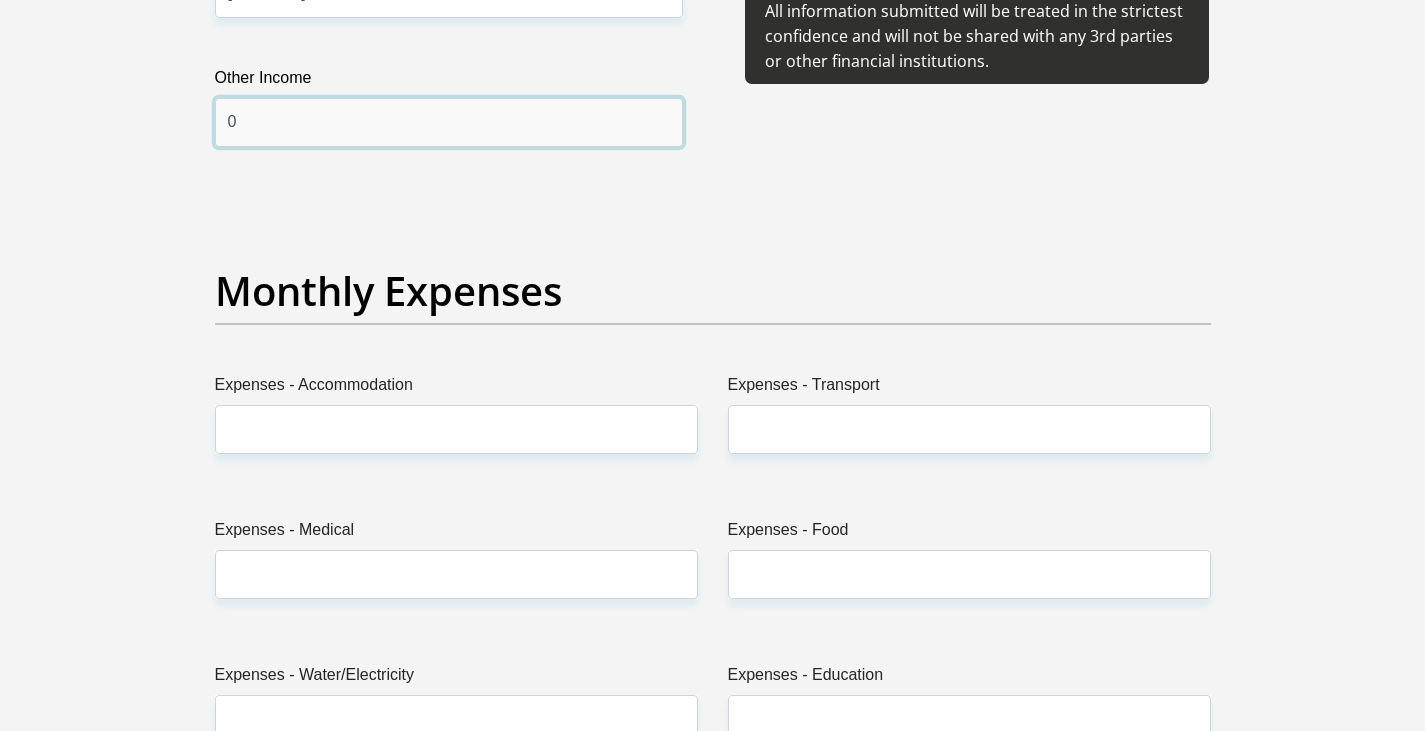 scroll, scrollTop: 2739, scrollLeft: 0, axis: vertical 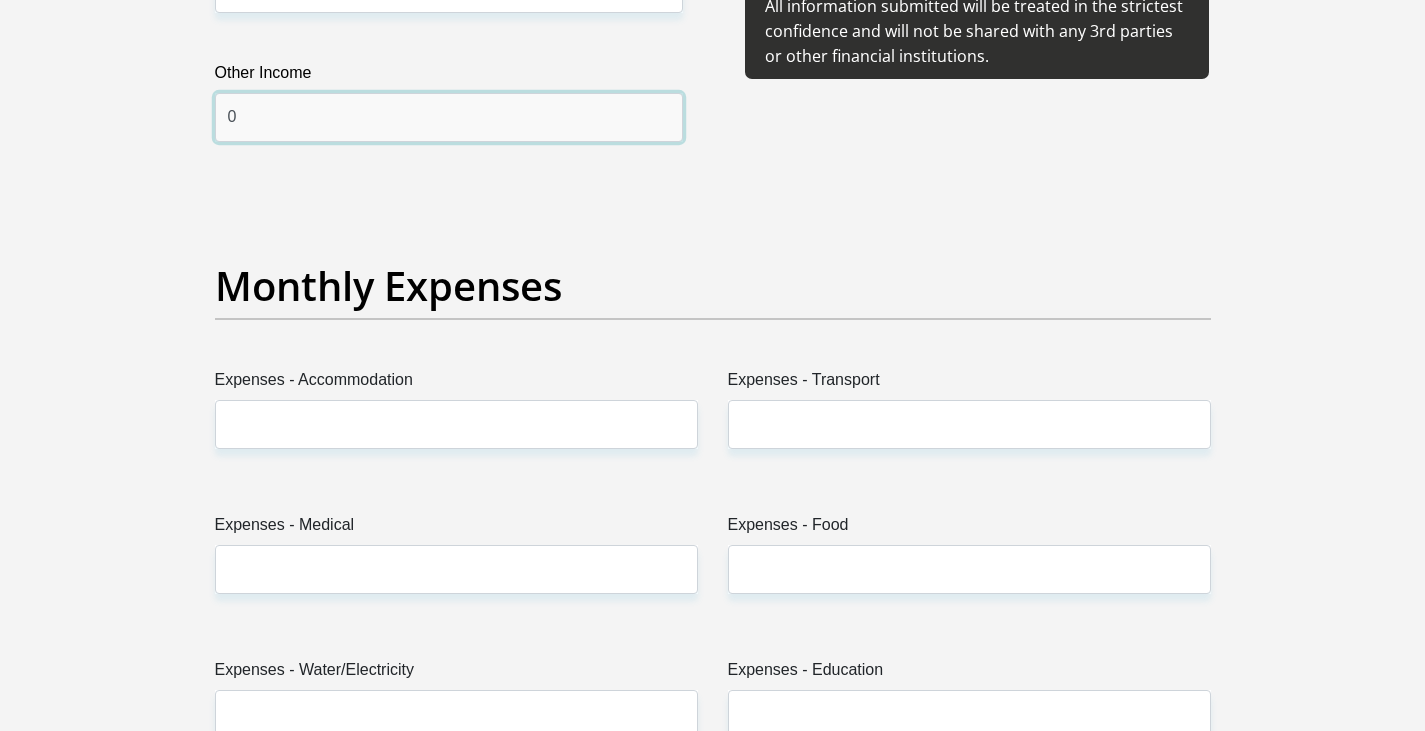 type on "0" 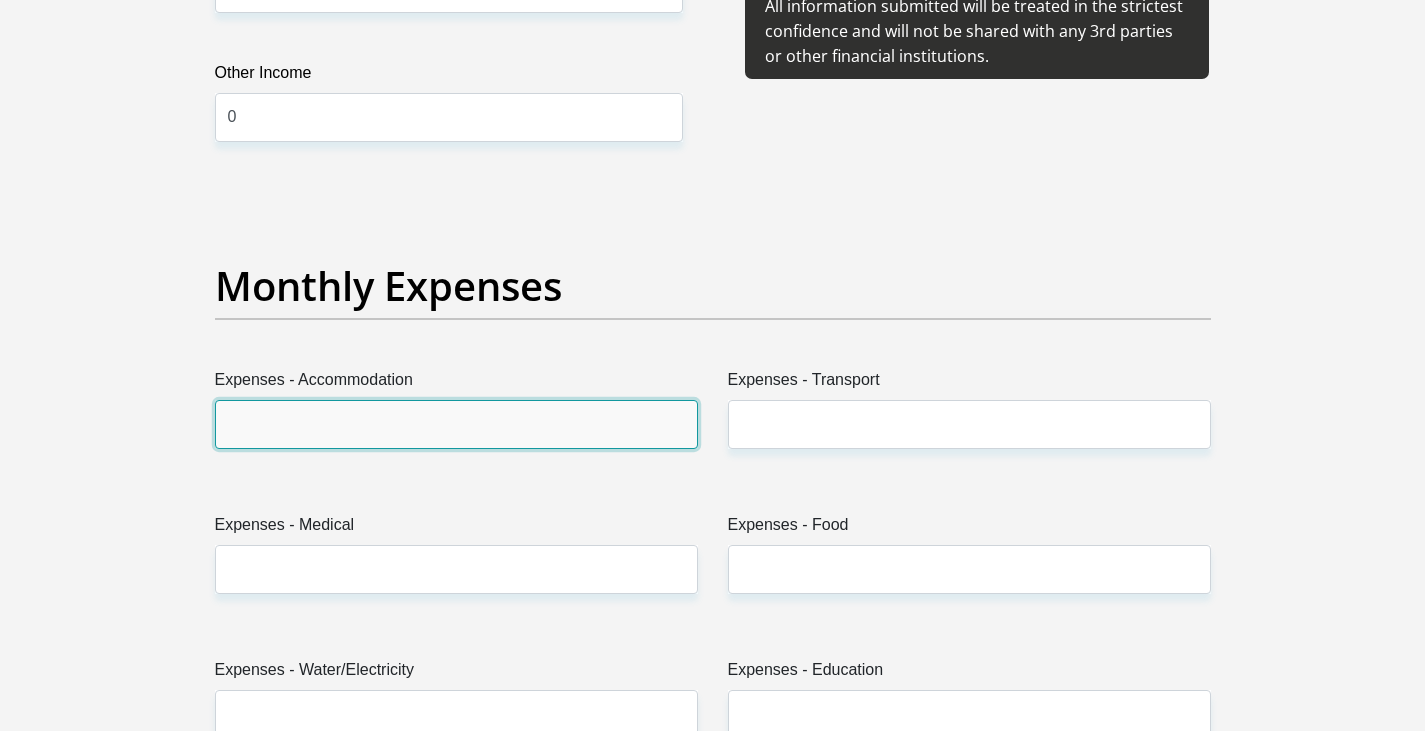 click on "Expenses - Accommodation" at bounding box center [456, 424] 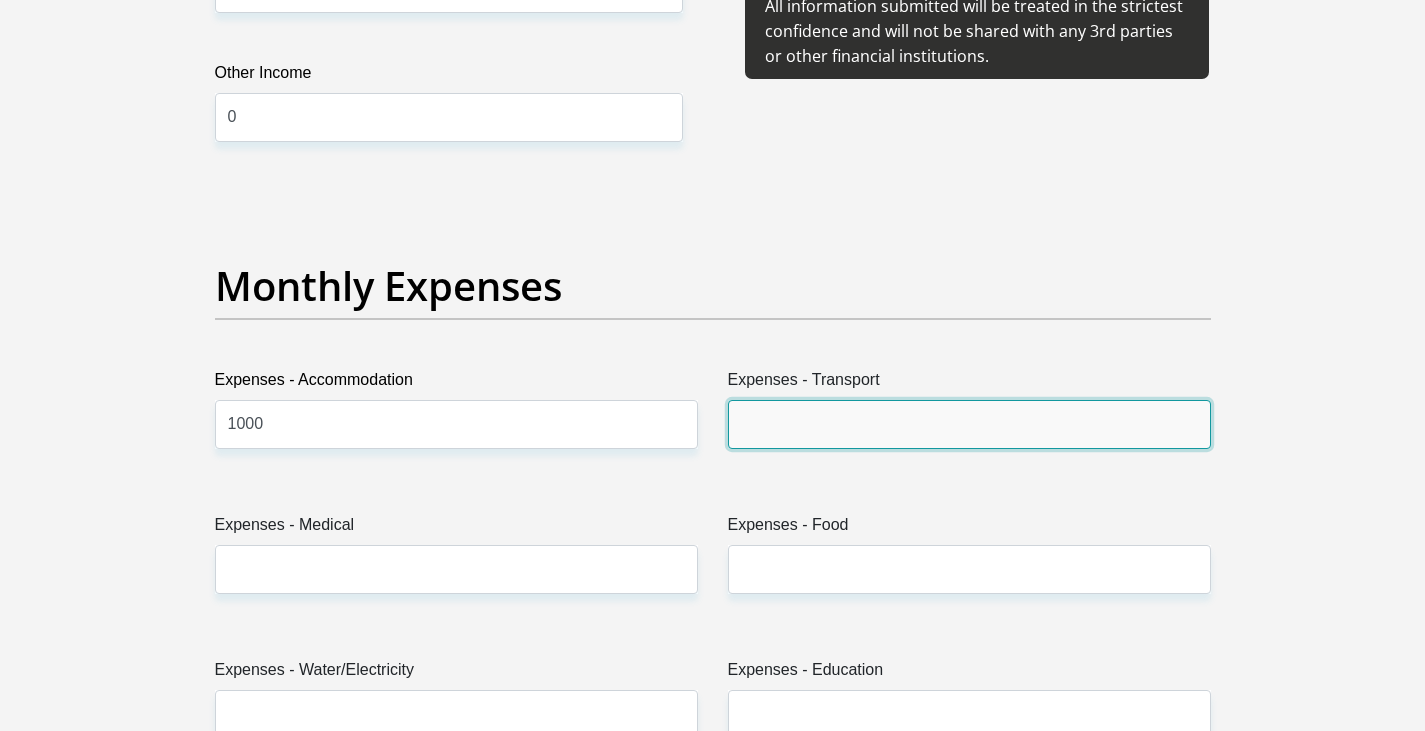 click on "Expenses - Transport" at bounding box center (969, 424) 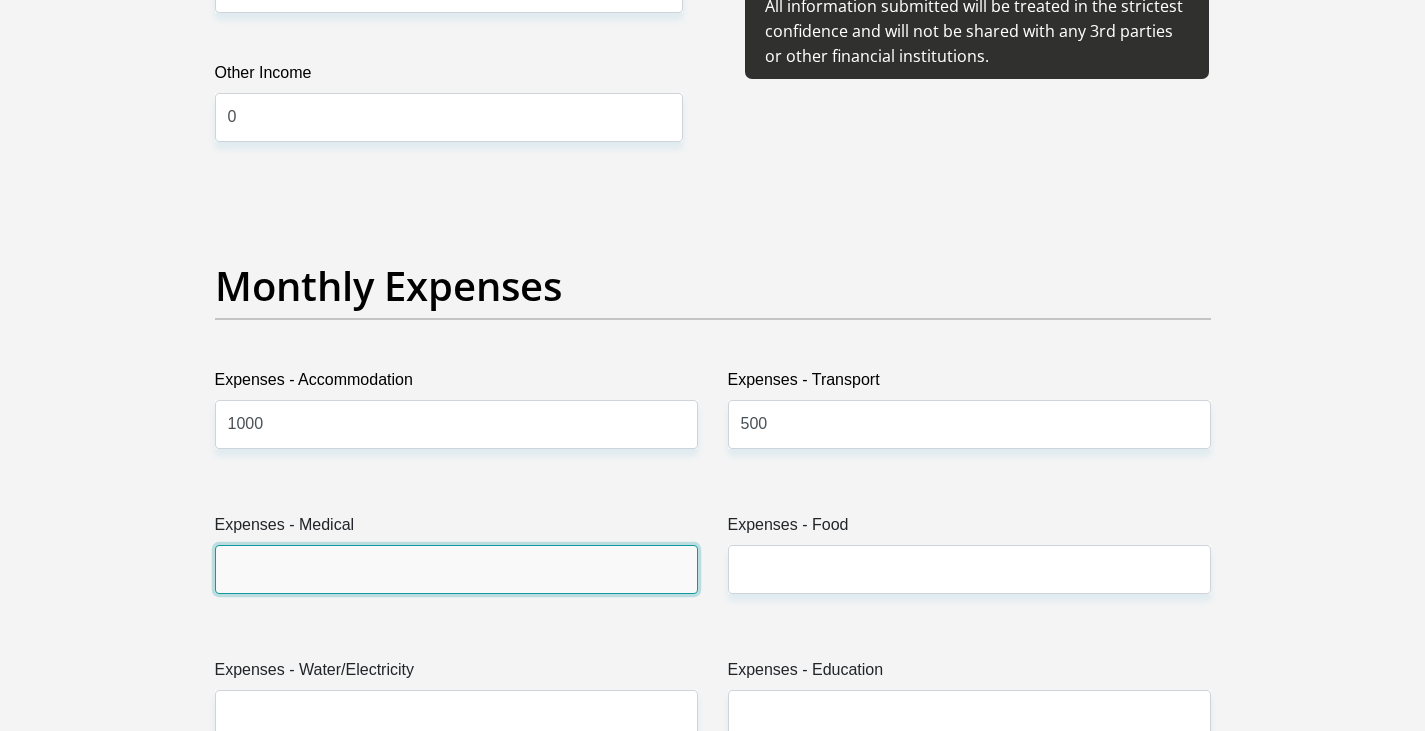 click on "Expenses - Medical" at bounding box center (456, 569) 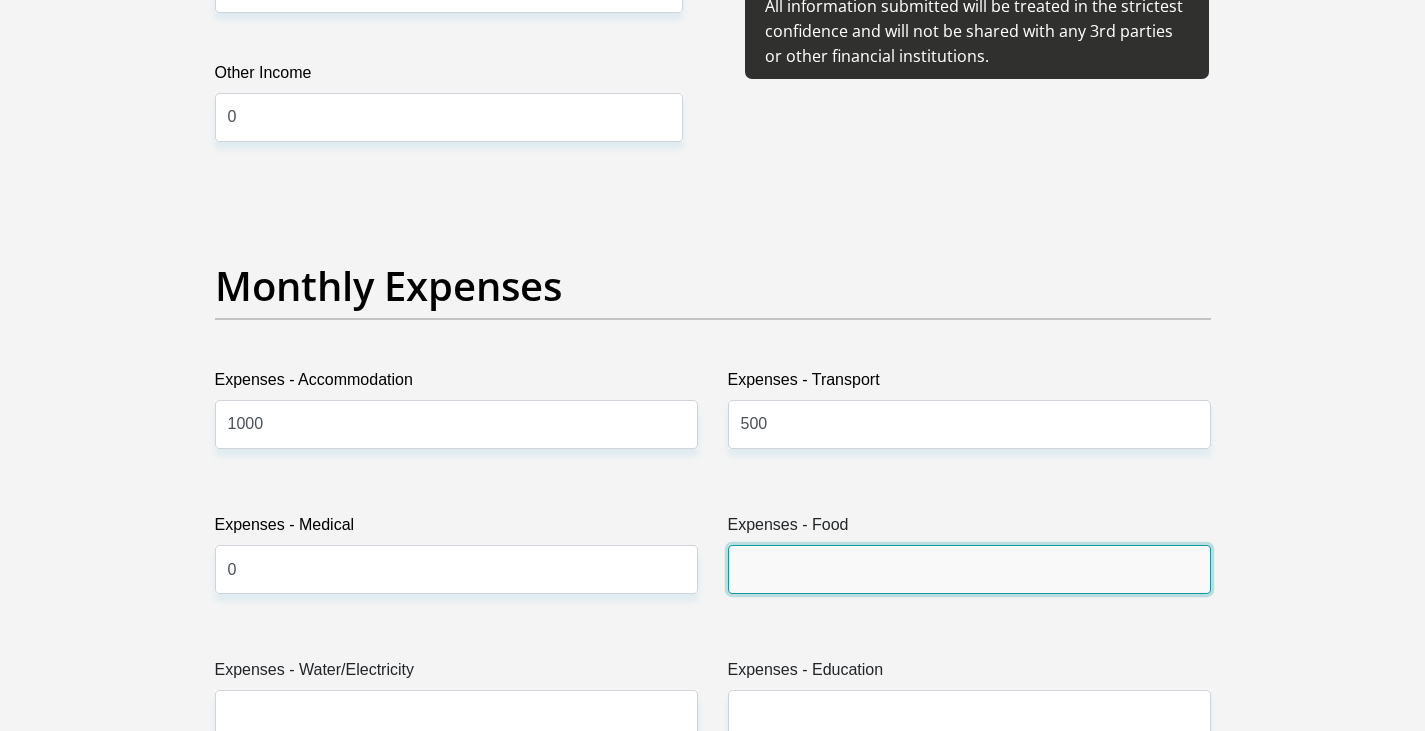 click on "Expenses - Food" at bounding box center [969, 569] 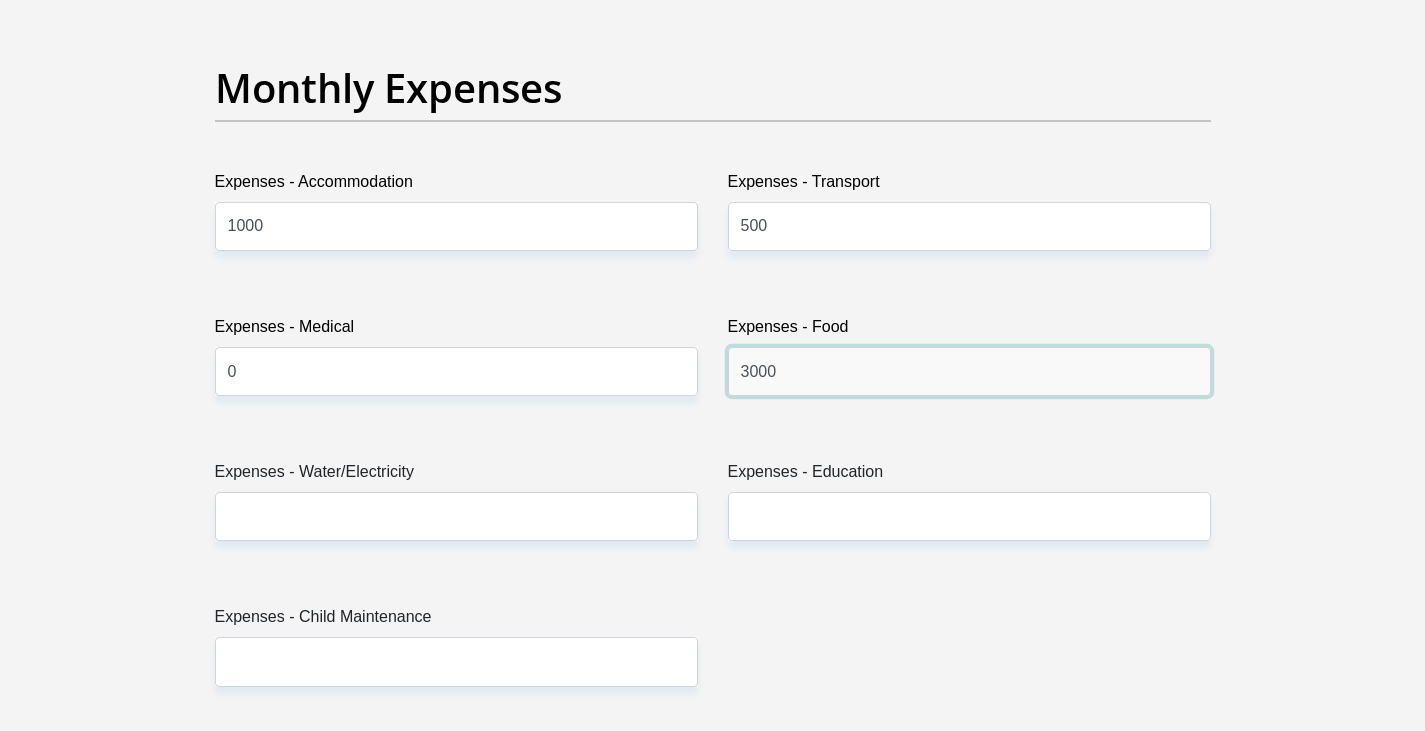 scroll, scrollTop: 2939, scrollLeft: 0, axis: vertical 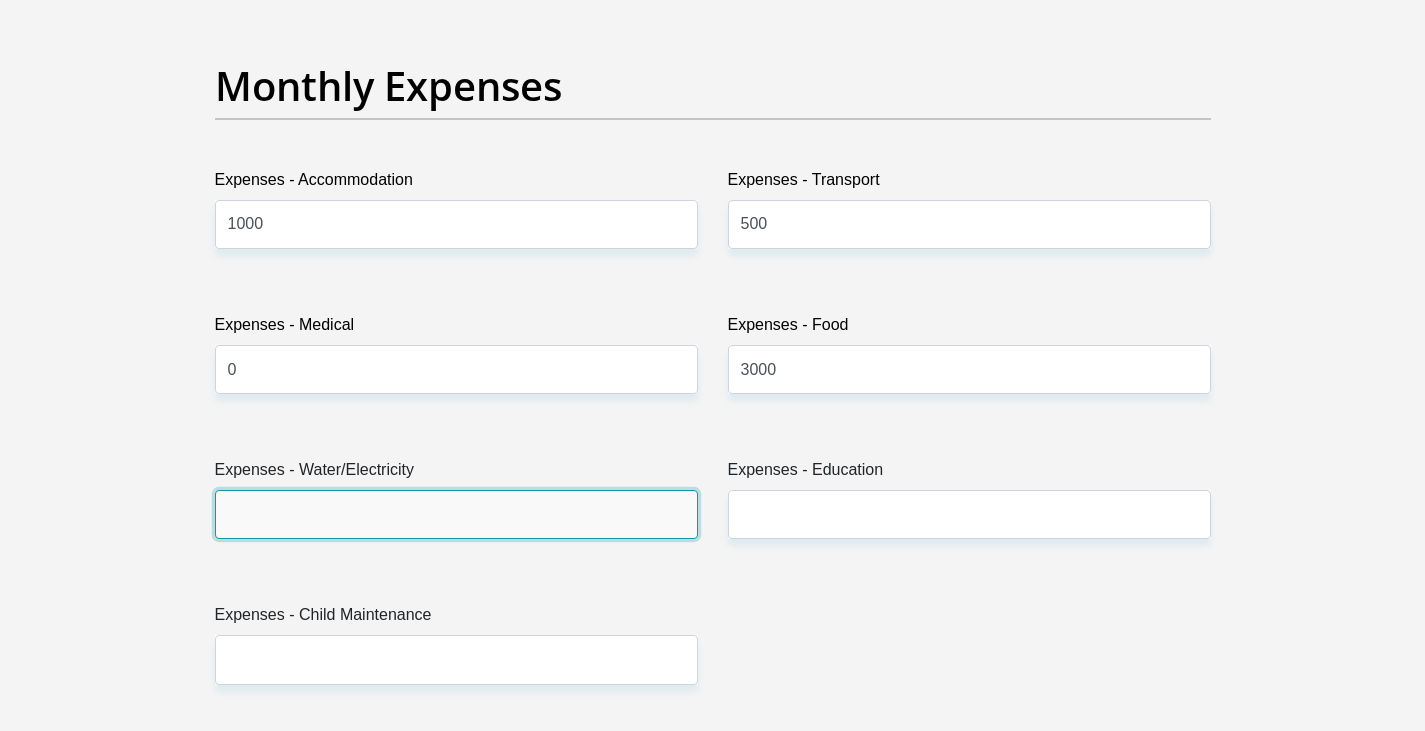 click on "Expenses - Water/Electricity" at bounding box center [456, 514] 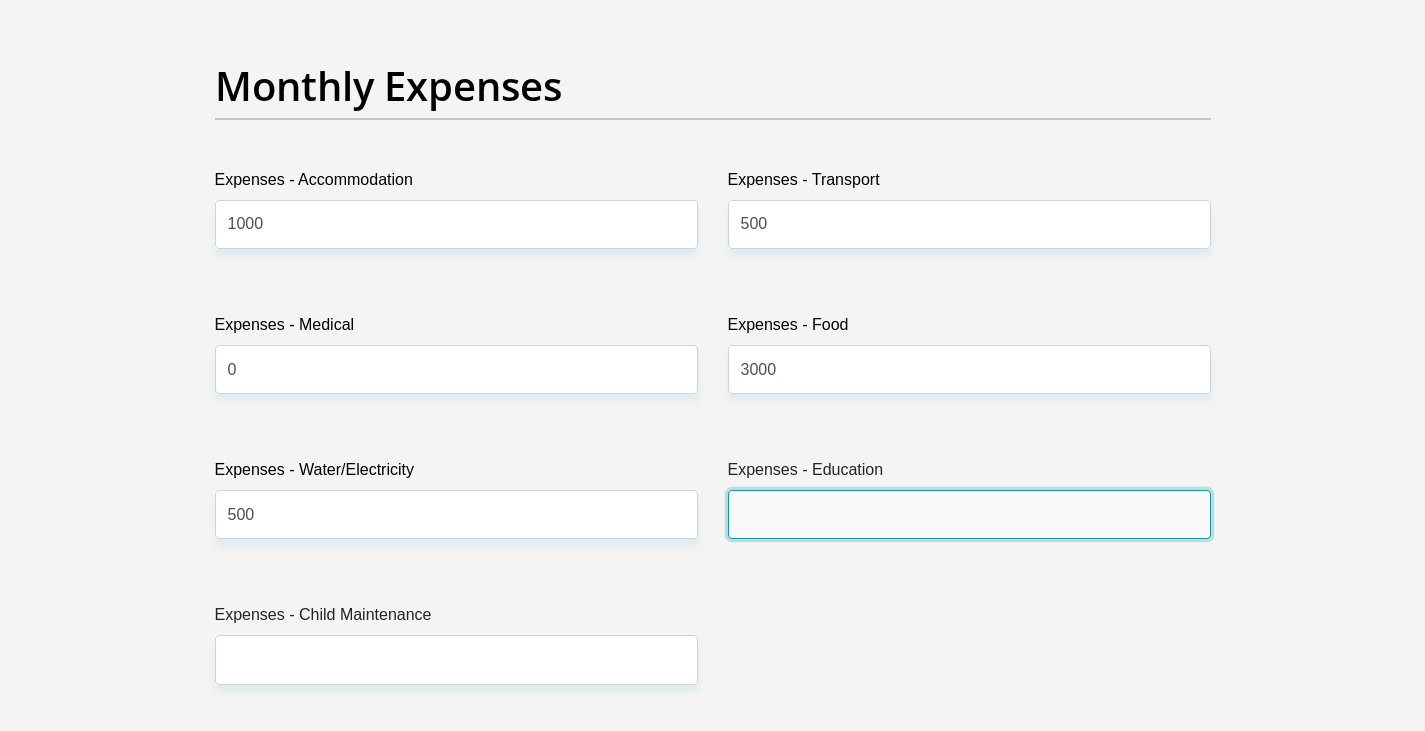 click on "Expenses - Education" at bounding box center (969, 514) 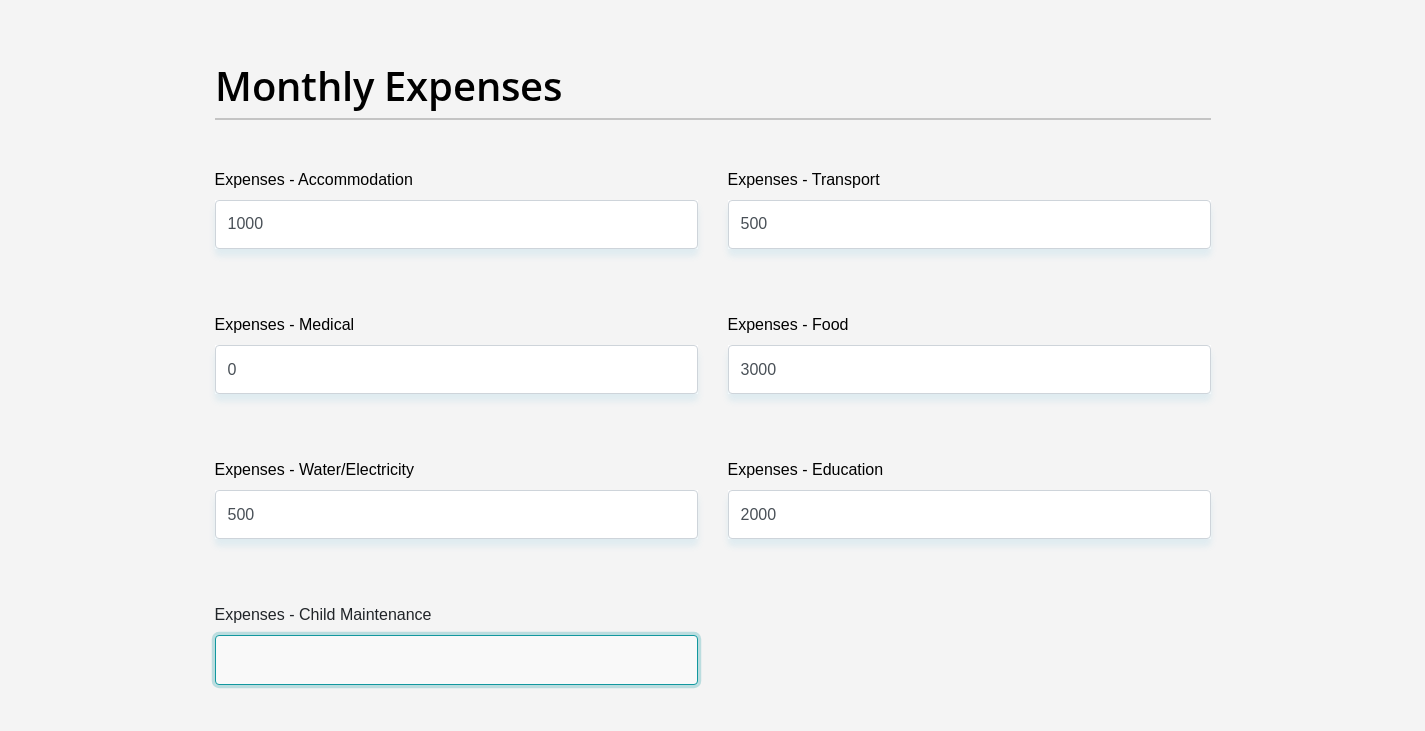 click on "Expenses - Child Maintenance" at bounding box center (456, 659) 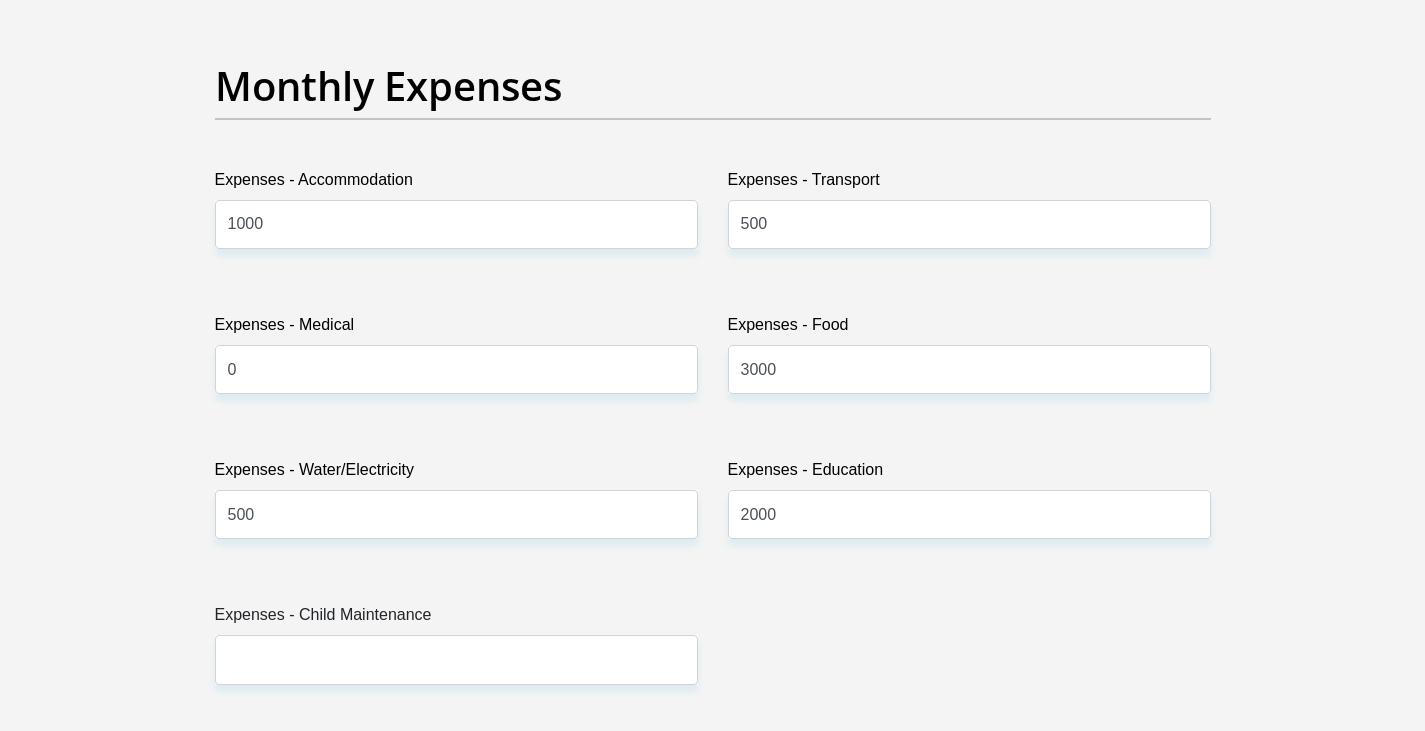 drag, startPoint x: 311, startPoint y: 685, endPoint x: 355, endPoint y: 670, distance: 46.486557 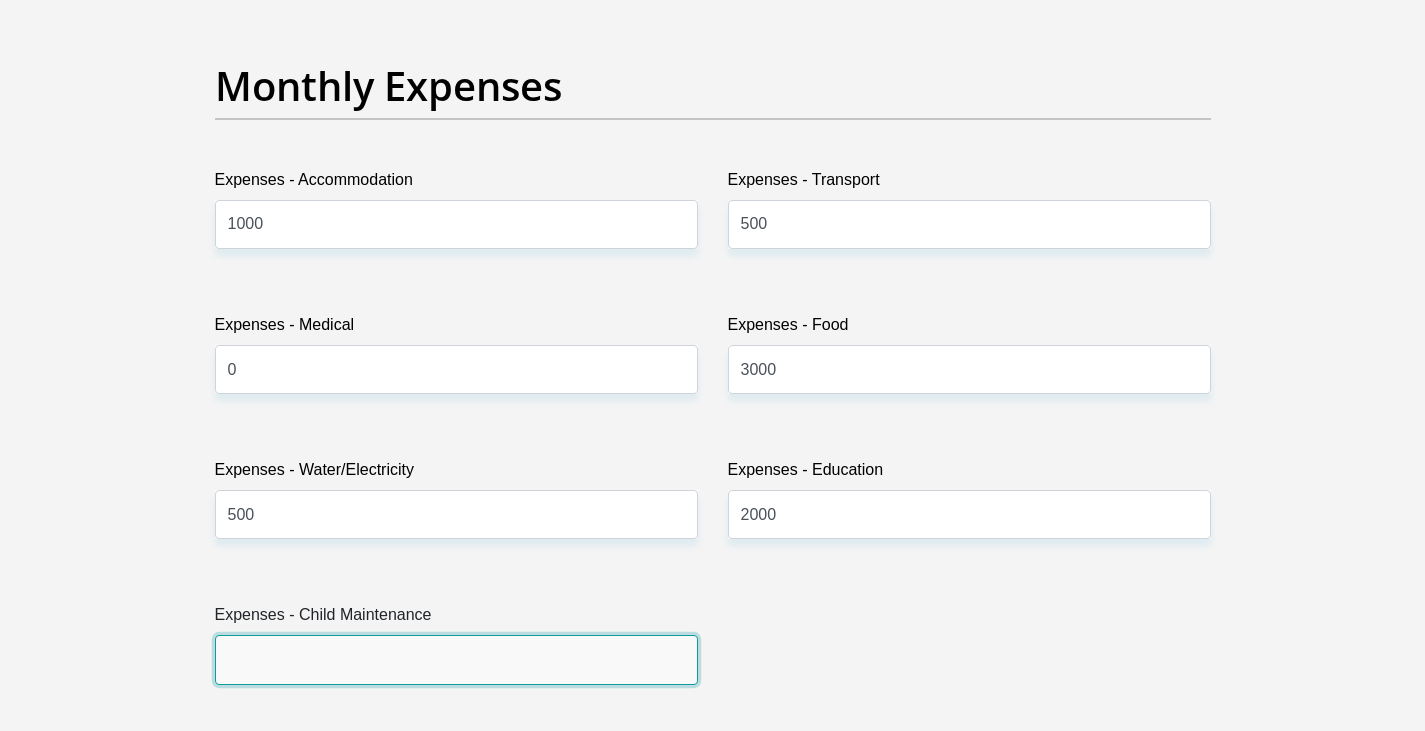 click on "Expenses - Child Maintenance" at bounding box center [456, 659] 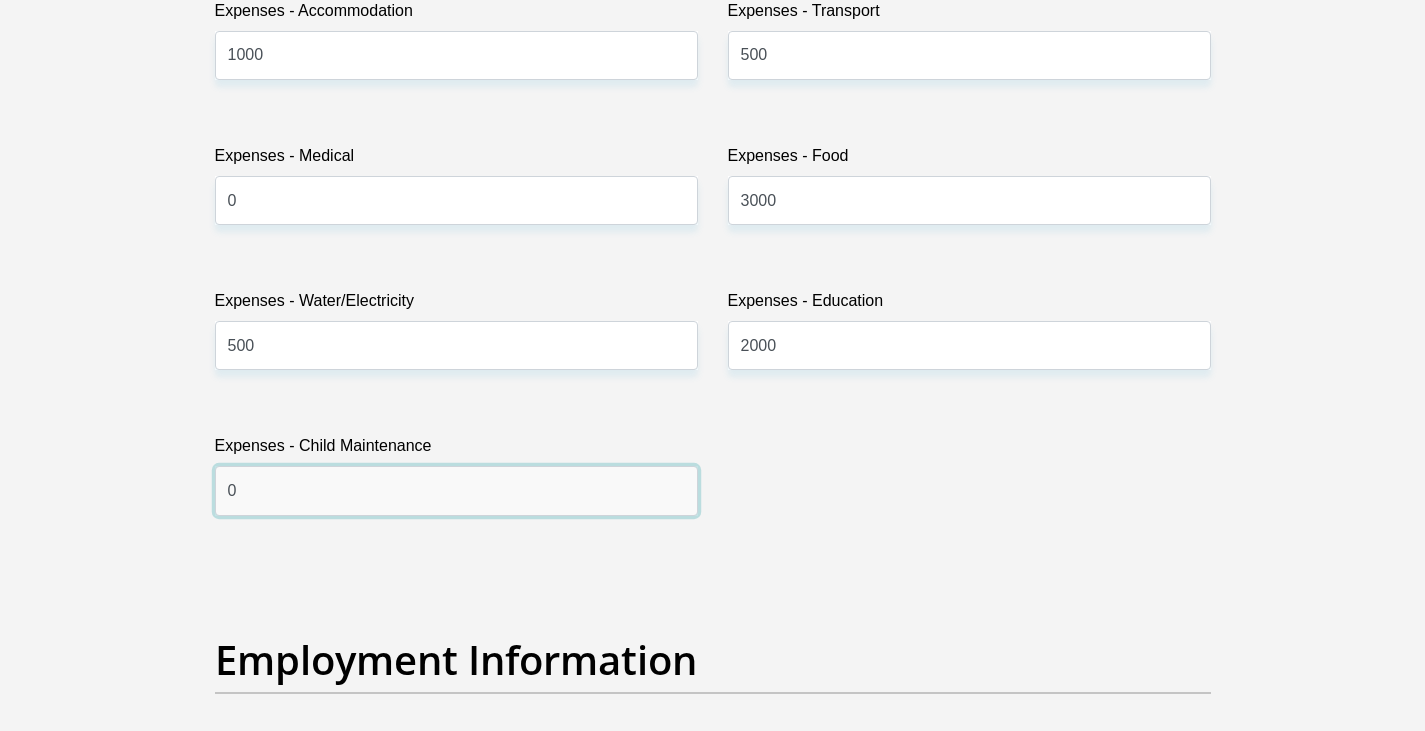 scroll, scrollTop: 3439, scrollLeft: 0, axis: vertical 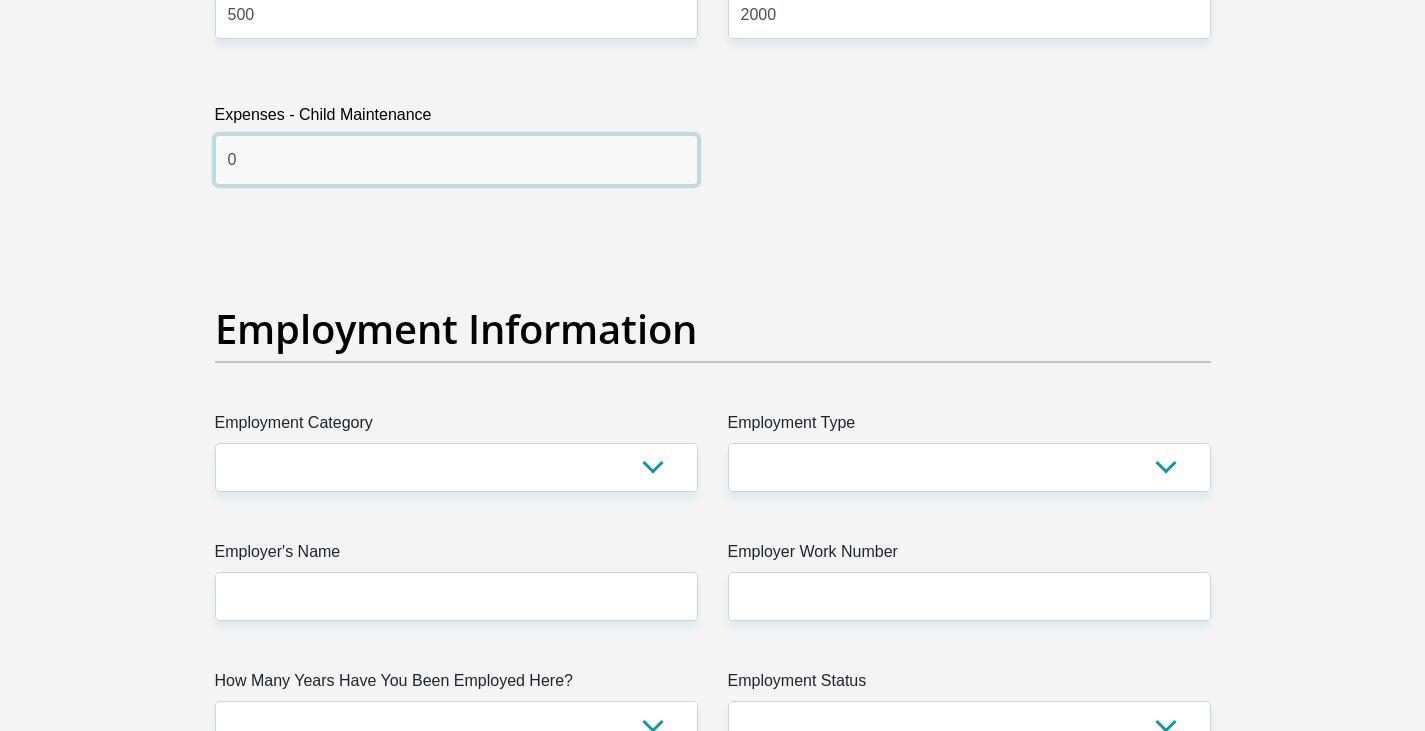 type on "0" 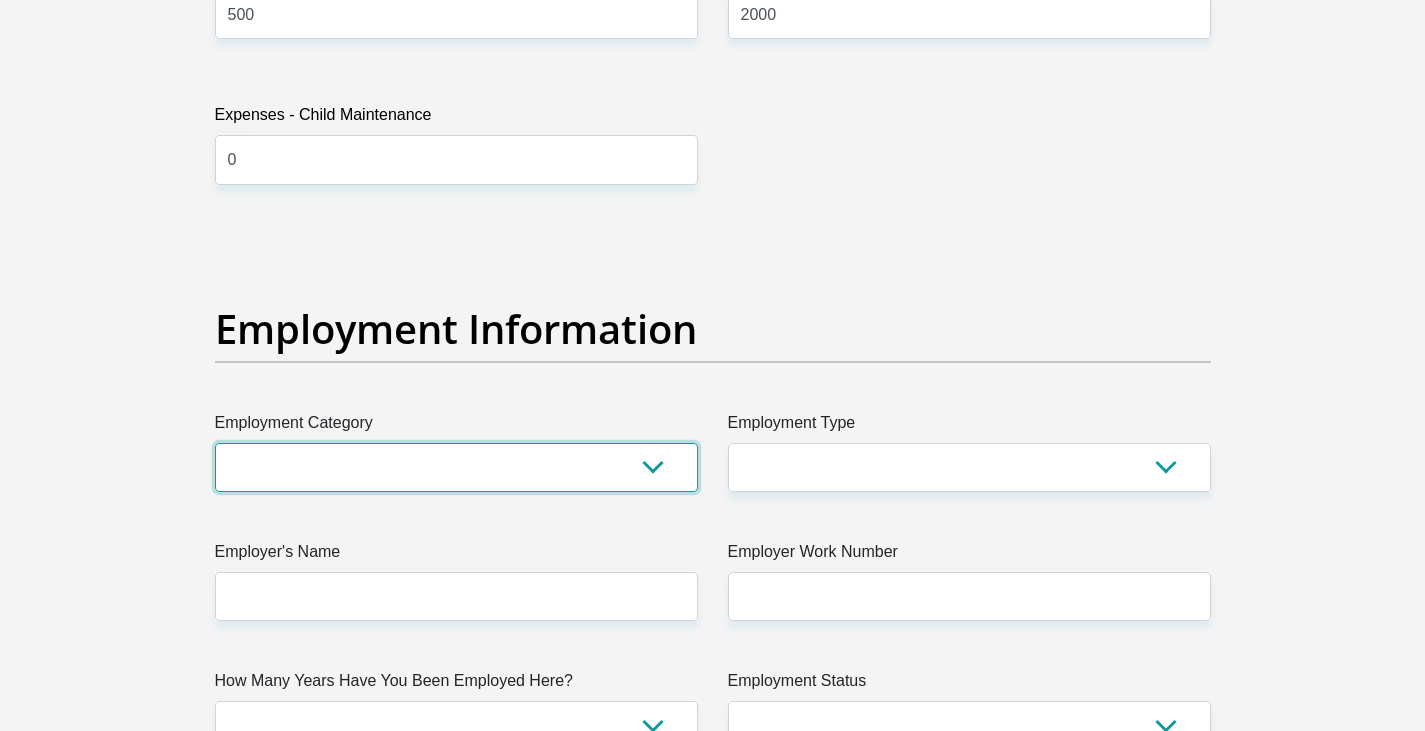 click on "AGRICULTURE
ALCOHOL & TOBACCO
CONSTRUCTION MATERIALS
METALLURGY
EQUIPMENT FOR RENEWABLE ENERGY
SPECIALIZED CONTRACTORS
CAR
GAMING (INCL. INTERNET
OTHER WHOLESALE
UNLICENSED PHARMACEUTICALS
CURRENCY EXCHANGE HOUSES
OTHER FINANCIAL INSTITUTIONS & INSURANCE
REAL ESTATE AGENTS
OIL & GAS
OTHER MATERIALS (E.G. IRON ORE)
PRECIOUS STONES & PRECIOUS METALS
POLITICAL ORGANIZATIONS
RELIGIOUS ORGANIZATIONS(NOT SECTS)
ACTI. HAVING BUSINESS DEAL WITH PUBLIC ADMINISTRATION
LAUNDROMATS" at bounding box center (456, 467) 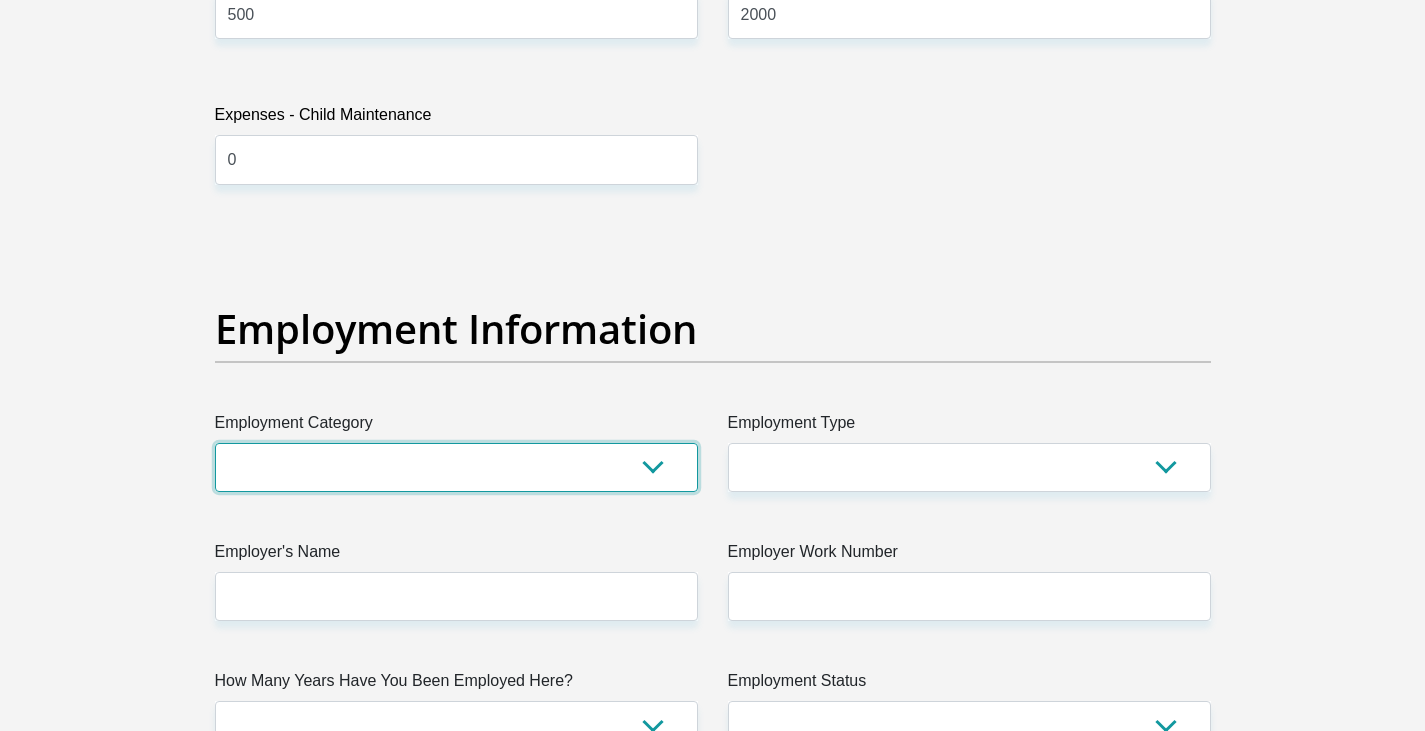 select on "76" 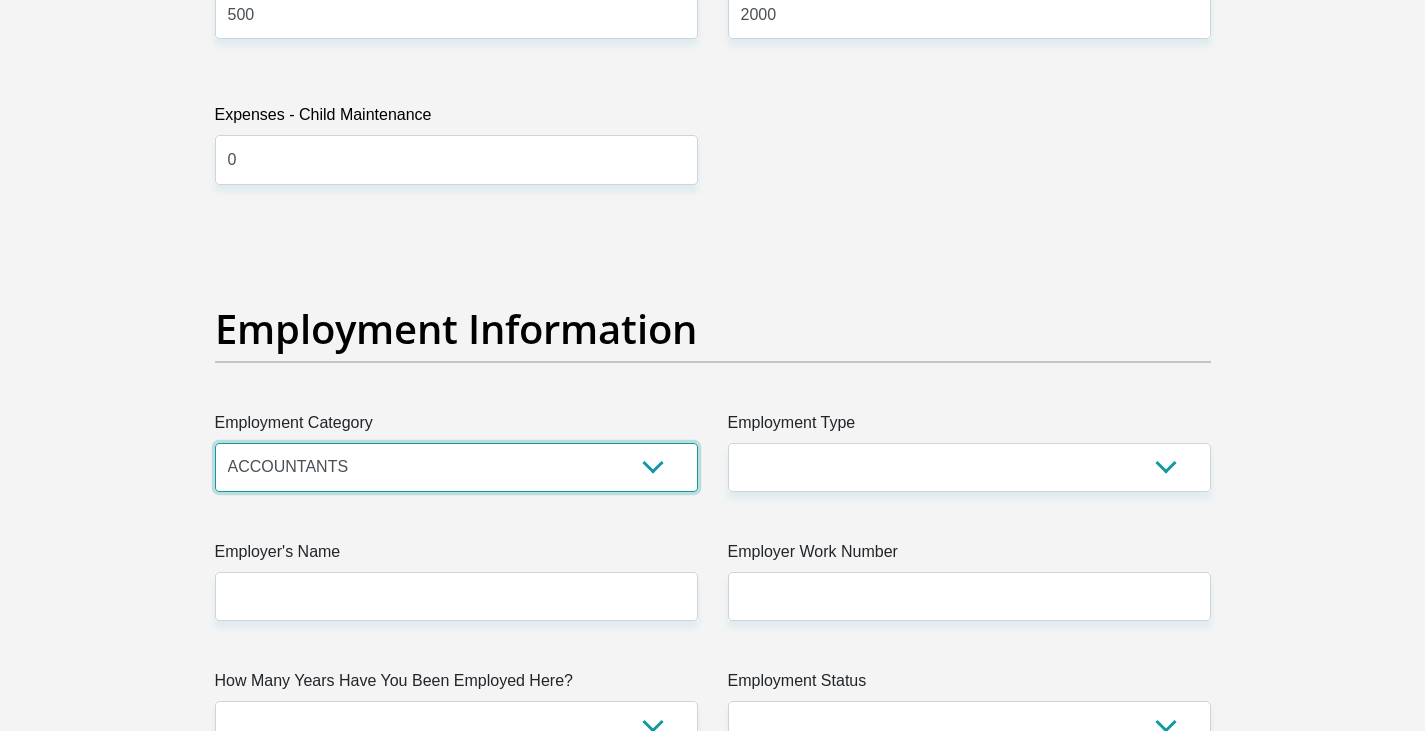 click on "AGRICULTURE
ALCOHOL & TOBACCO
CONSTRUCTION MATERIALS
METALLURGY
EQUIPMENT FOR RENEWABLE ENERGY
SPECIALIZED CONTRACTORS
CAR
GAMING (INCL. INTERNET
OTHER WHOLESALE
UNLICENSED PHARMACEUTICALS
CURRENCY EXCHANGE HOUSES
OTHER FINANCIAL INSTITUTIONS & INSURANCE
REAL ESTATE AGENTS
OIL & GAS
OTHER MATERIALS (E.G. IRON ORE)
PRECIOUS STONES & PRECIOUS METALS
POLITICAL ORGANIZATIONS
RELIGIOUS ORGANIZATIONS(NOT SECTS)
ACTI. HAVING BUSINESS DEAL WITH PUBLIC ADMINISTRATION
LAUNDROMATS" at bounding box center [456, 467] 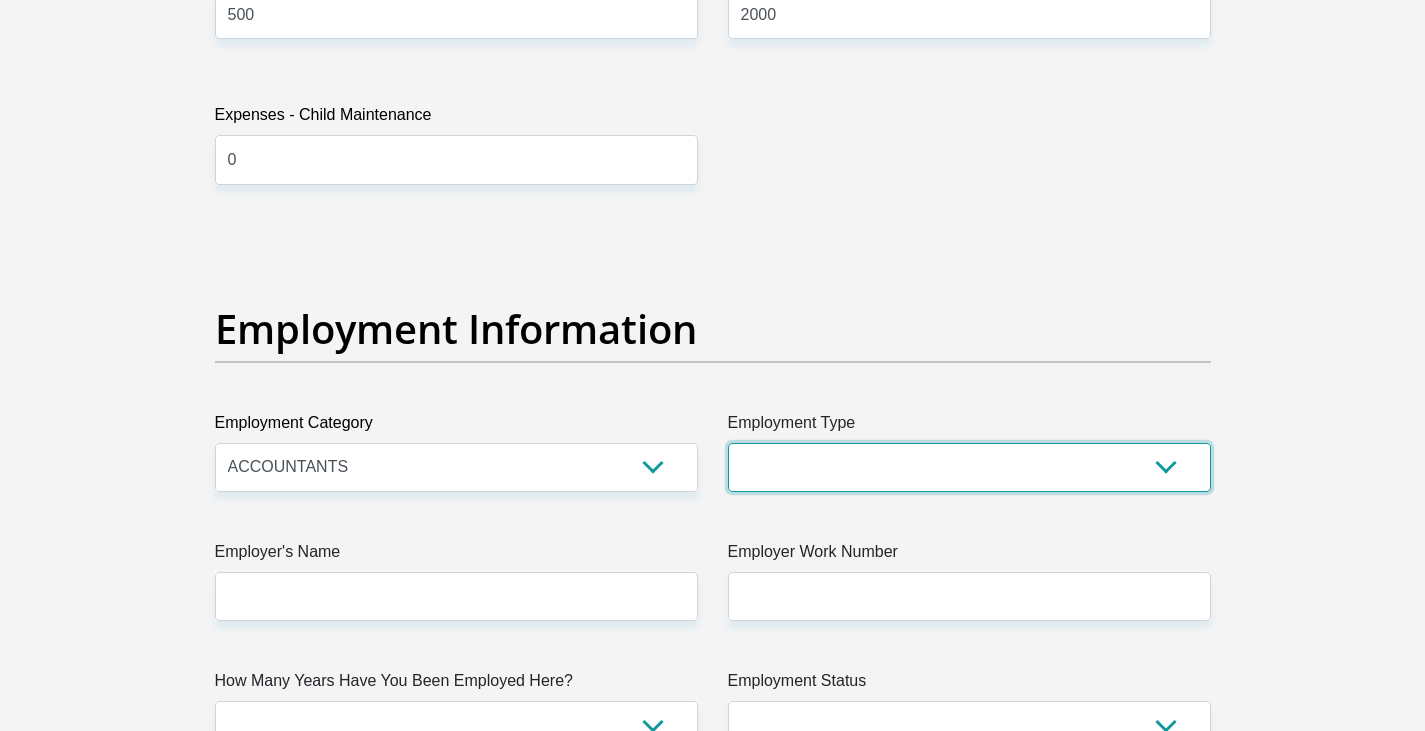 click on "College/Lecturer
Craft Seller
Creative
Driver
Executive
Farmer
Forces - Non Commissioned
Forces - Officer
Hawker
Housewife
Labourer
Licenced Professional
Manager
Miner
Non Licenced Professional
Office Staff/Clerk
Outside Worker
Pensioner
Permanent Teacher
Production/Manufacturing
Sales
Self-Employed
Semi-Professional Worker
Service Industry  Social Worker  Student" at bounding box center [969, 467] 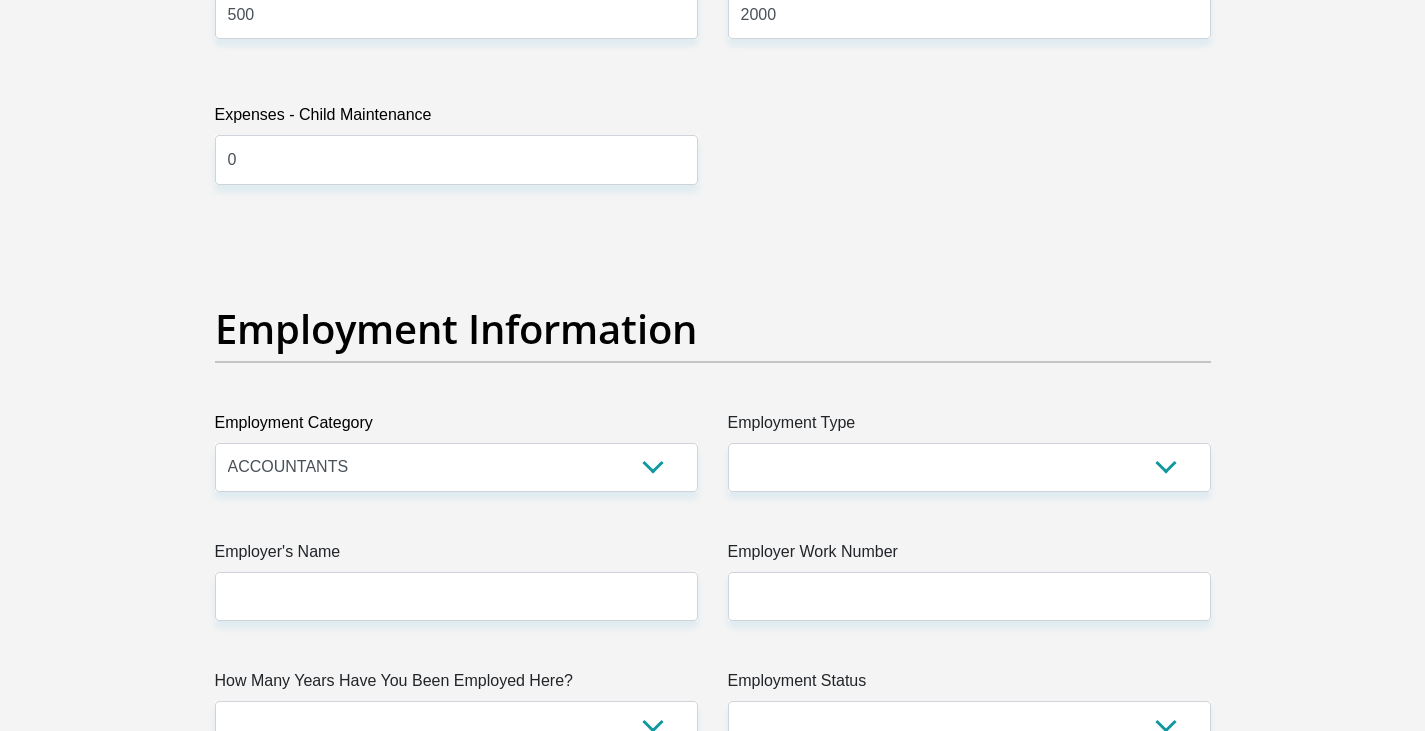 click on "Personal Details
Title
Mr
Ms
Mrs
Dr
Other
First Name
Jenny
Surname
Chetty
ID Number
8603280061089
Please input valid ID number
Race
Black
Coloured
Indian
White
Other
Contact Number
0838844935
Please input valid contact number
Chad" at bounding box center (712, 182) 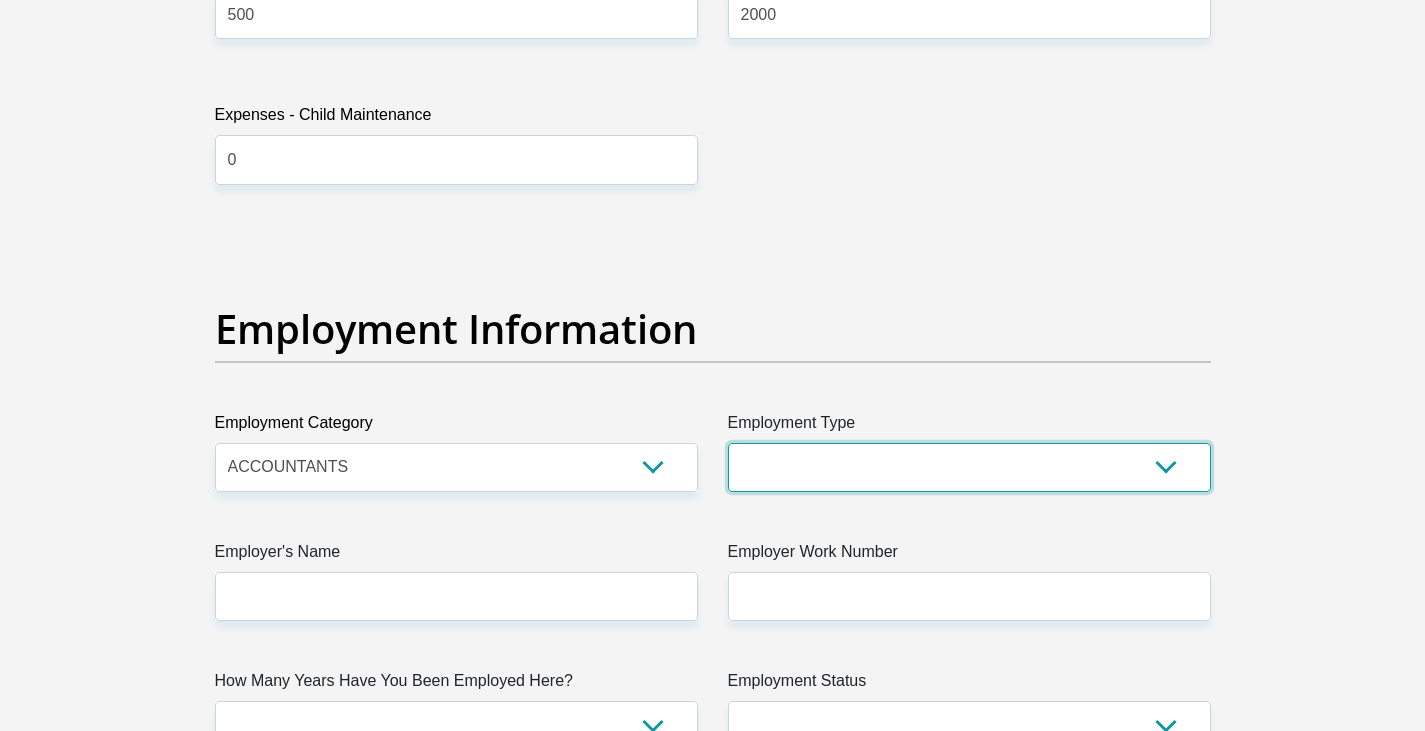 click on "College/Lecturer
Craft Seller
Creative
Driver
Executive
Farmer
Forces - Non Commissioned
Forces - Officer
Hawker
Housewife
Labourer
Licenced Professional
Manager
Miner
Non Licenced Professional
Office Staff/Clerk
Outside Worker
Pensioner
Permanent Teacher
Production/Manufacturing
Sales
Self-Employed
Semi-Professional Worker
Service Industry  Social Worker  Student" at bounding box center [969, 467] 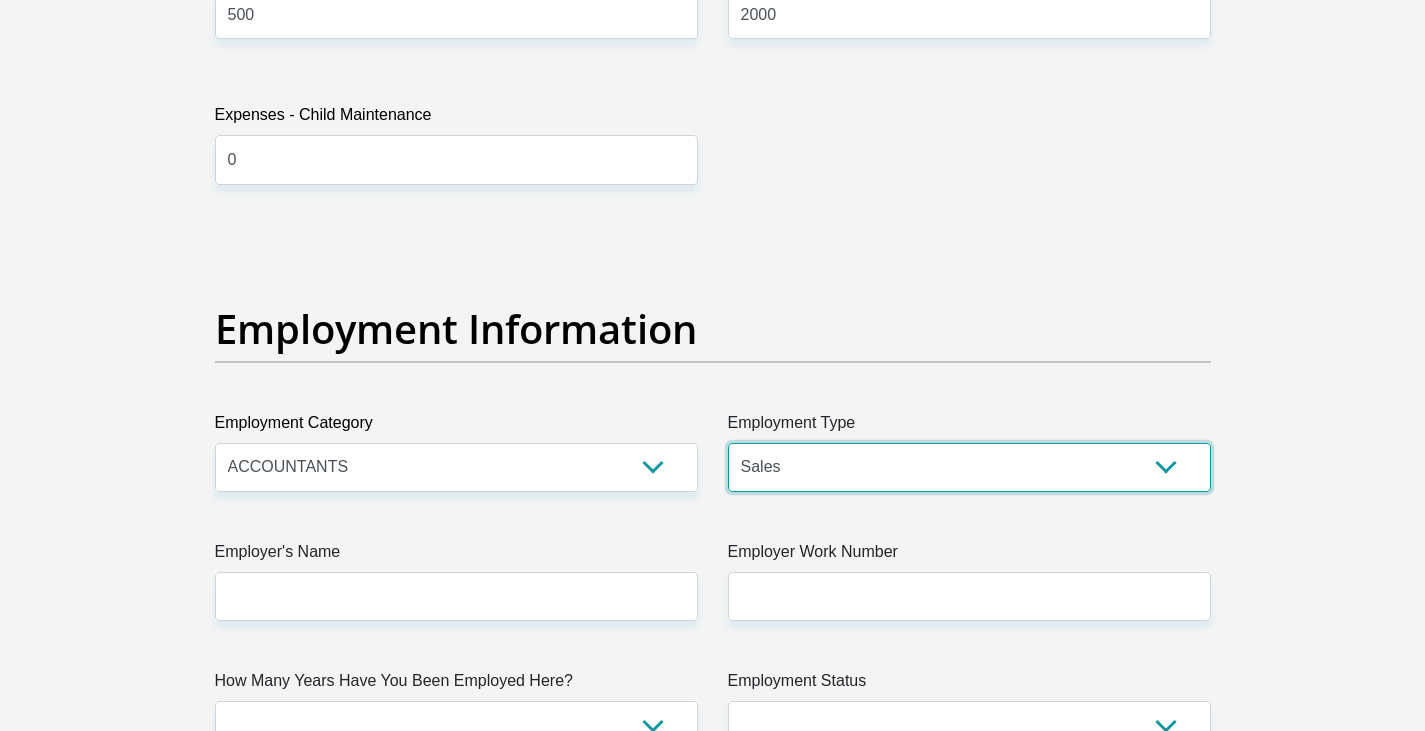 click on "College/Lecturer
Craft Seller
Creative
Driver
Executive
Farmer
Forces - Non Commissioned
Forces - Officer
Hawker
Housewife
Labourer
Licenced Professional
Manager
Miner
Non Licenced Professional
Office Staff/Clerk
Outside Worker
Pensioner
Permanent Teacher
Production/Manufacturing
Sales
Self-Employed
Semi-Professional Worker
Service Industry  Social Worker  Student" at bounding box center [969, 467] 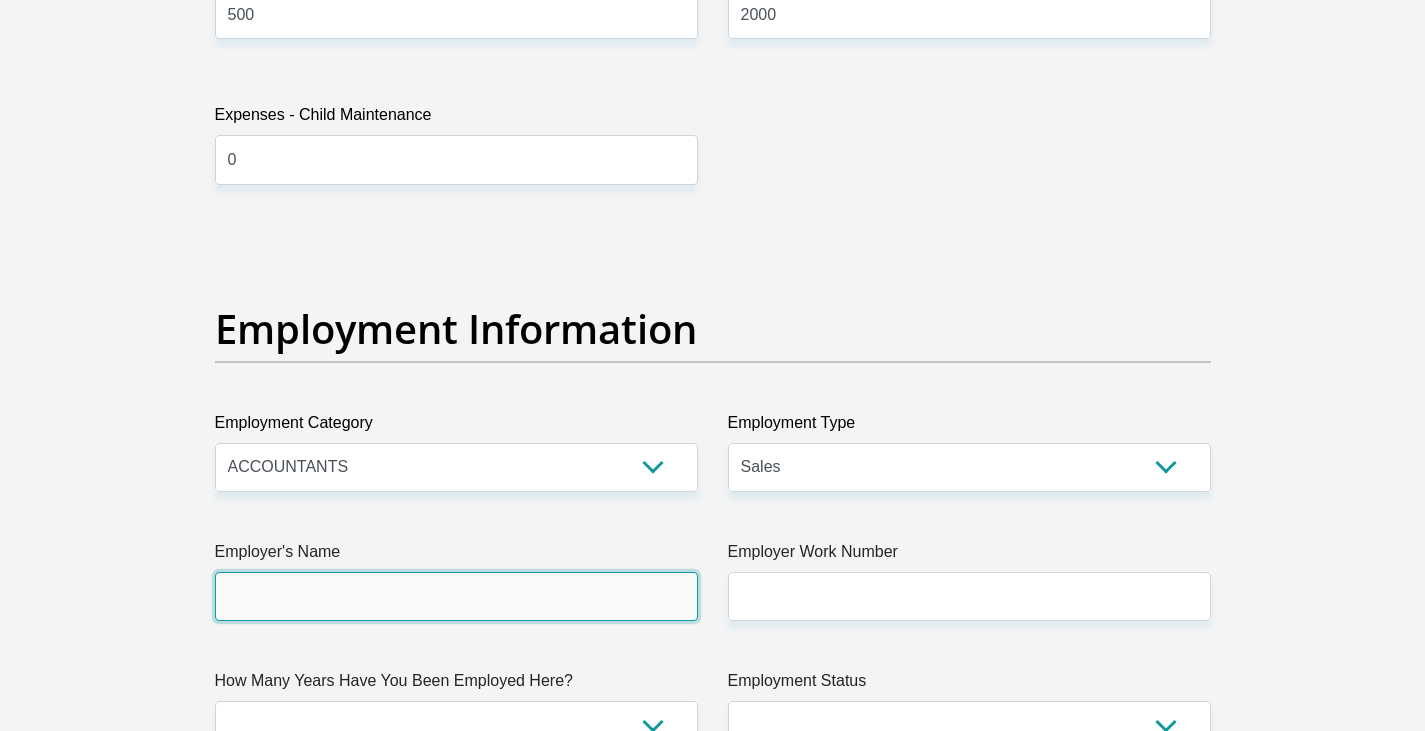 click on "Employer's Name" at bounding box center (456, 596) 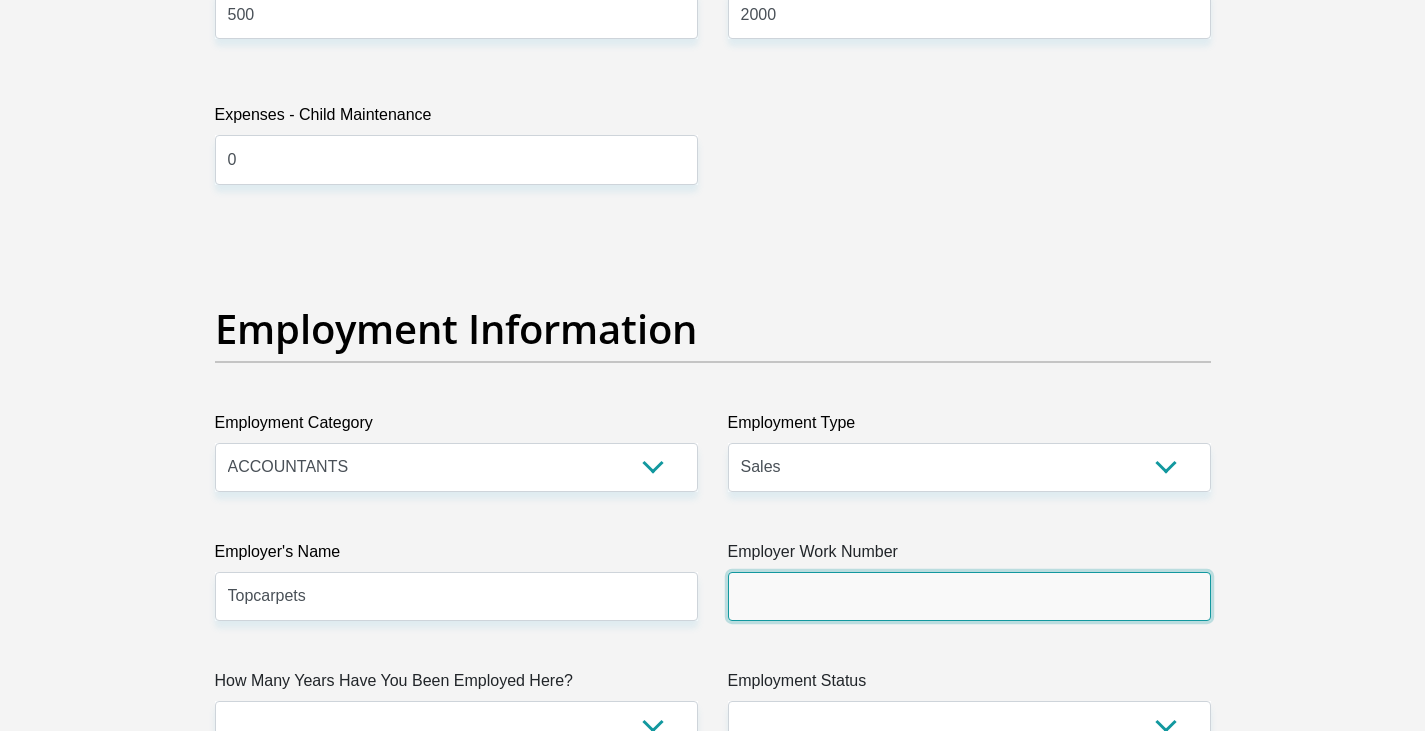 click on "Employer Work Number" at bounding box center (969, 596) 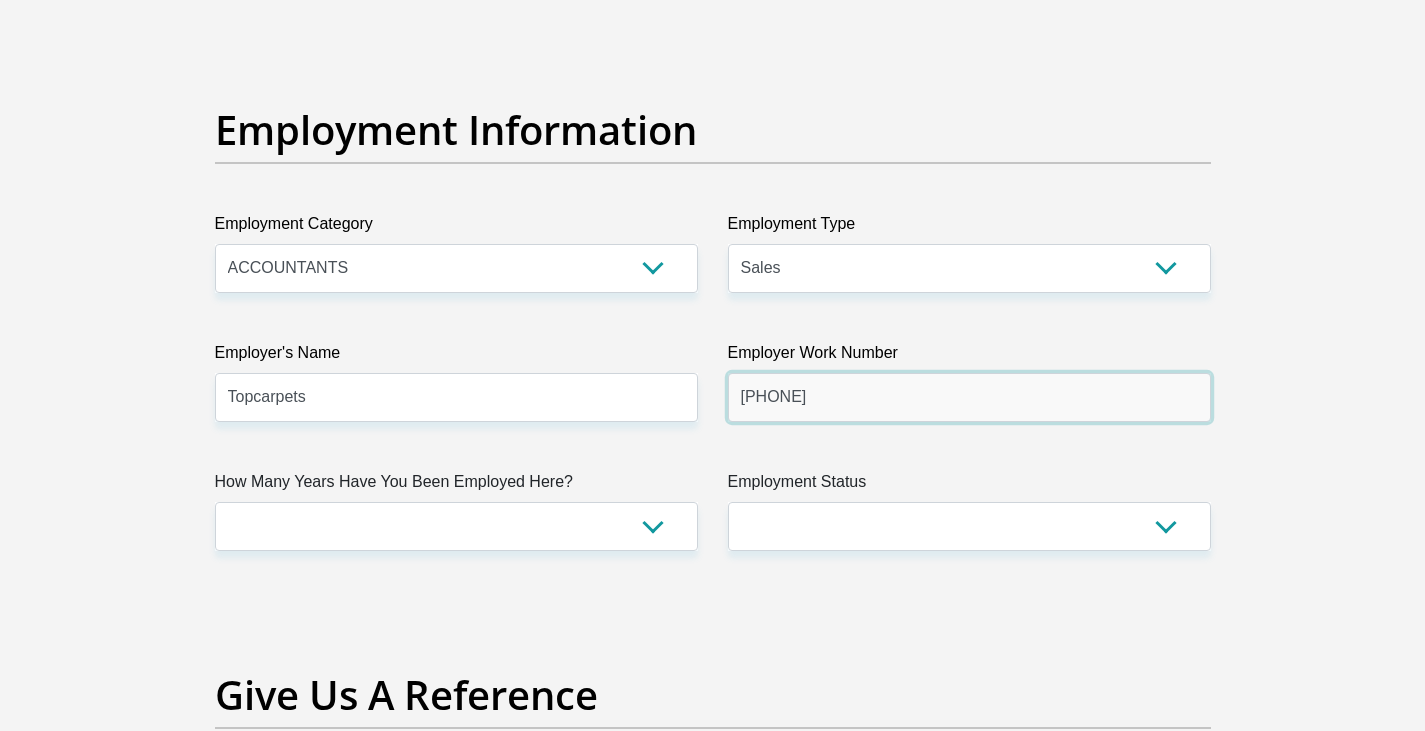 scroll, scrollTop: 3639, scrollLeft: 0, axis: vertical 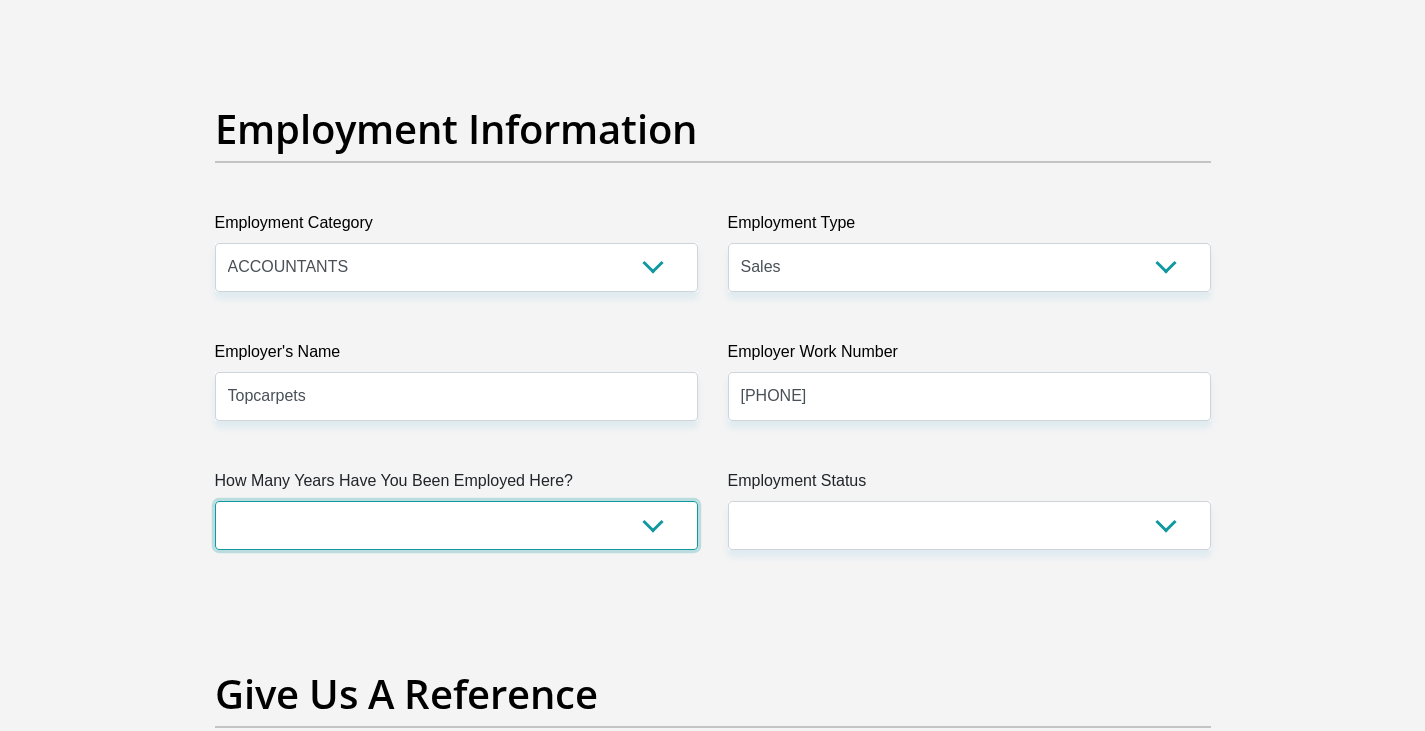 click on "less than 1 year
1-3 years
3-5 years
5+ years" at bounding box center (456, 525) 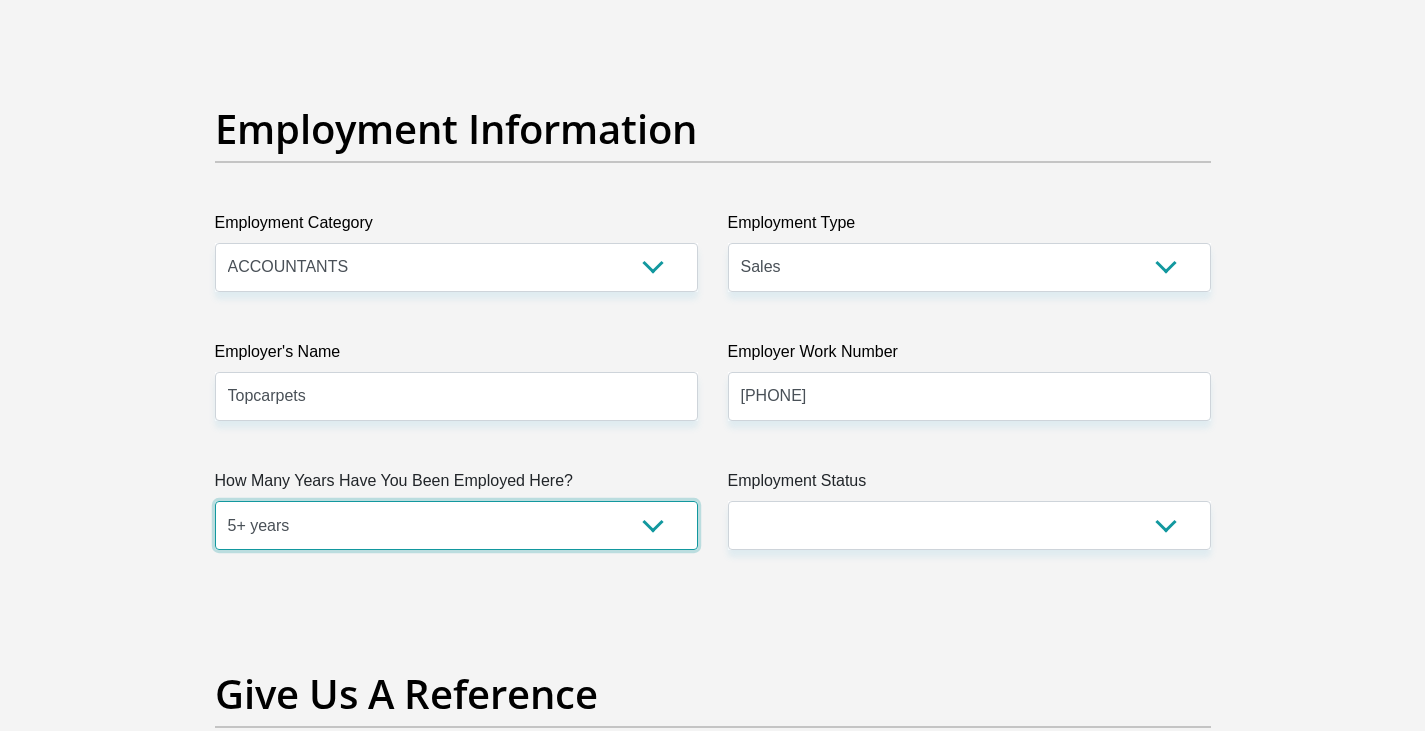 click on "less than 1 year
1-3 years
3-5 years
5+ years" at bounding box center [456, 525] 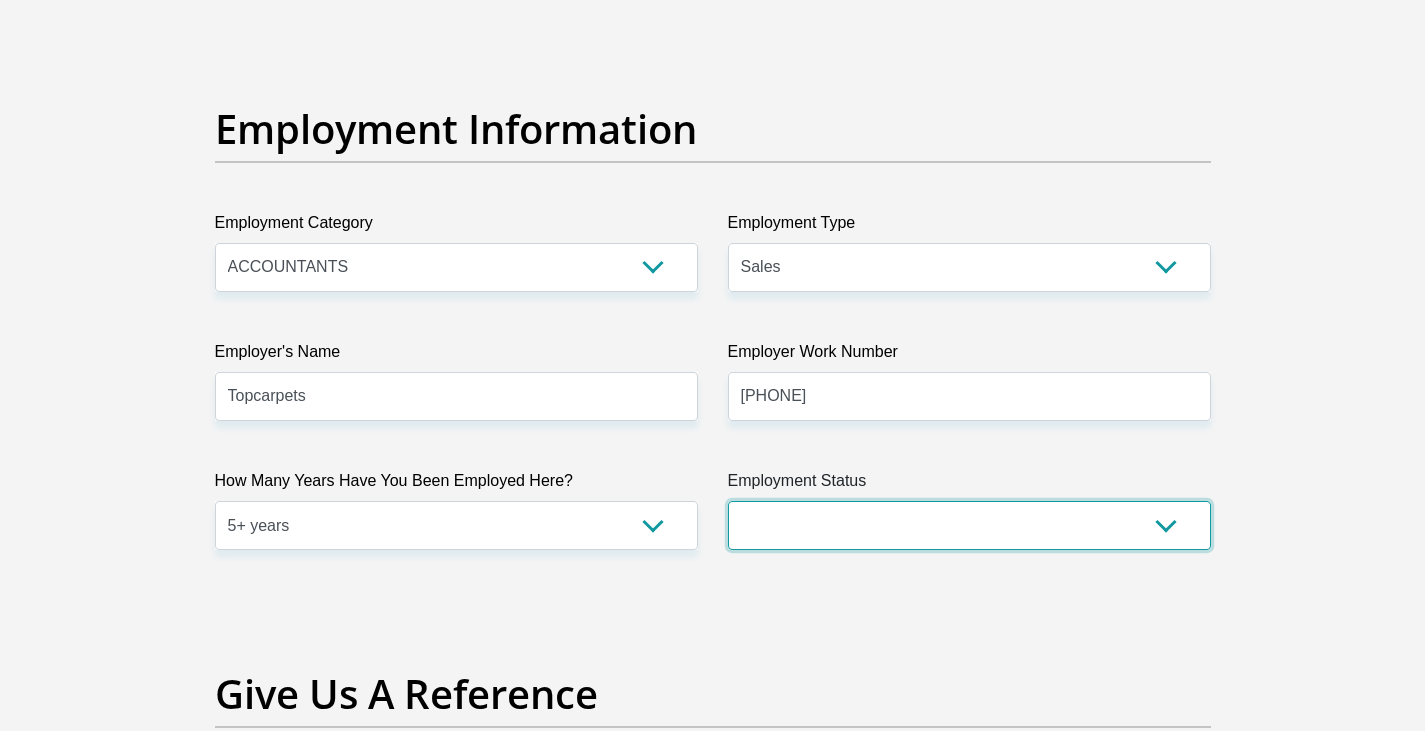 click on "Permanent/Full-time
Part-time/Casual
Contract Worker
Self-Employed
Housewife
Retired
Student
Medically Boarded
Disability
Unemployed" at bounding box center [969, 525] 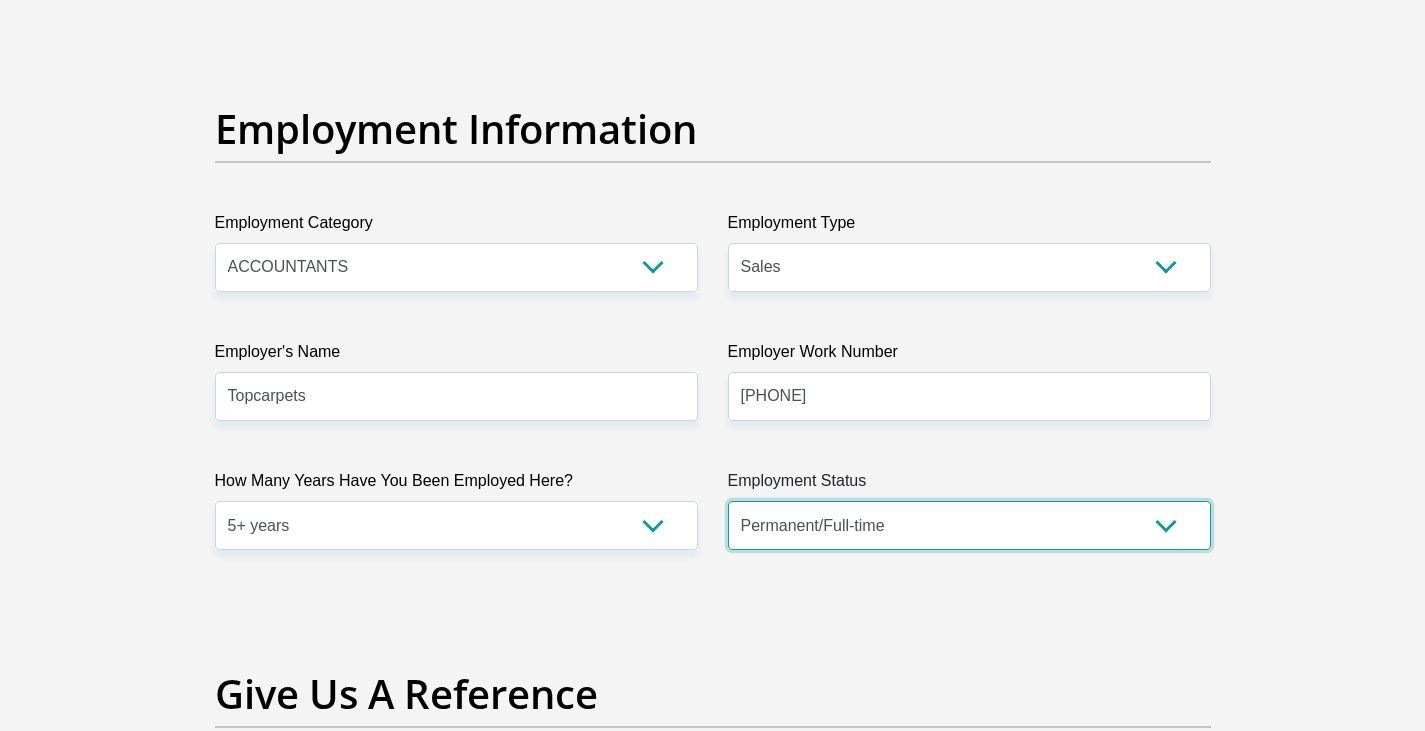 click on "Permanent/Full-time
Part-time/Casual
Contract Worker
Self-Employed
Housewife
Retired
Student
Medically Boarded
Disability
Unemployed" at bounding box center (969, 525) 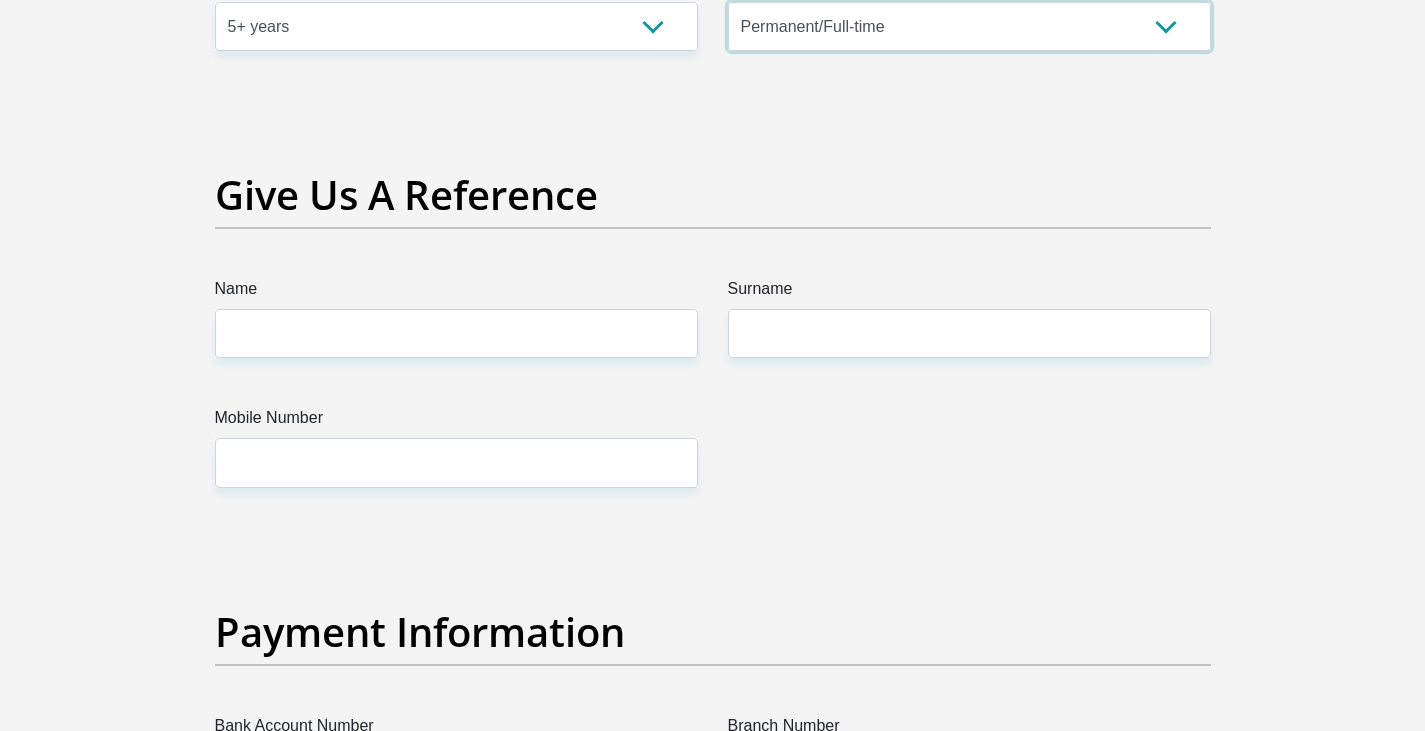 scroll, scrollTop: 4139, scrollLeft: 0, axis: vertical 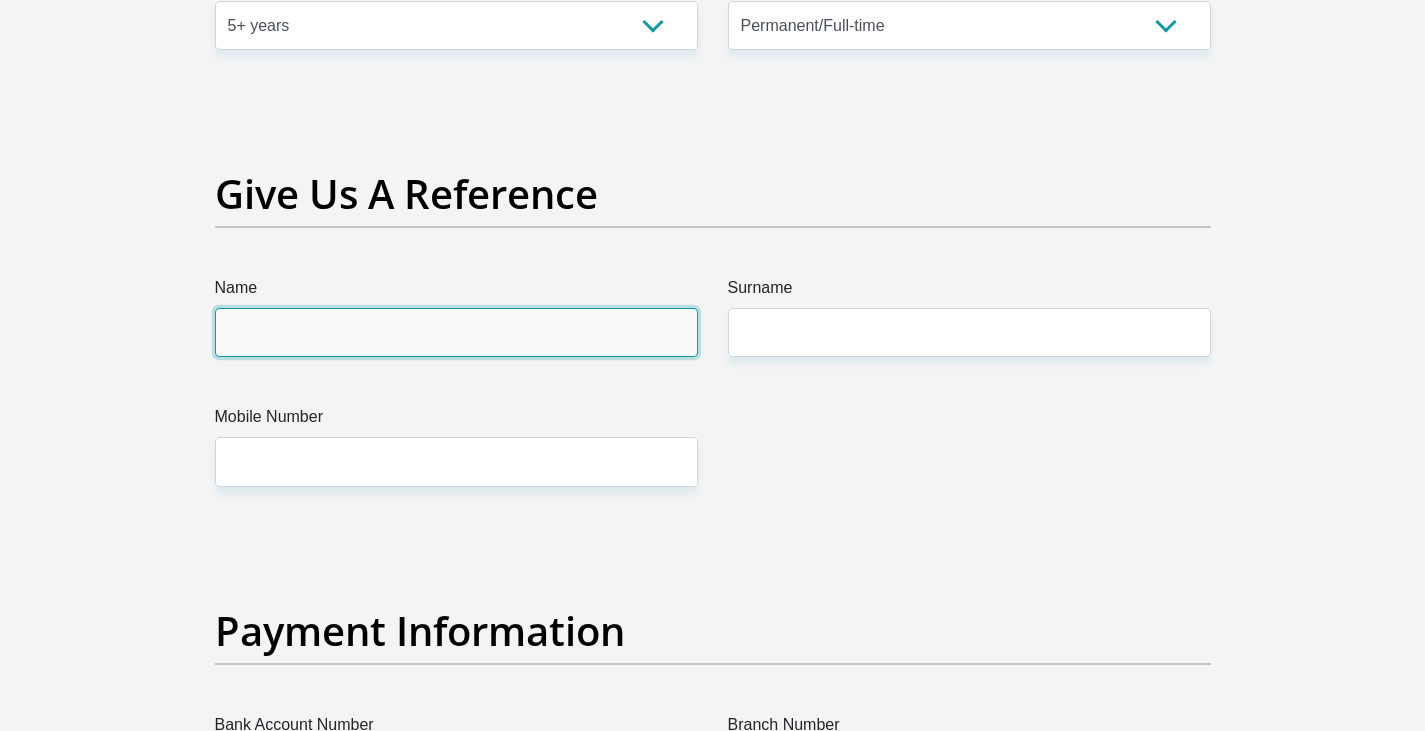 click on "Name" at bounding box center (456, 332) 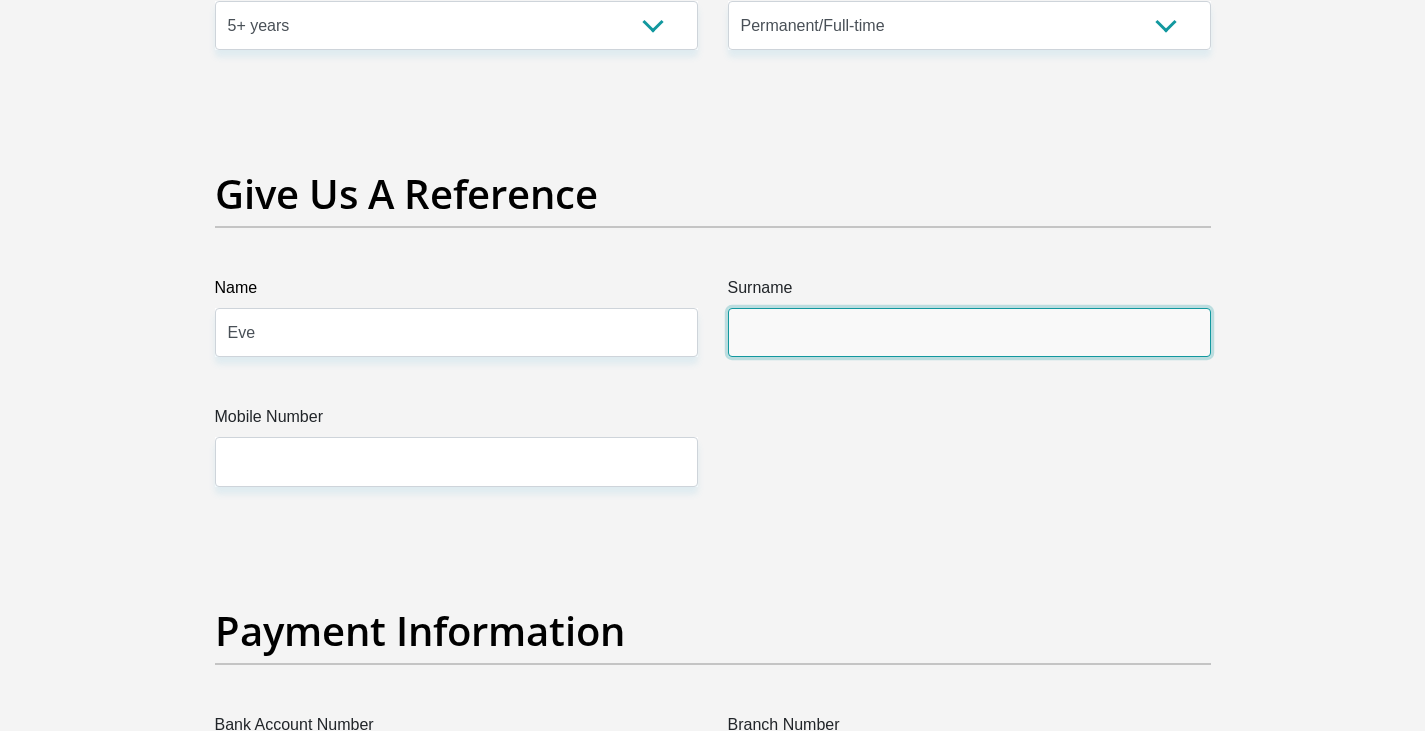 click on "Surname" at bounding box center (969, 332) 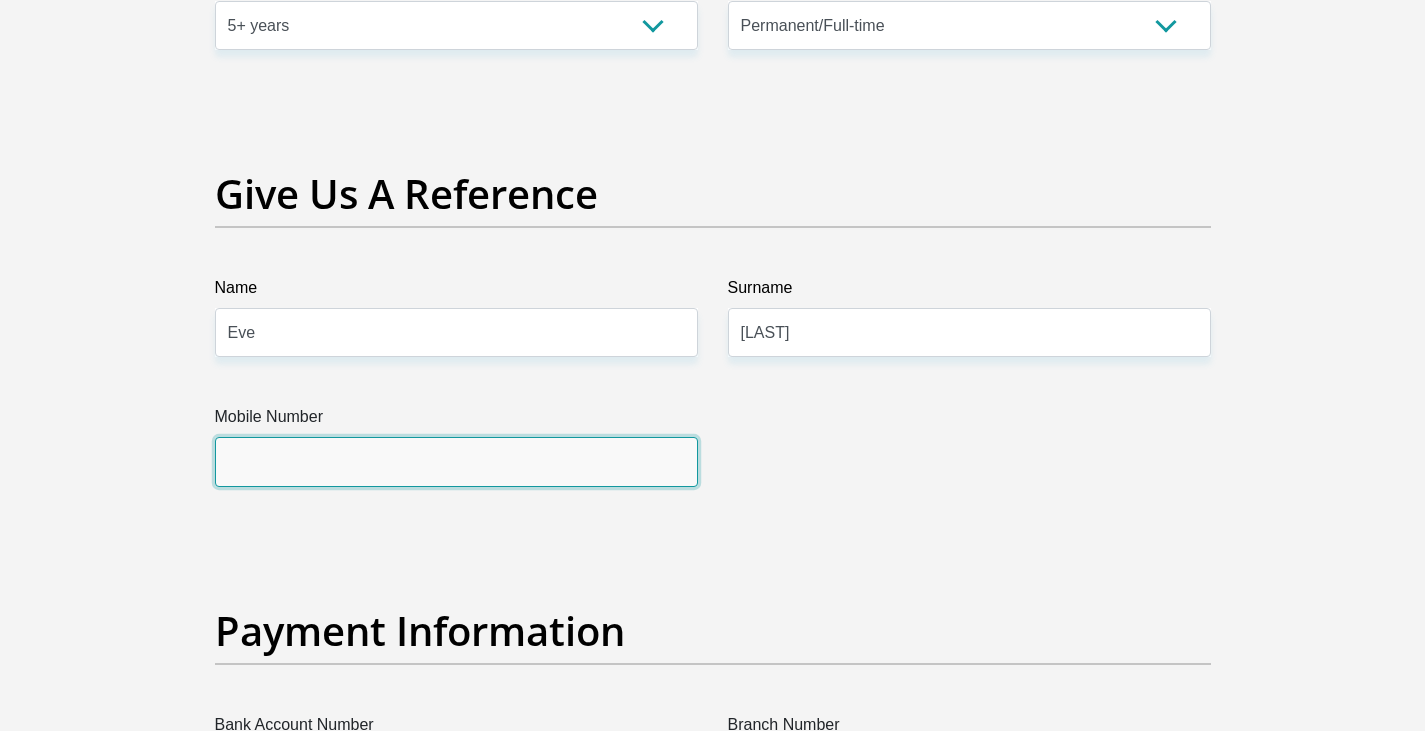 click on "Mobile Number" at bounding box center (456, 461) 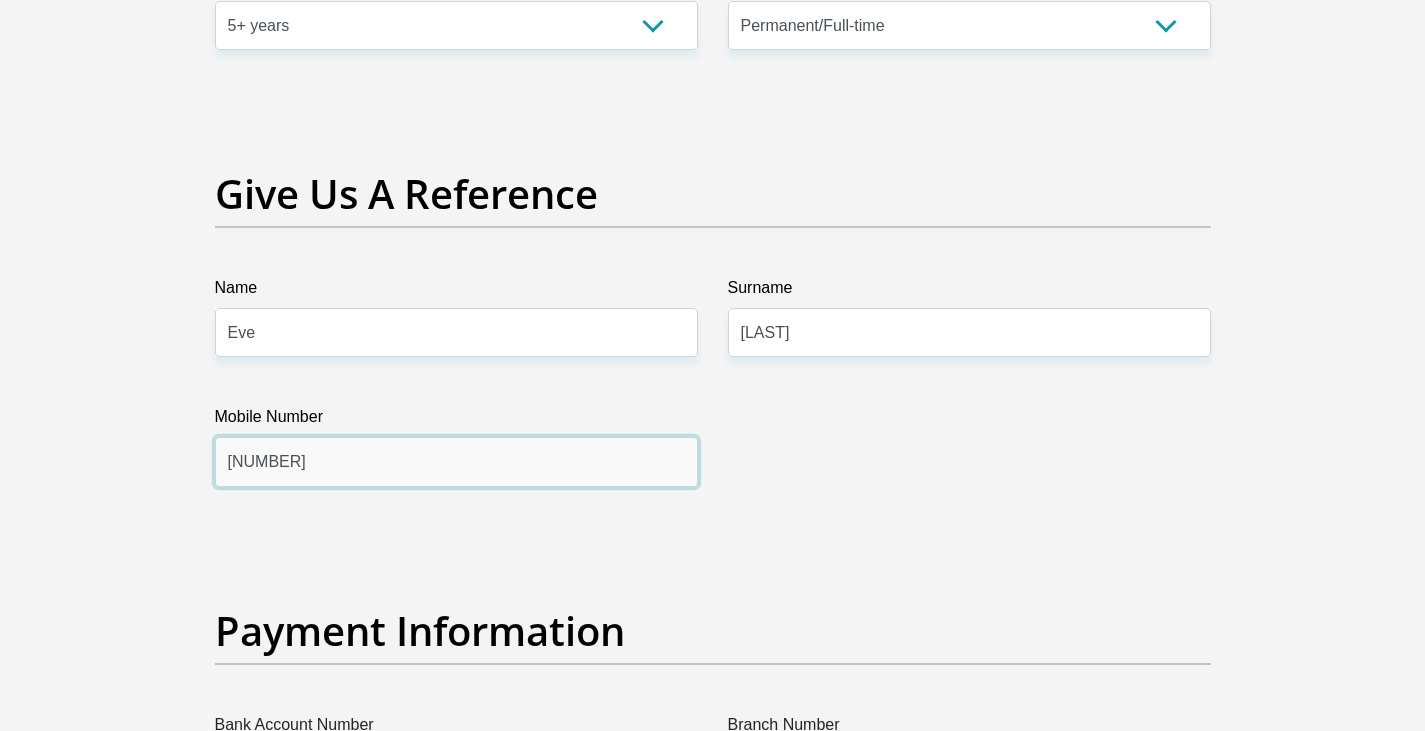 scroll, scrollTop: 4439, scrollLeft: 0, axis: vertical 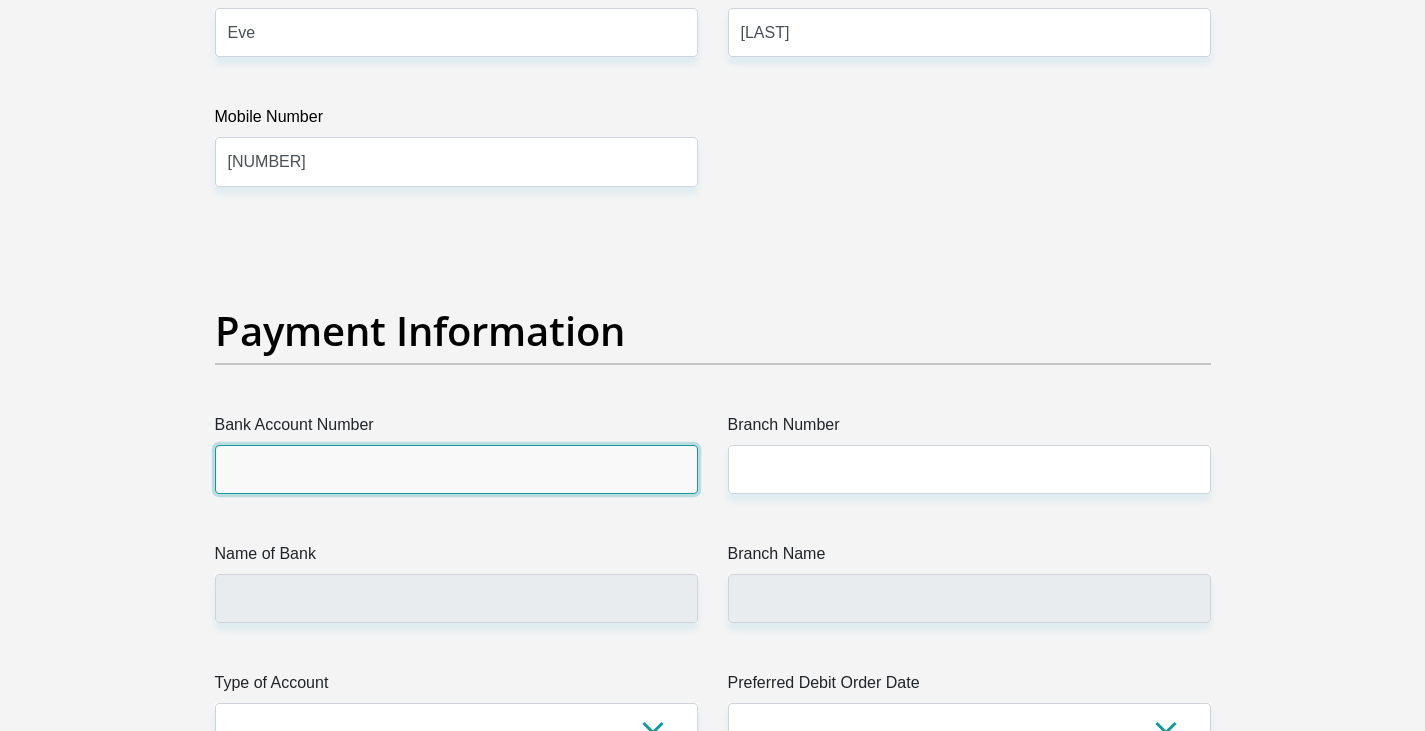 click on "Bank Account Number" at bounding box center (456, 469) 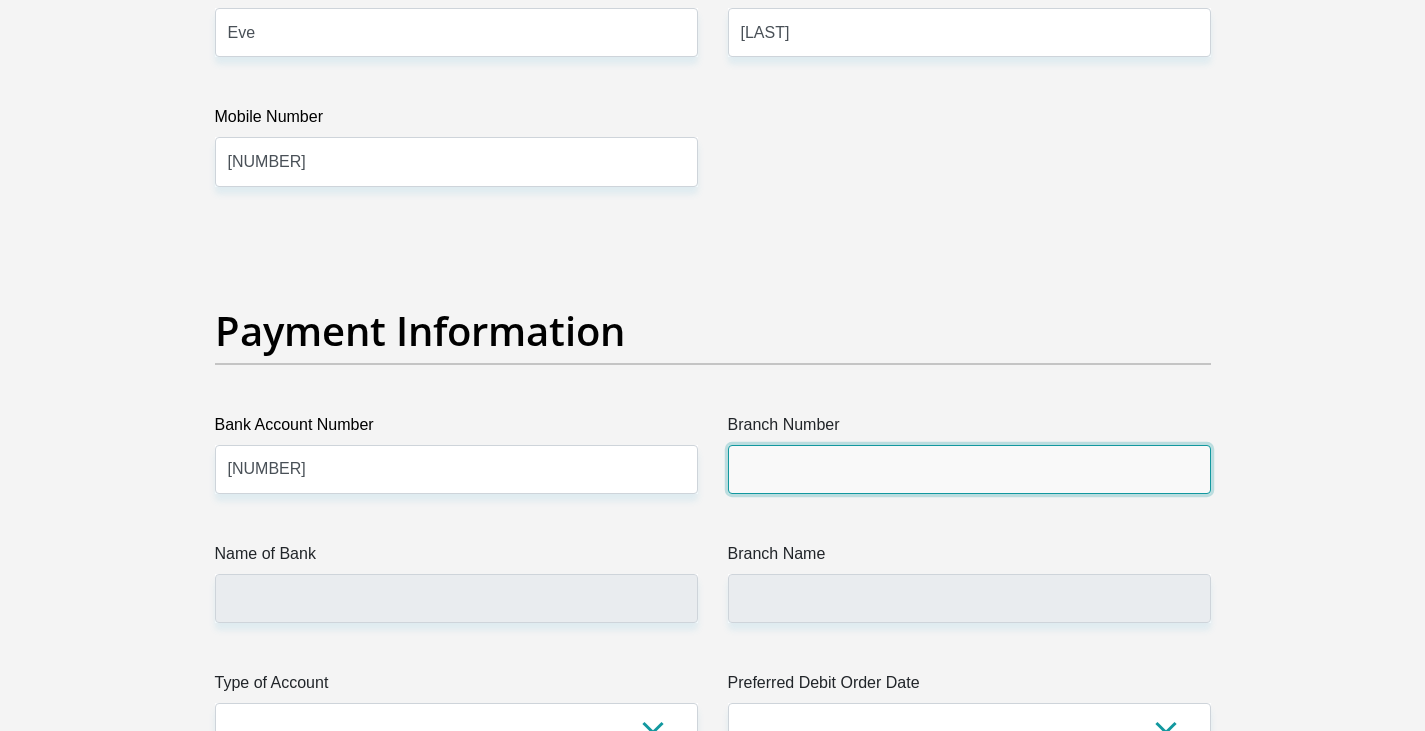 click on "Branch Number" at bounding box center (969, 469) 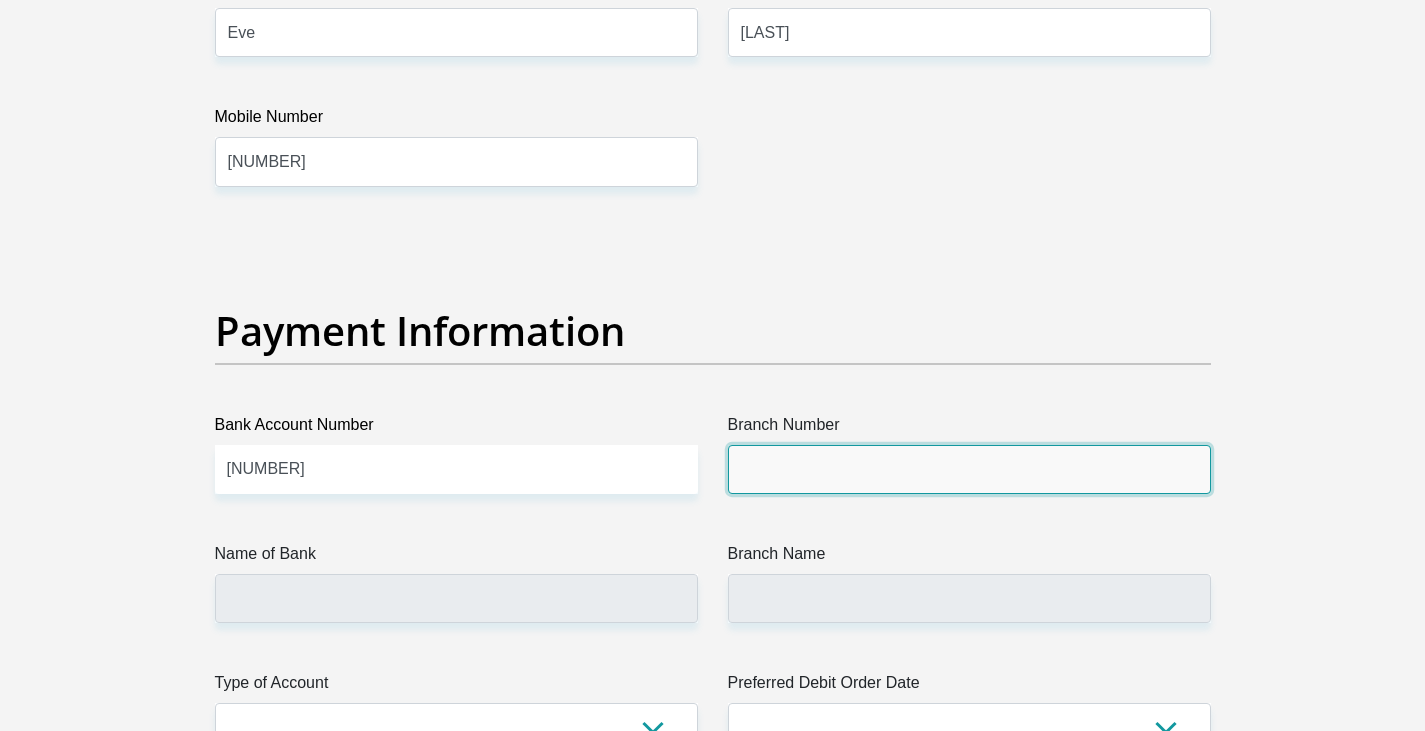 type on "221626" 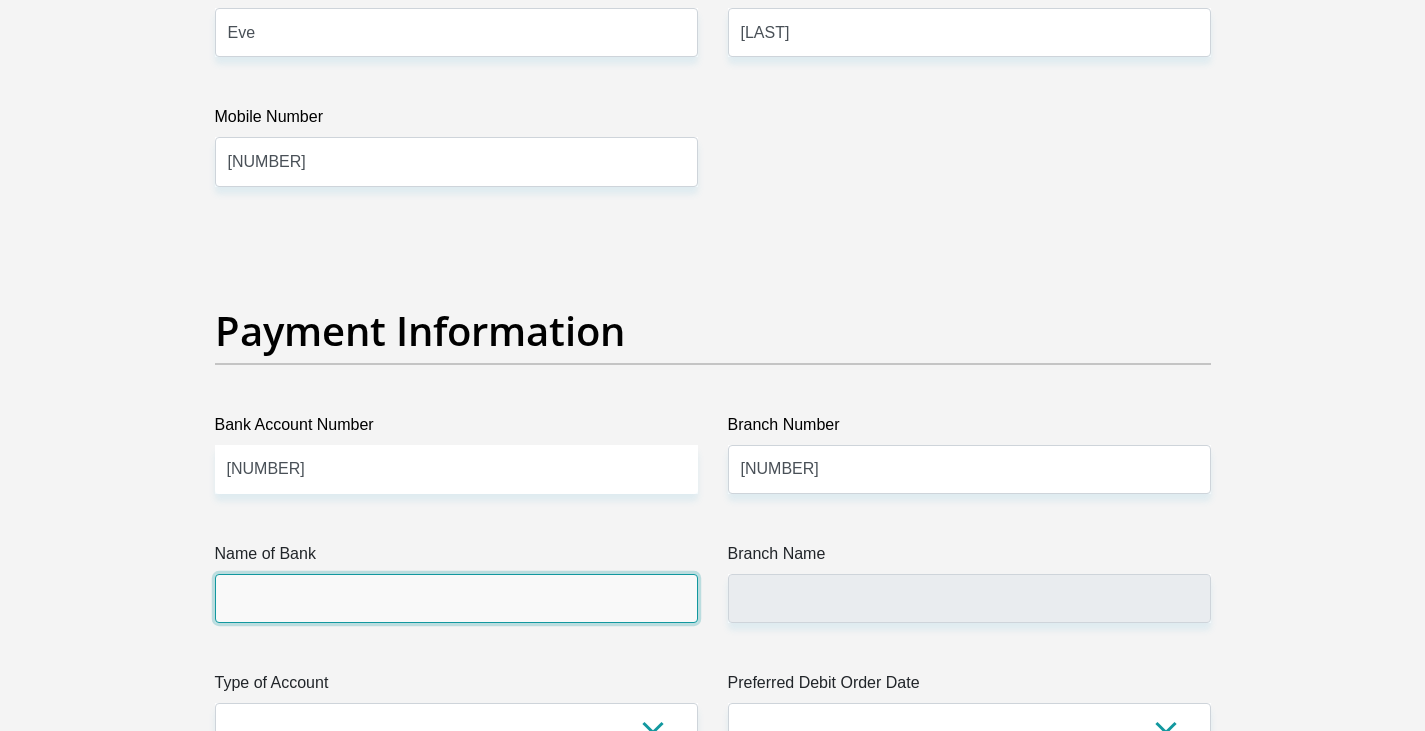 click on "Name of Bank" at bounding box center [456, 598] 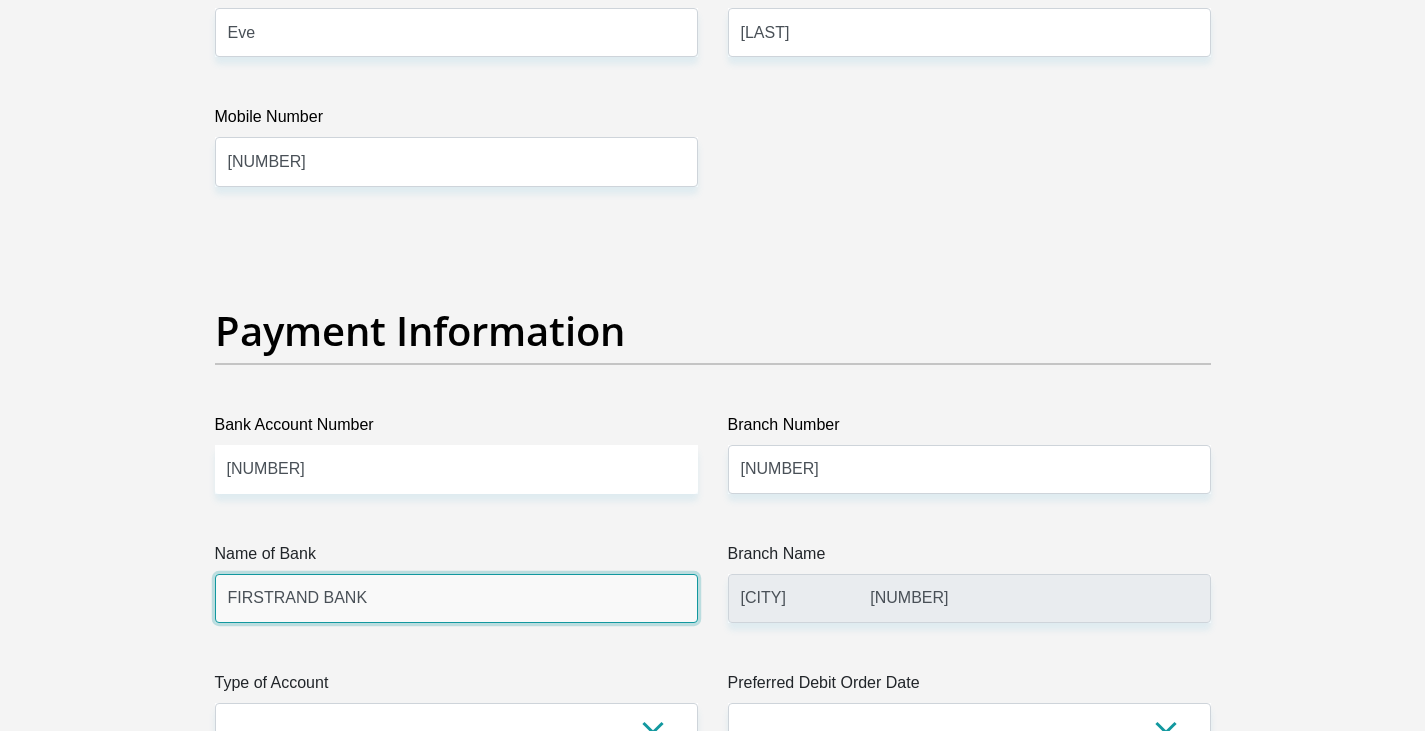 click on "FIRSTRAND BANK" at bounding box center (456, 598) 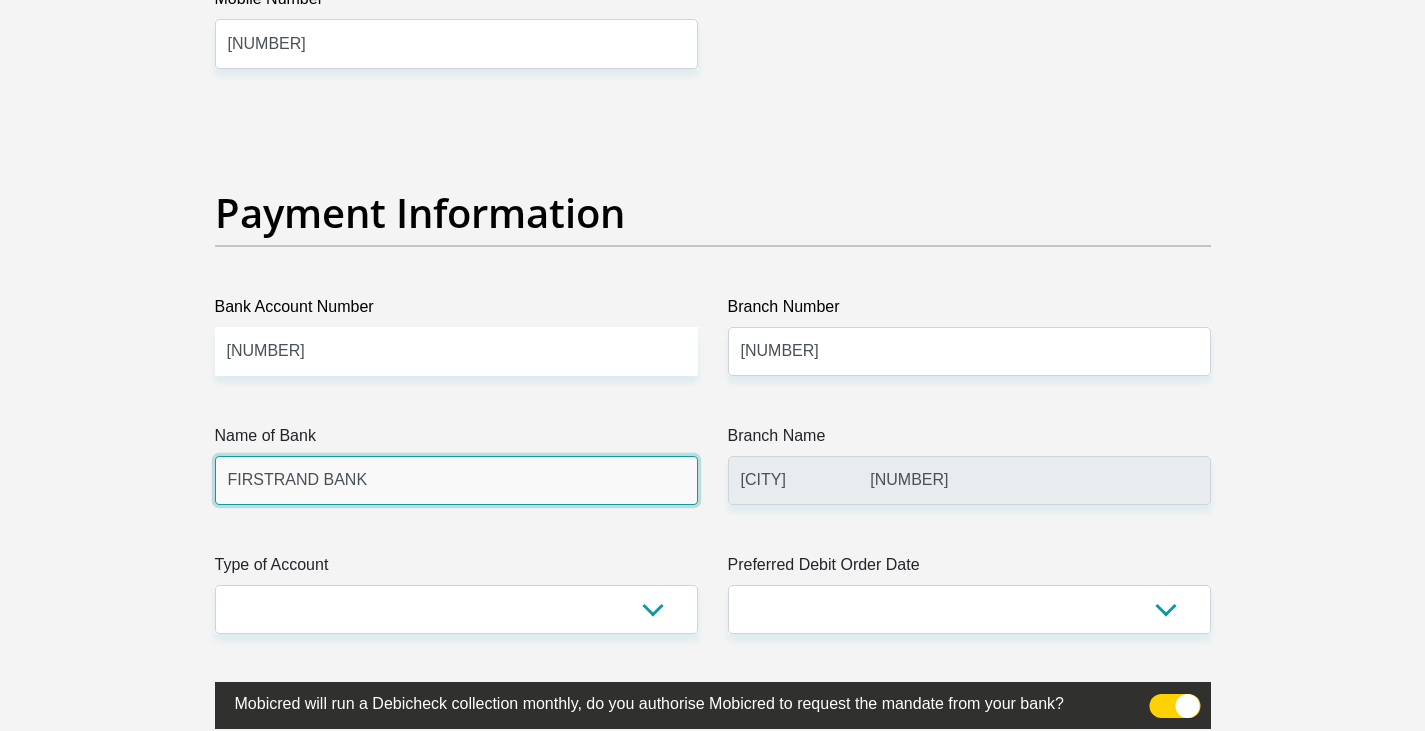 scroll, scrollTop: 4639, scrollLeft: 0, axis: vertical 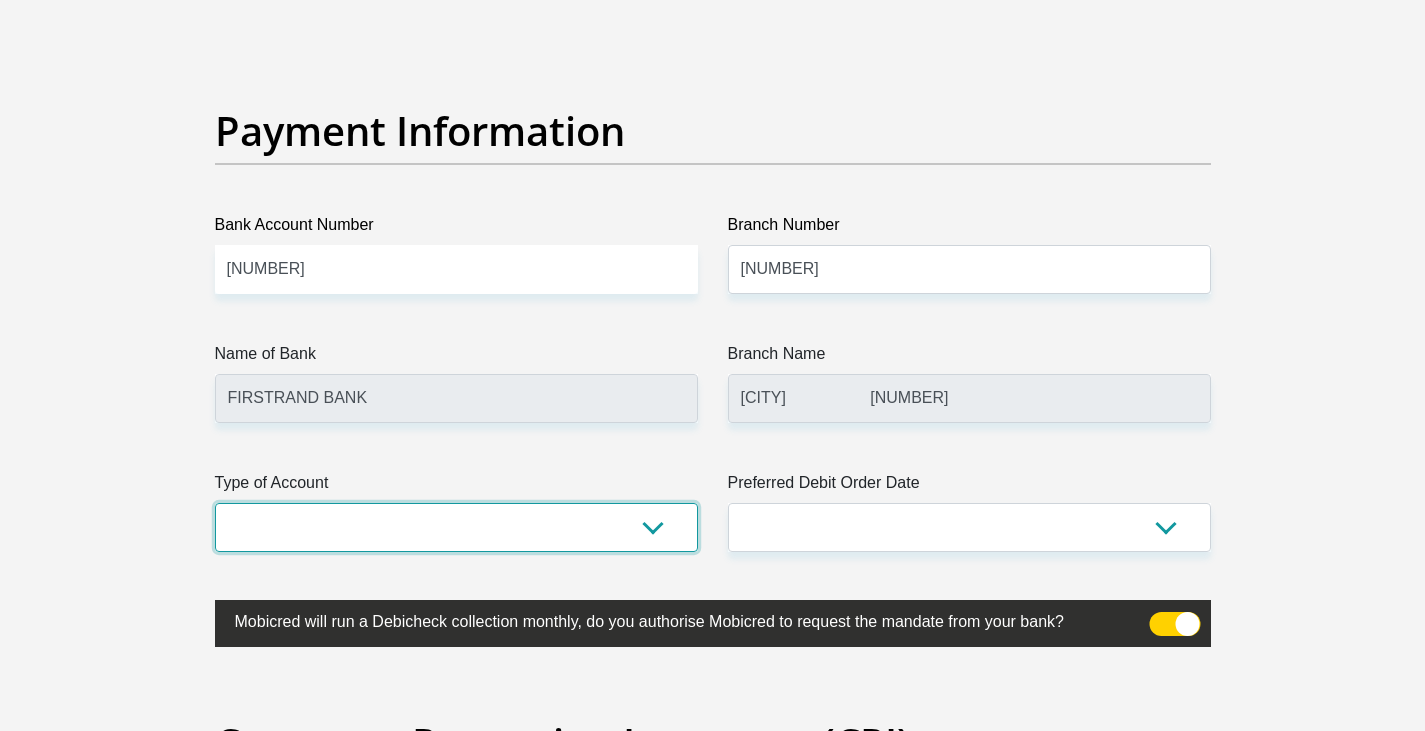 click on "Cheque
Savings" at bounding box center [456, 527] 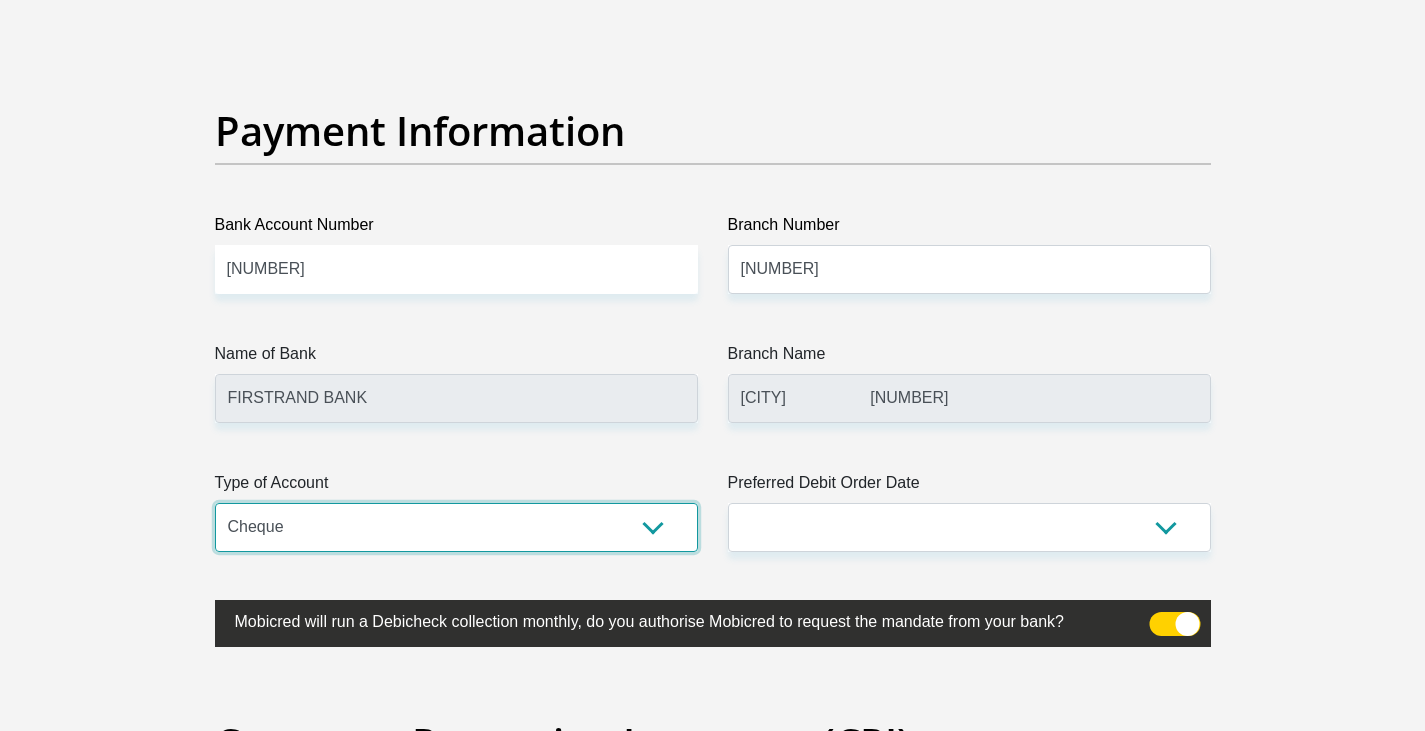 click on "Cheque
Savings" at bounding box center [456, 527] 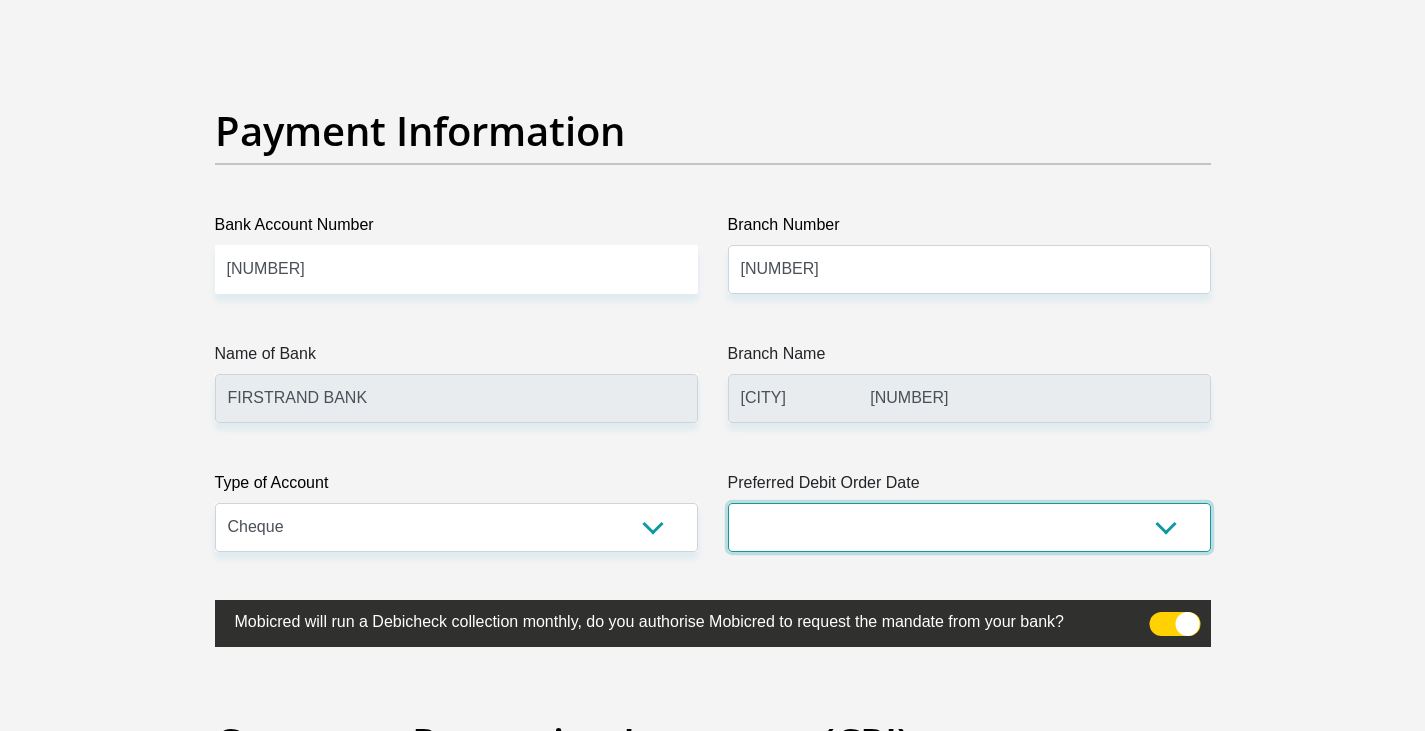 click on "1st
2nd
3rd
4th
5th
7th
18th
19th
20th
21st
22nd
23rd
24th
25th
26th
27th
28th
29th
30th" at bounding box center [969, 527] 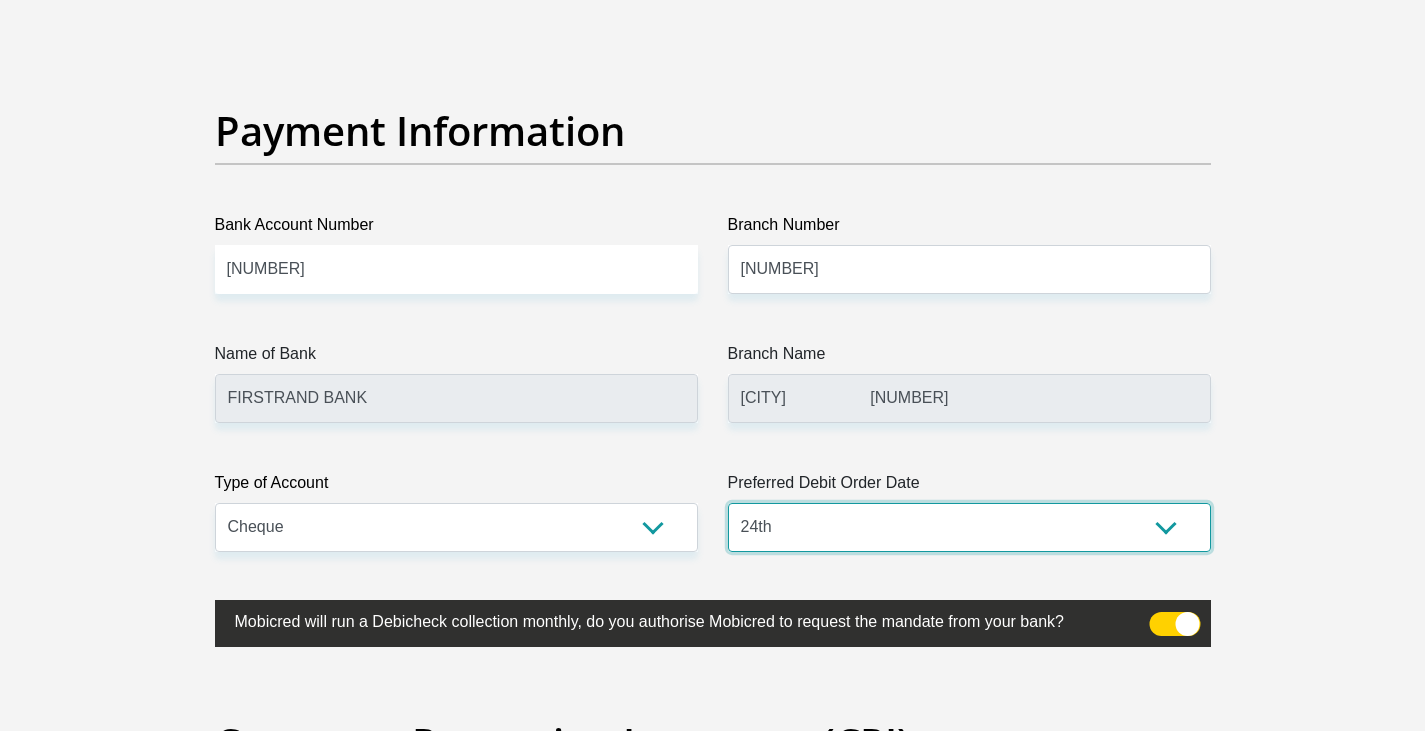 click on "1st
2nd
3rd
4th
5th
7th
18th
19th
20th
21st
22nd
23rd
24th
25th
26th
27th
28th
29th
30th" at bounding box center (969, 527) 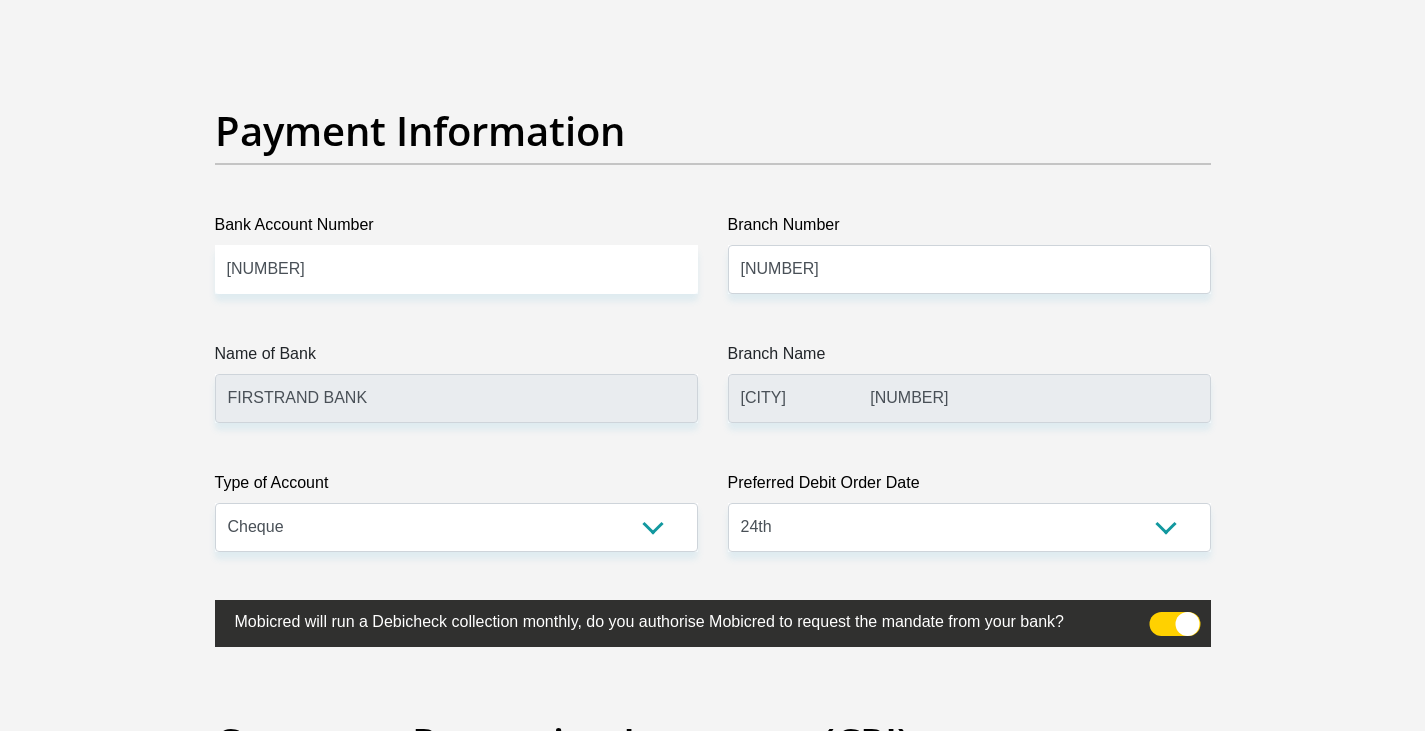 click on "Personal Details
Title
Mr
Ms
Mrs
Dr
Other
First Name
Jenny
Surname
Chetty
ID Number
8603280061089
Please input valid ID number
Race
Black
Coloured
Indian
White
Other
Contact Number
0838844935
Please input valid contact number
Chad" at bounding box center (712, -1018) 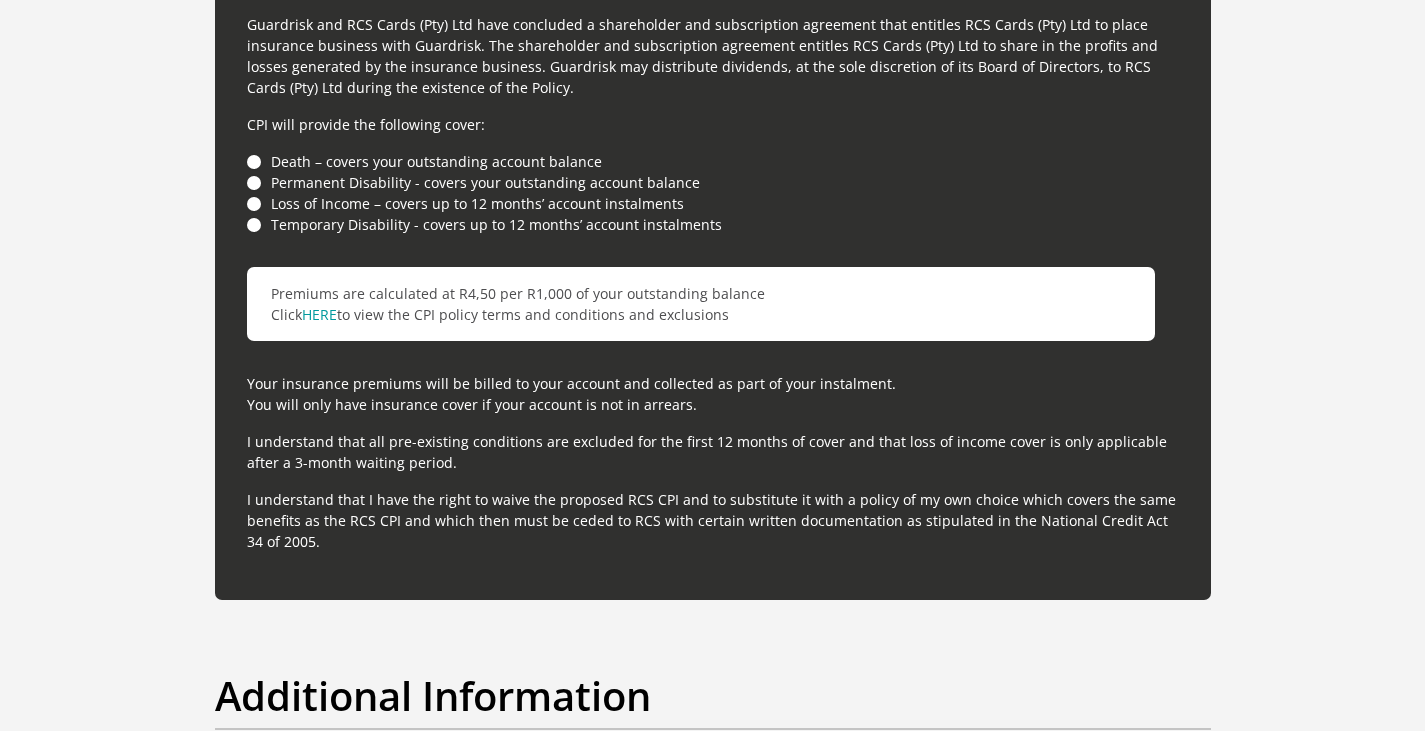 scroll, scrollTop: 5739, scrollLeft: 0, axis: vertical 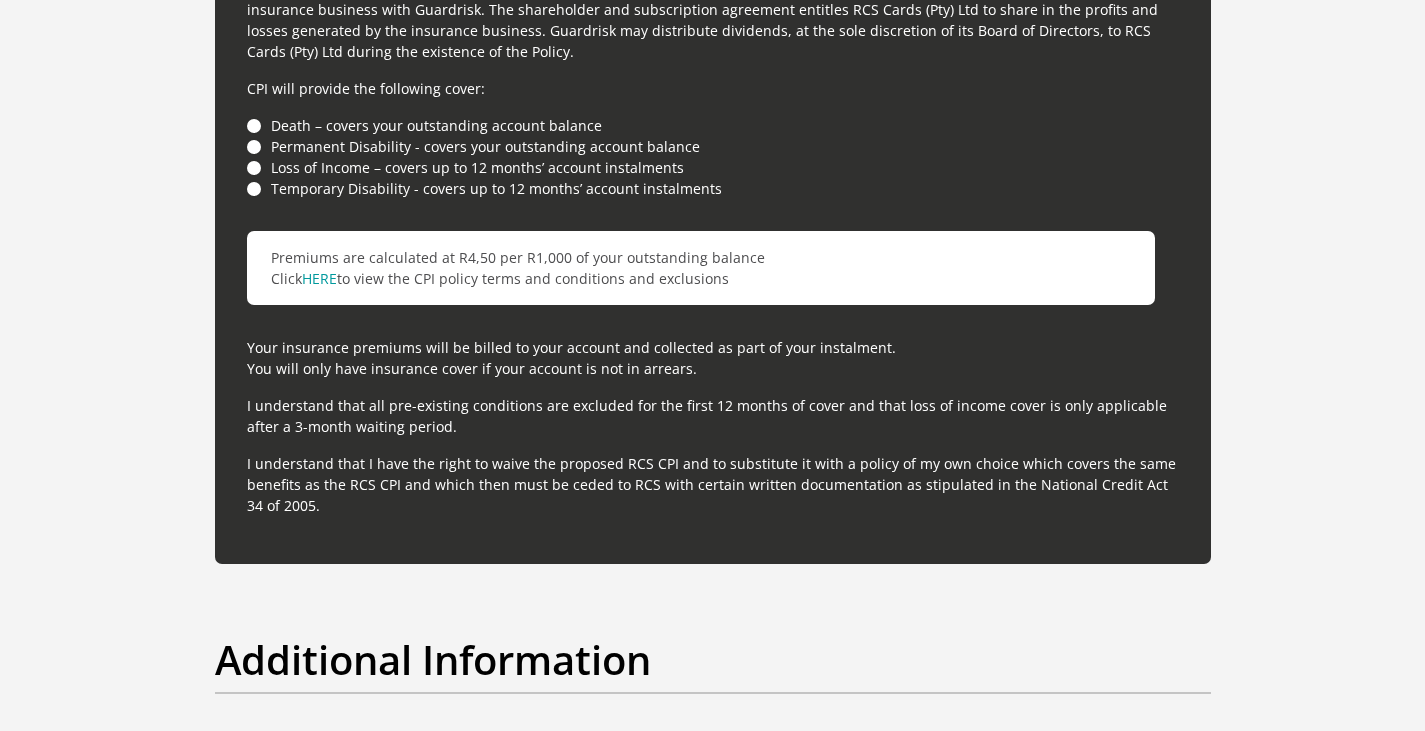 click on "Death – covers your outstanding account balance" at bounding box center [713, 125] 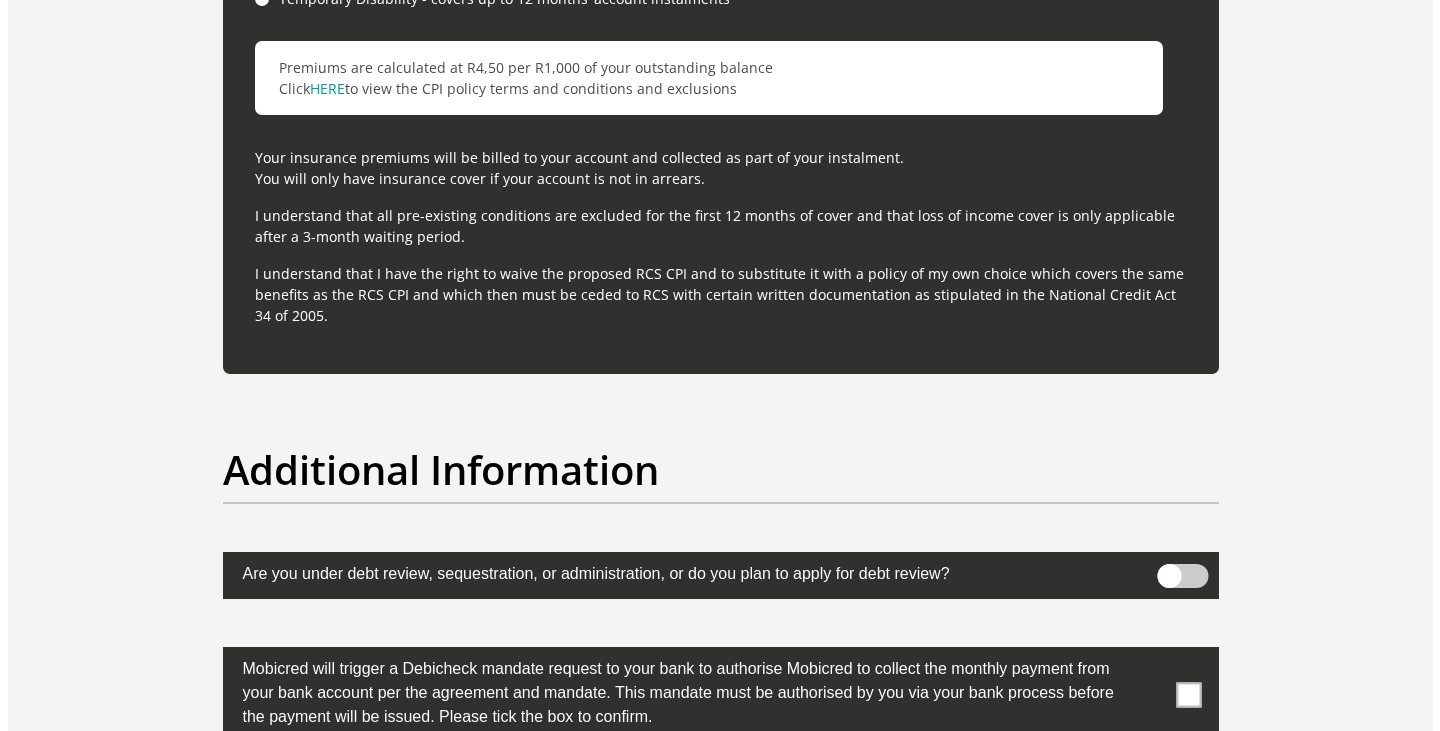 scroll, scrollTop: 5939, scrollLeft: 0, axis: vertical 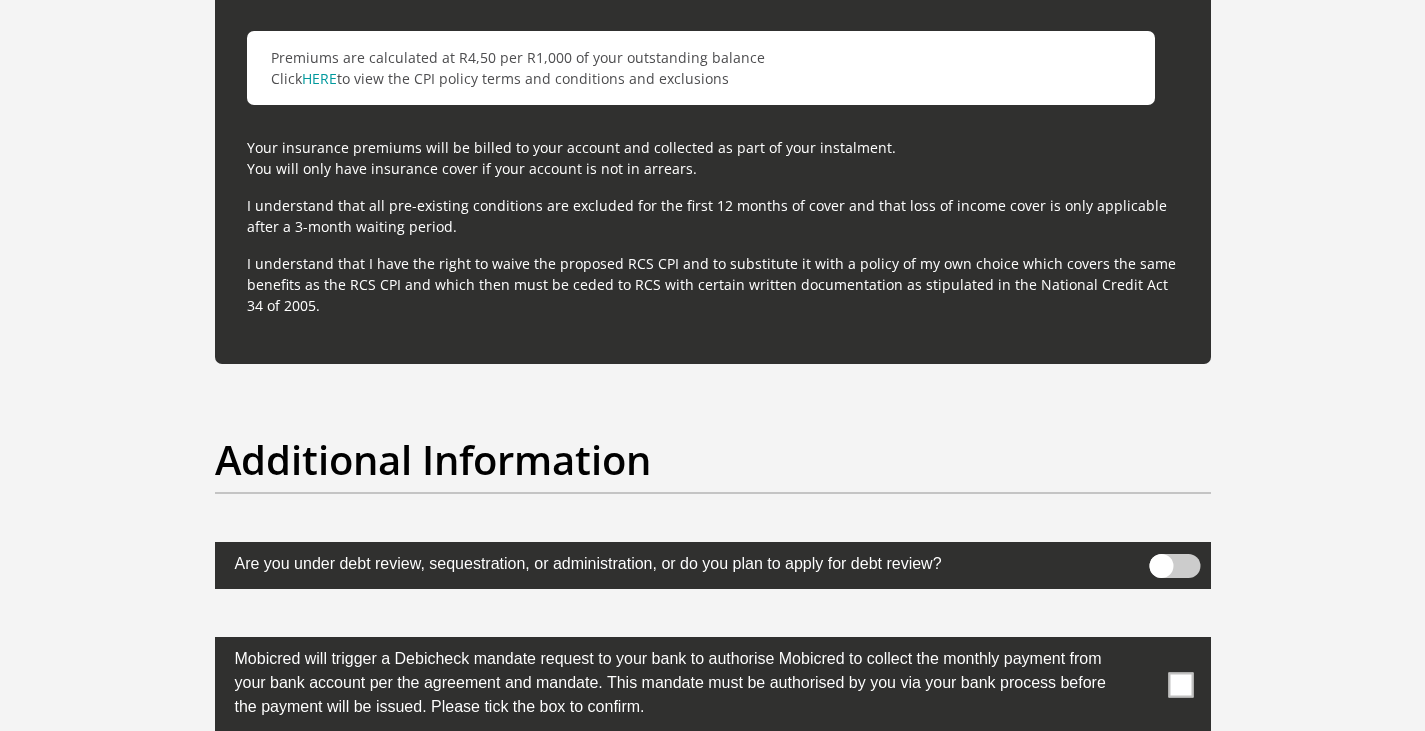 click at bounding box center (1174, 566) 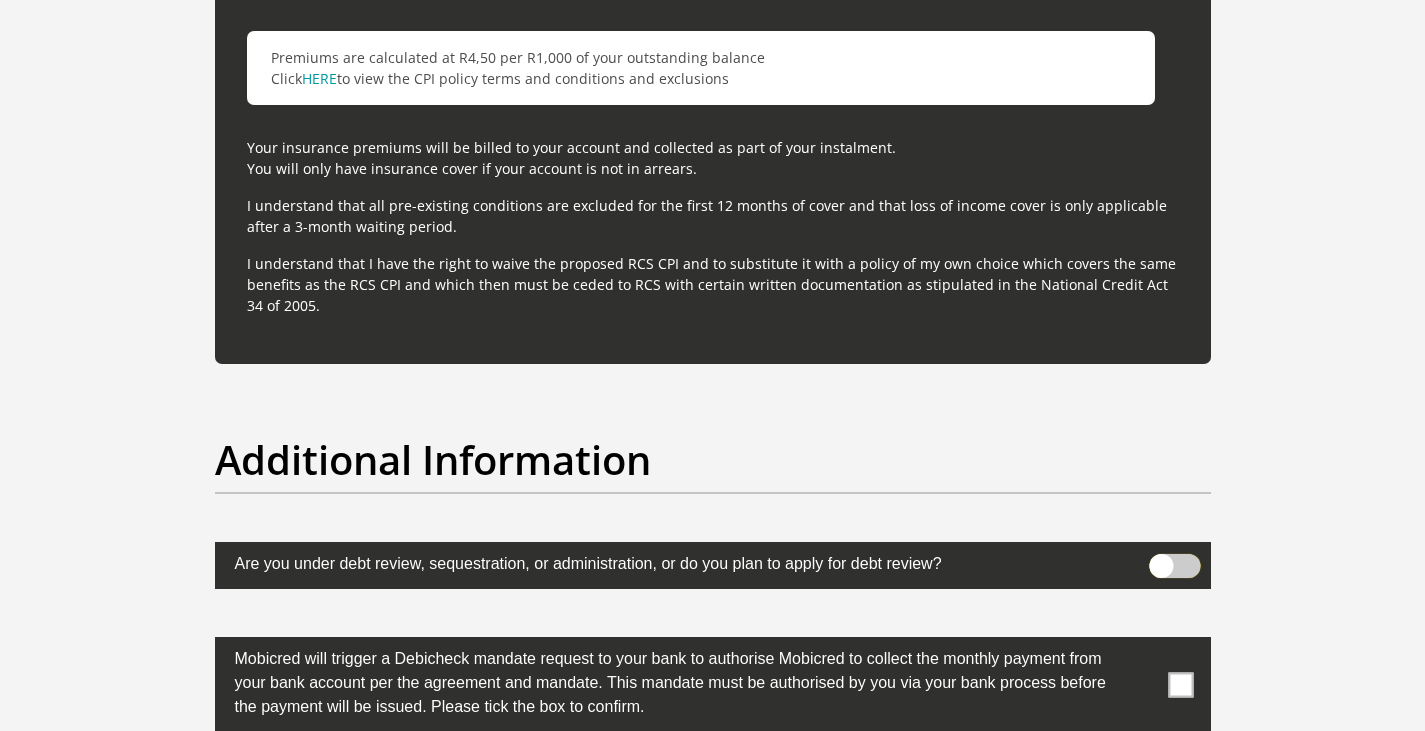 click at bounding box center (1161, 559) 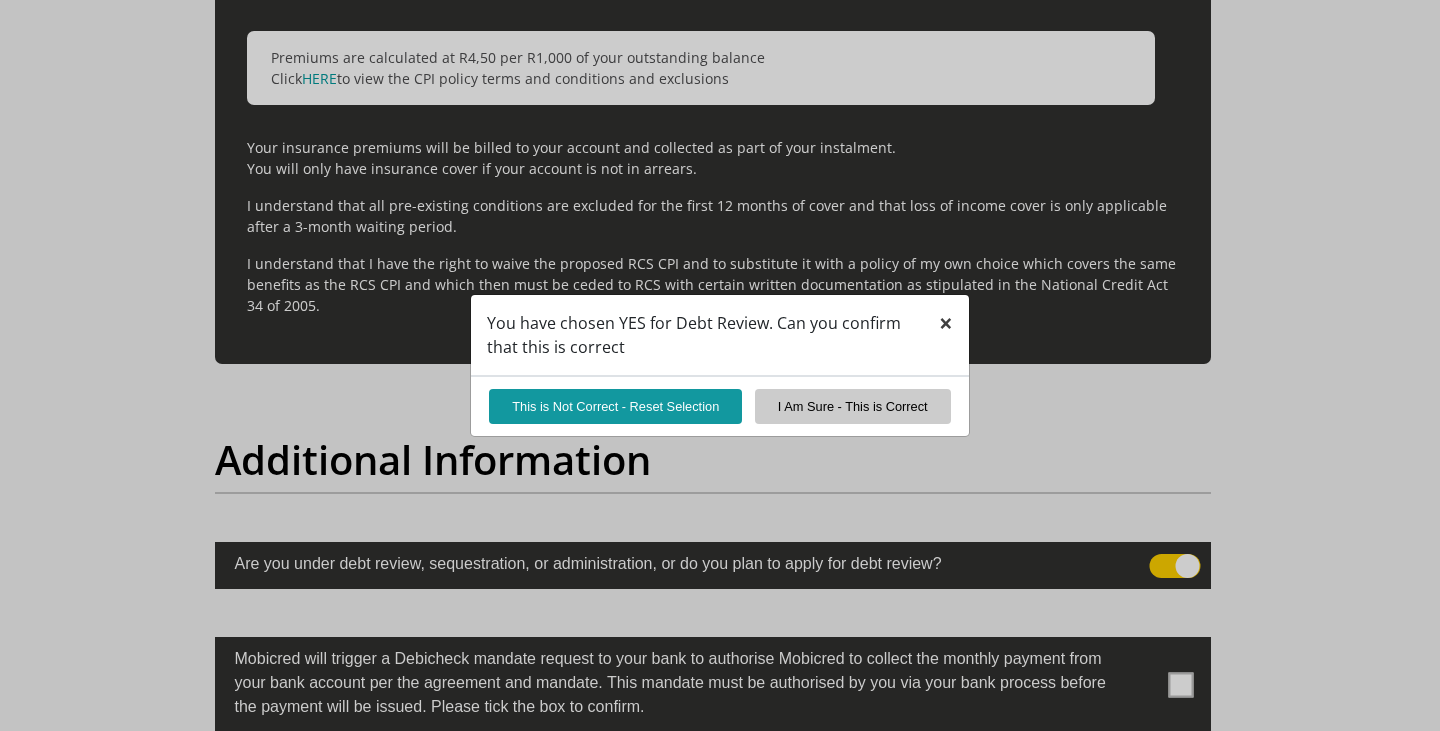 click on "×" at bounding box center [946, 322] 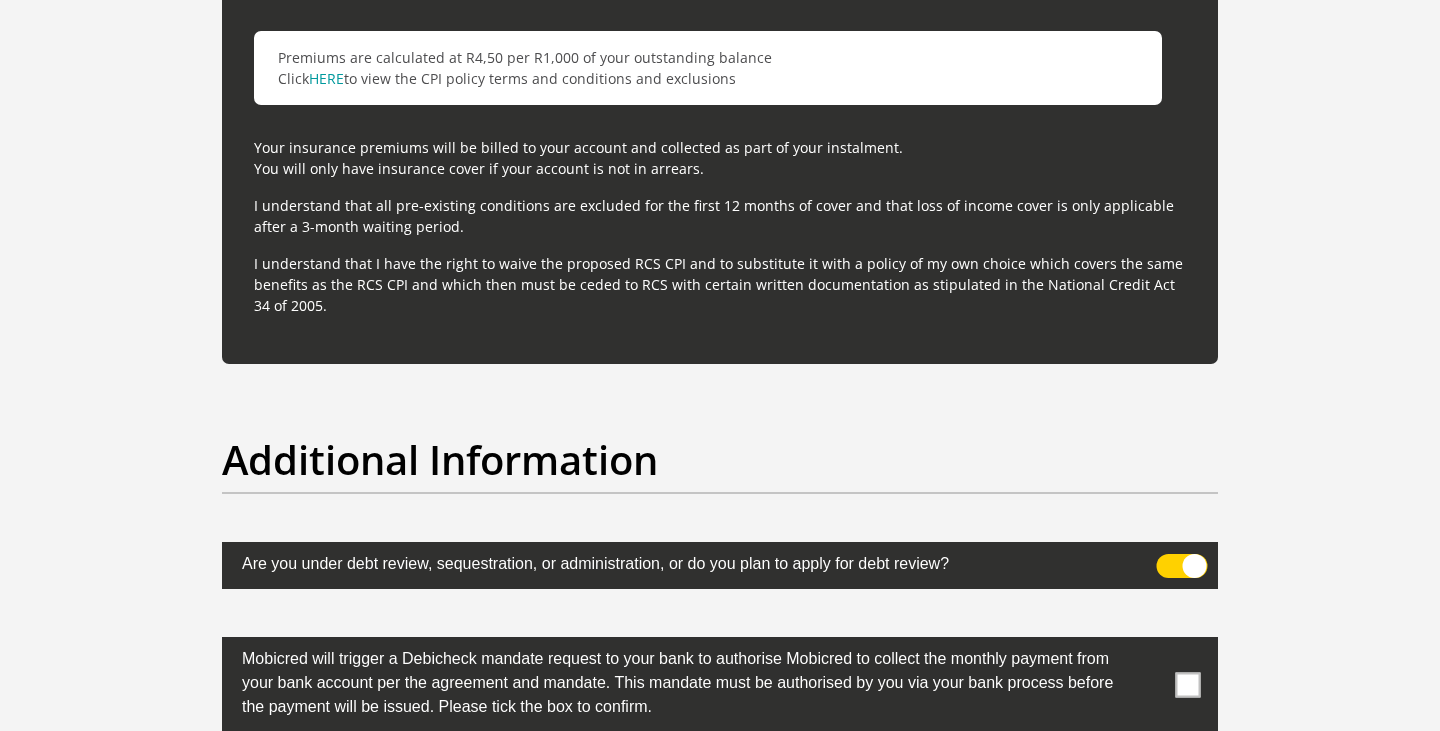 click at bounding box center [1182, 566] 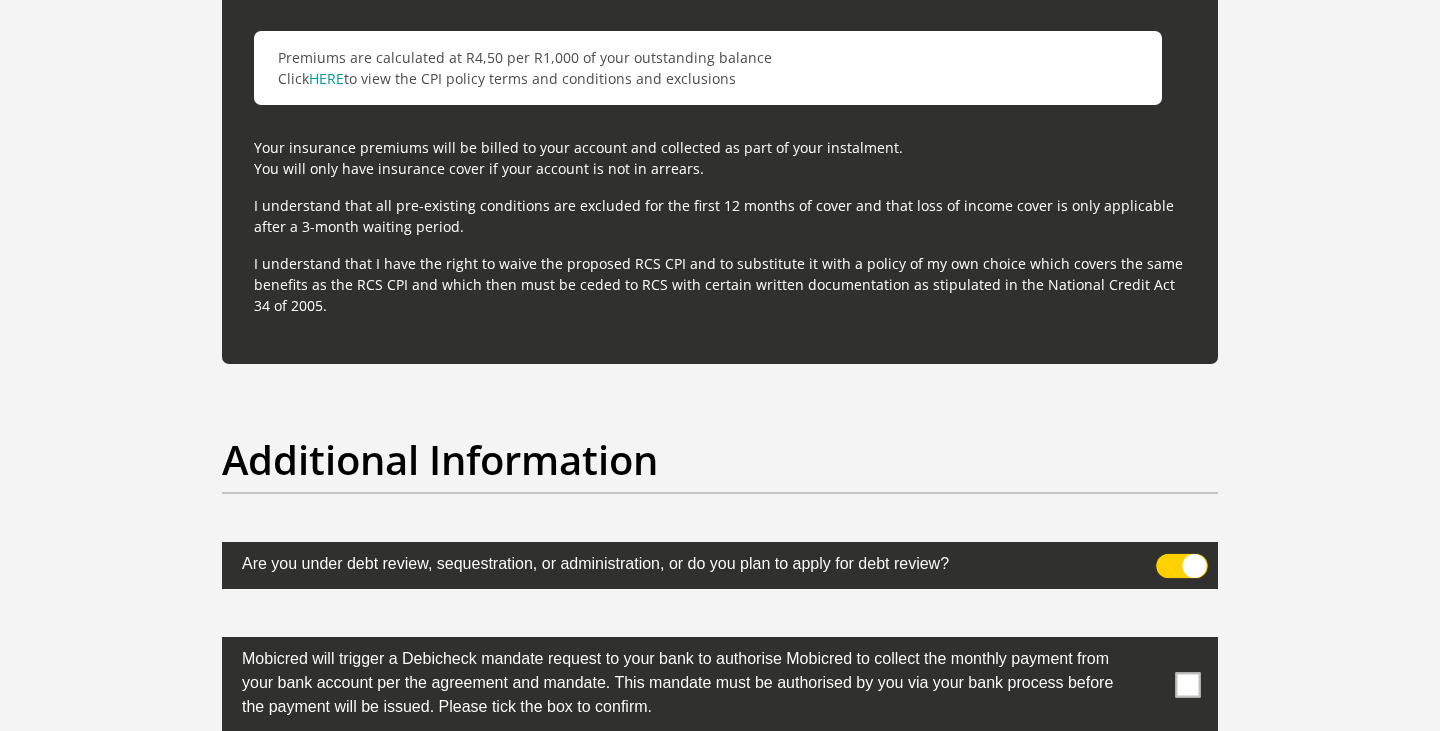 click at bounding box center [1168, 559] 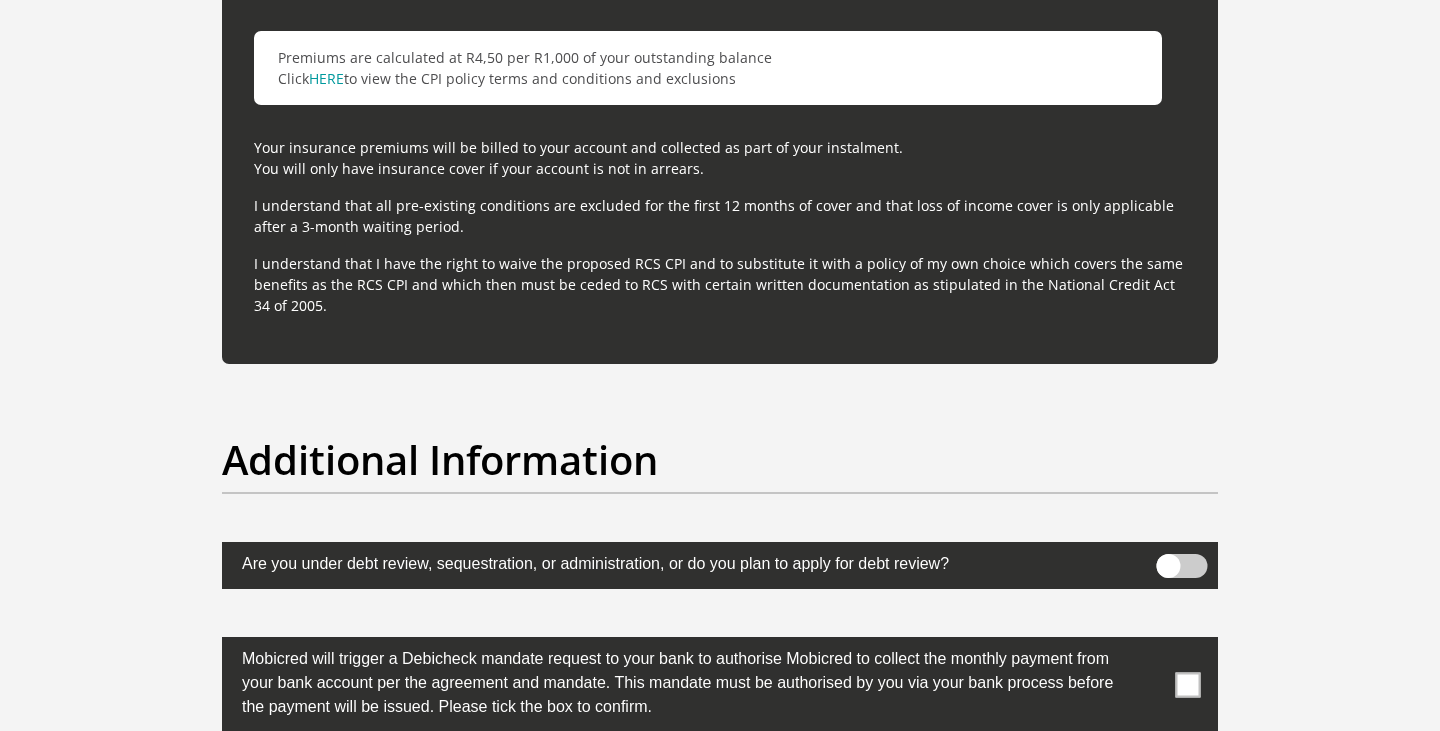 click at bounding box center (1188, 684) 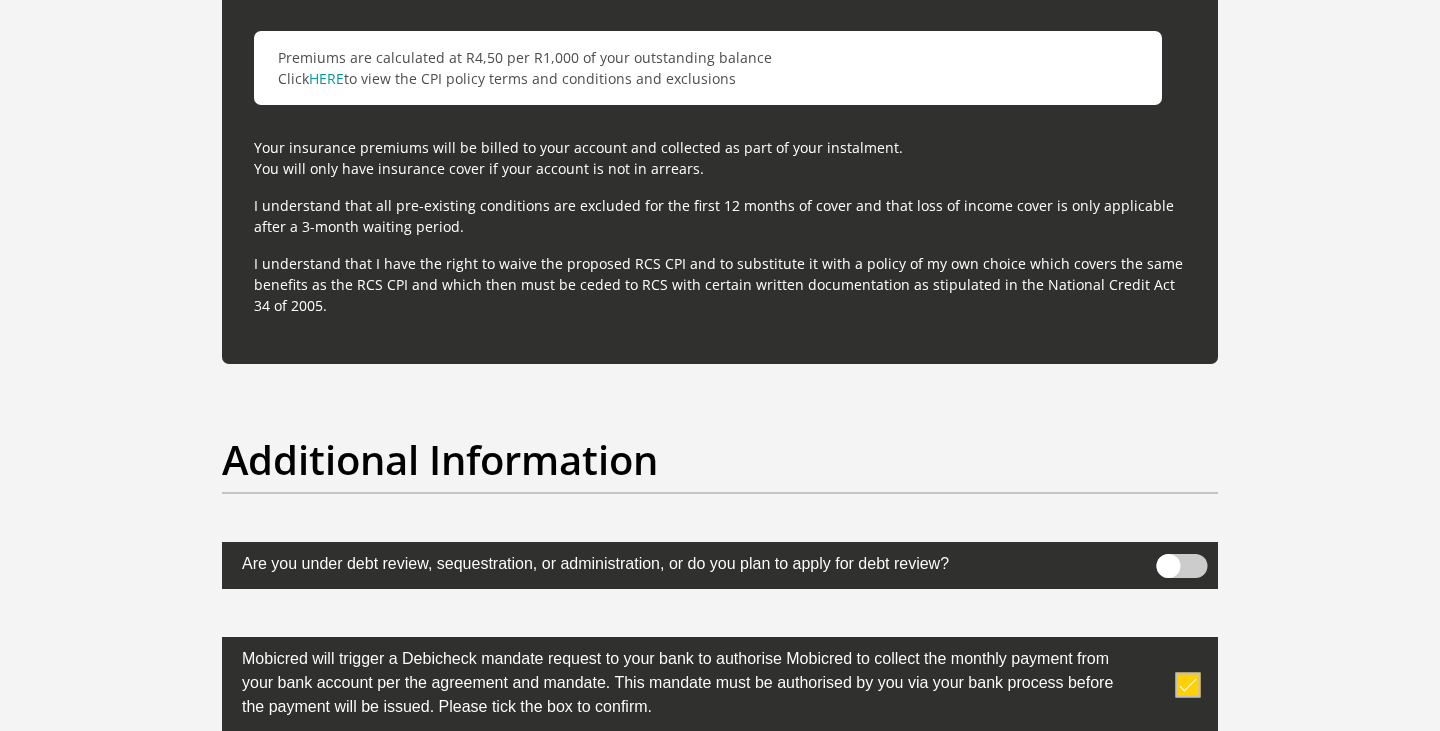 click at bounding box center (1182, 566) 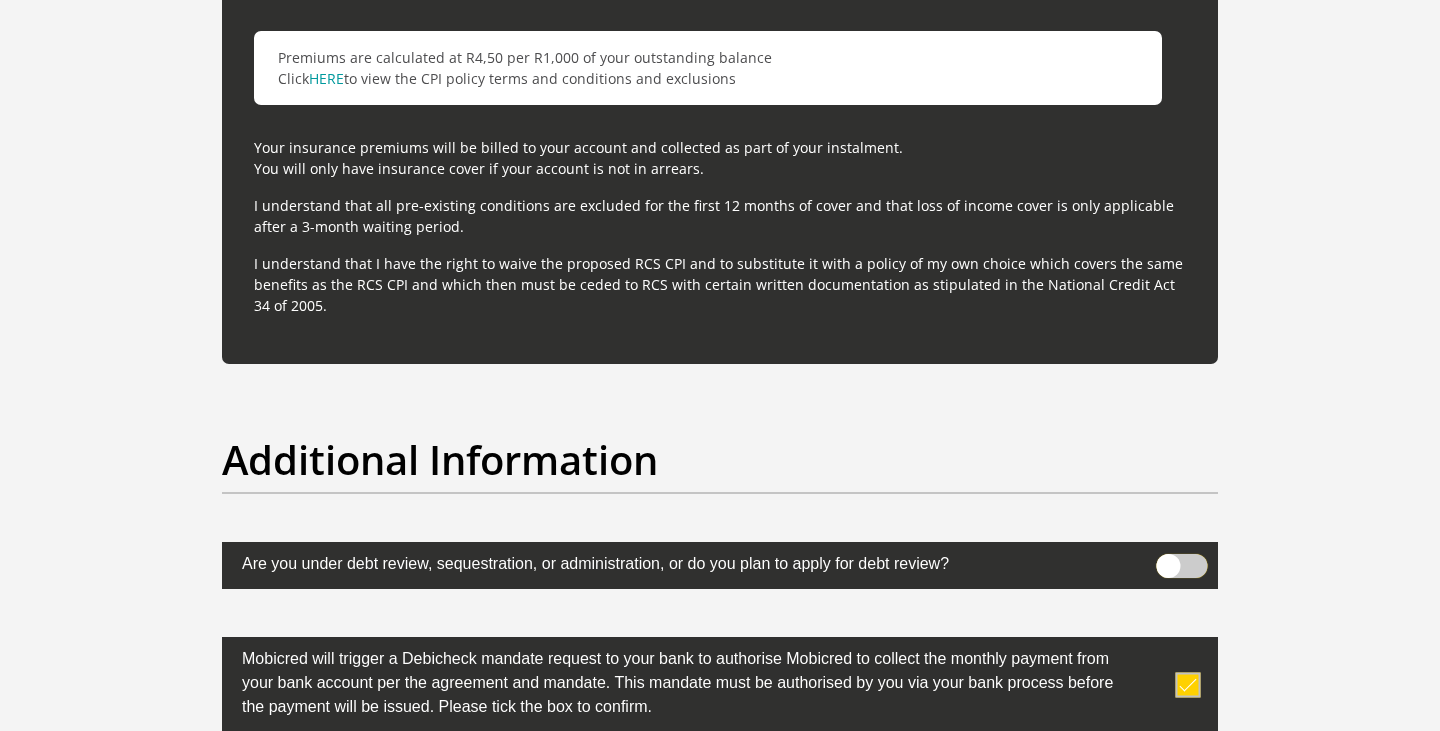 click at bounding box center (1168, 559) 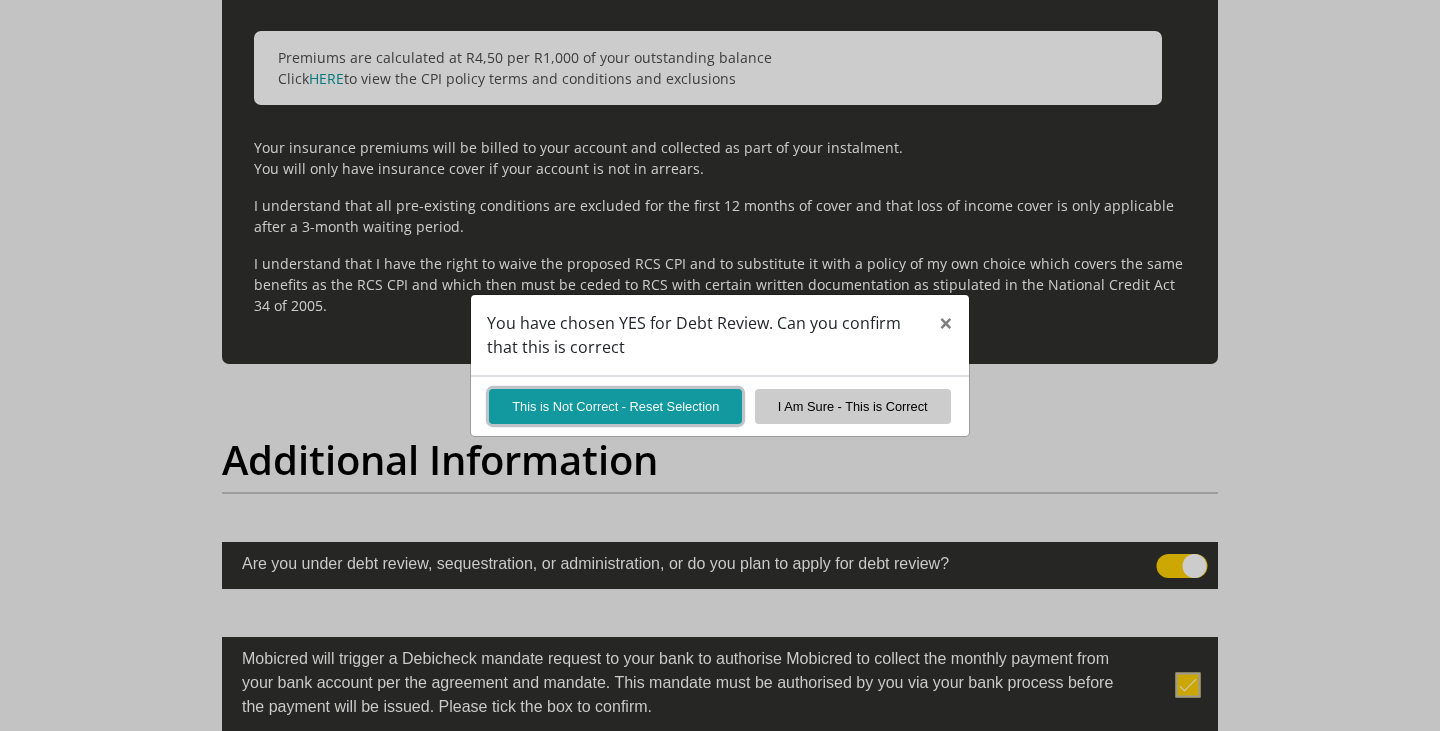 click on "This is Not Correct - Reset Selection" at bounding box center [615, 406] 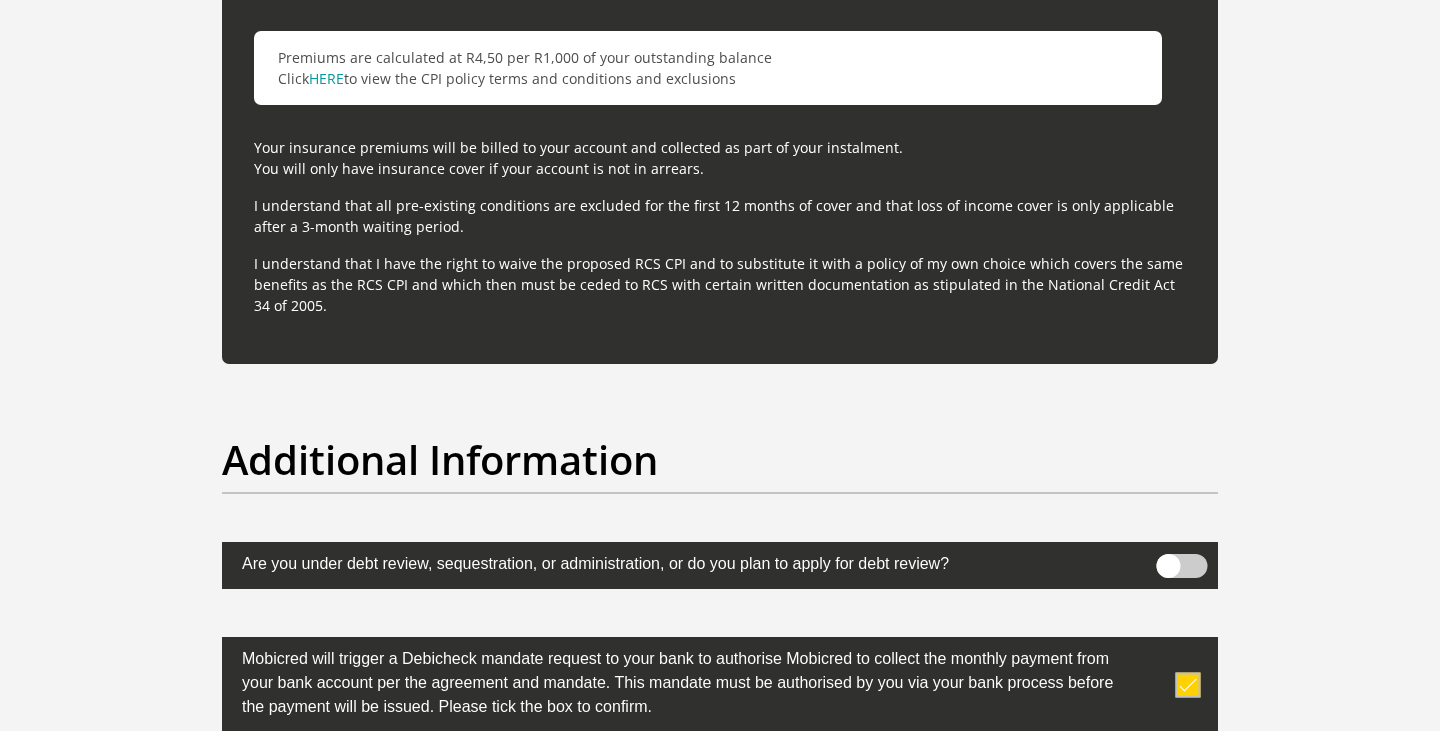 click on "Personal Details
Title
Mr
Ms
Mrs
Dr
Other
First Name
Jenny
Surname
Chetty
ID Number
8603280061089
Please input valid ID number
Race
Black
Coloured
Indian
White
Other
Contact Number
0838844935
Please input valid contact number
Chad" at bounding box center [720, -2318] 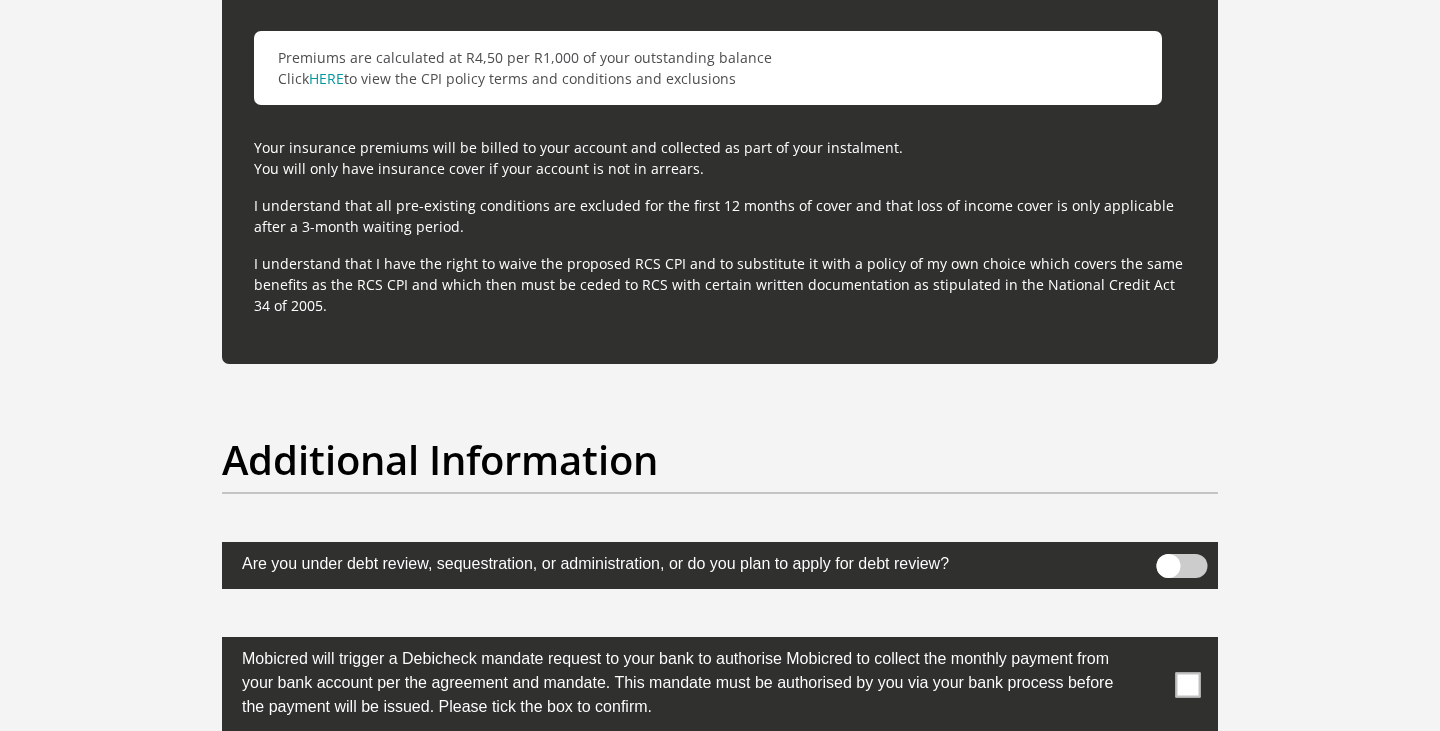 click at bounding box center (1188, 684) 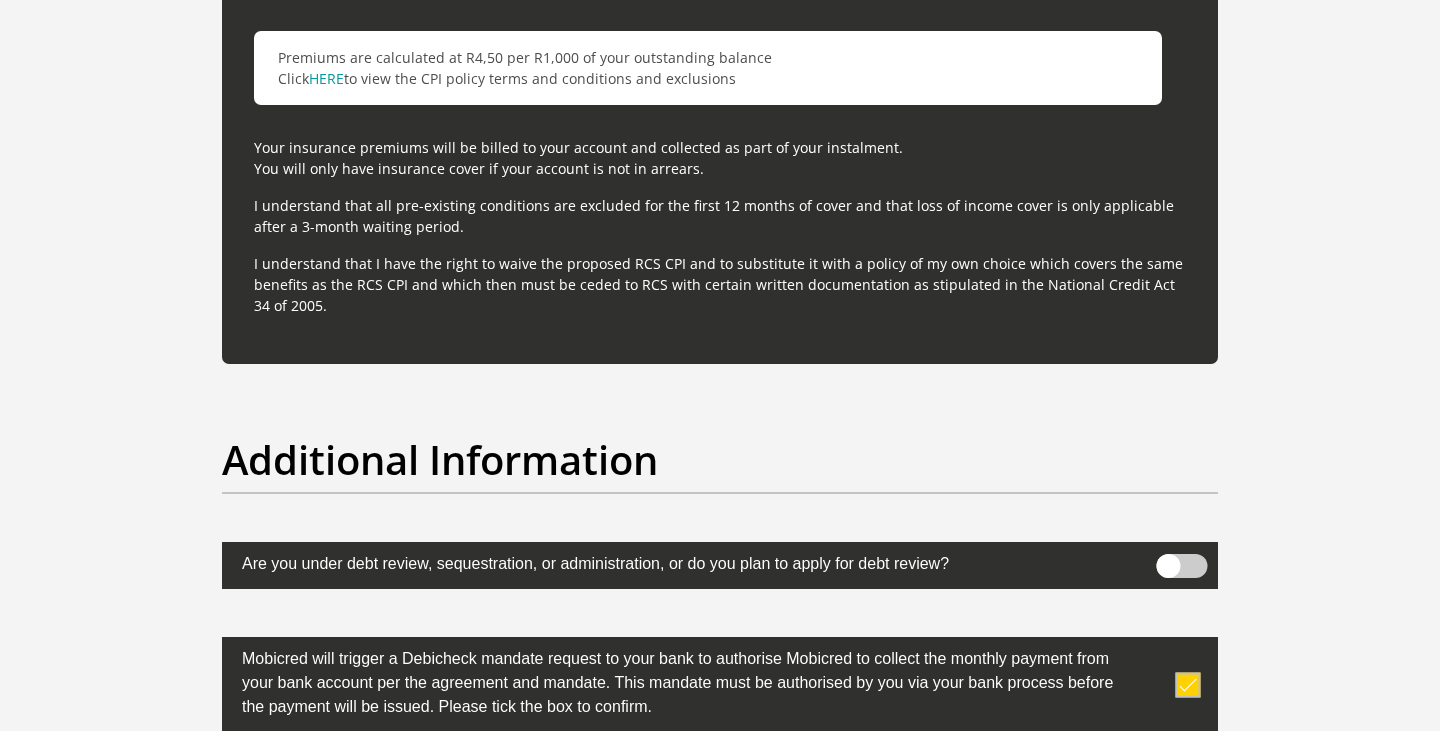 click on "Your insurance premiums will be billed to your account and collected as part of your instalment.
You will only have insurance cover if your account is not in arrears." at bounding box center (720, 158) 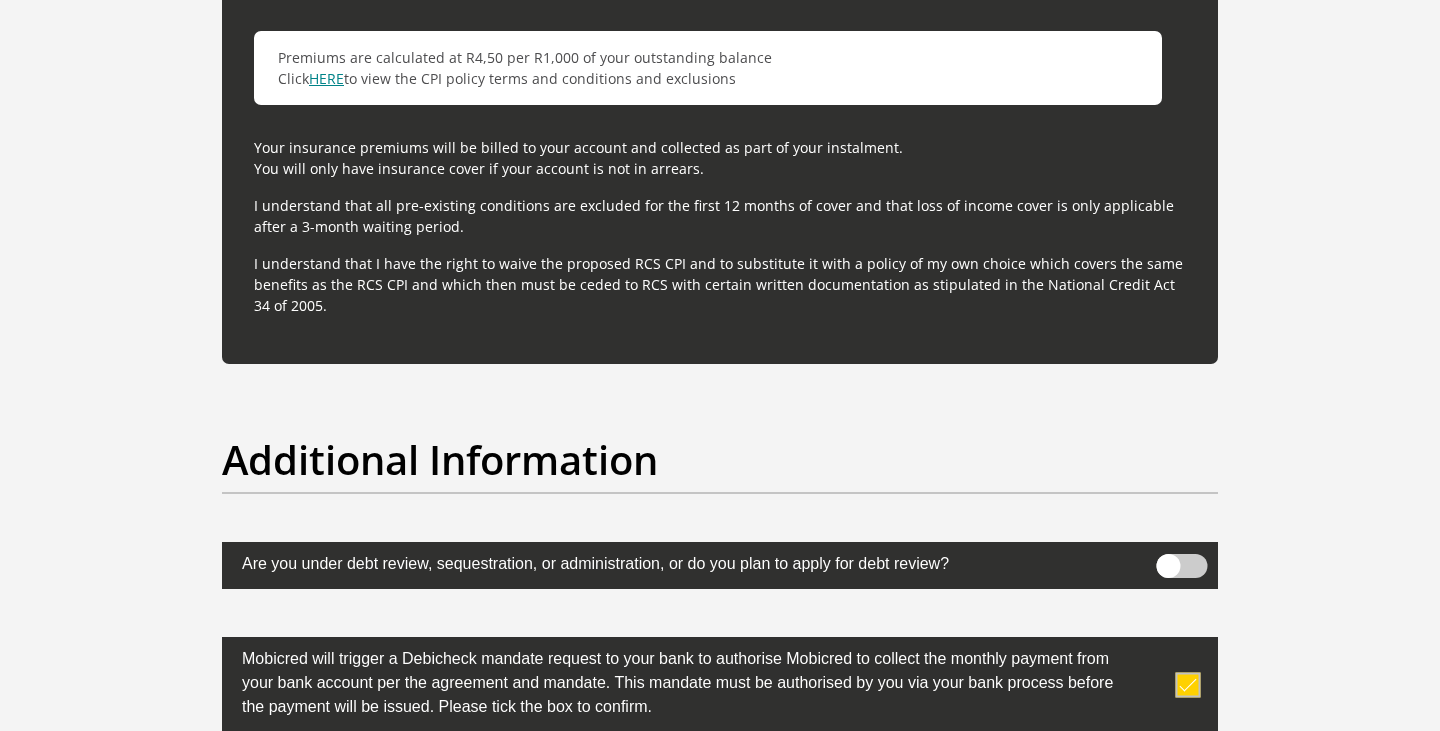 click on "HERE" at bounding box center [326, 78] 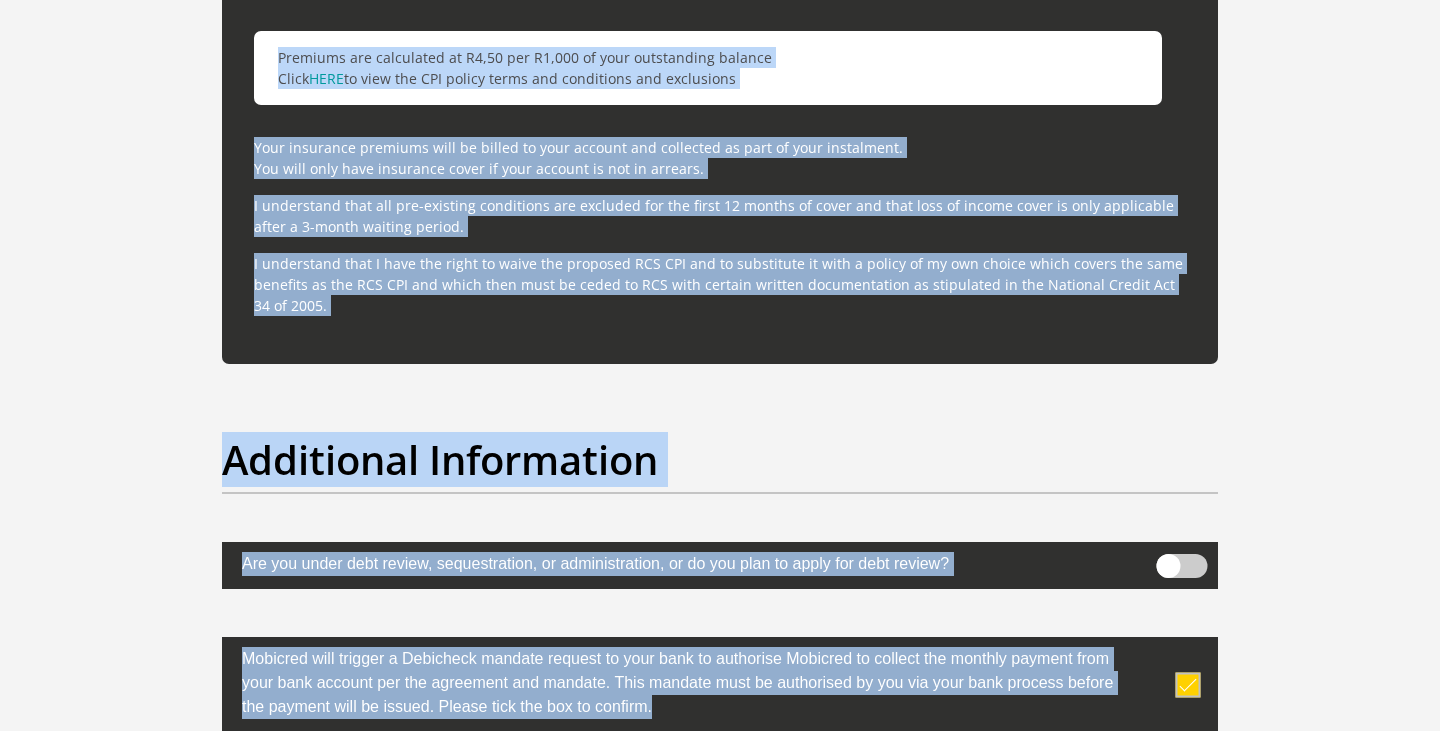 drag, startPoint x: 1427, startPoint y: 652, endPoint x: 1435, endPoint y: -115, distance: 767.04175 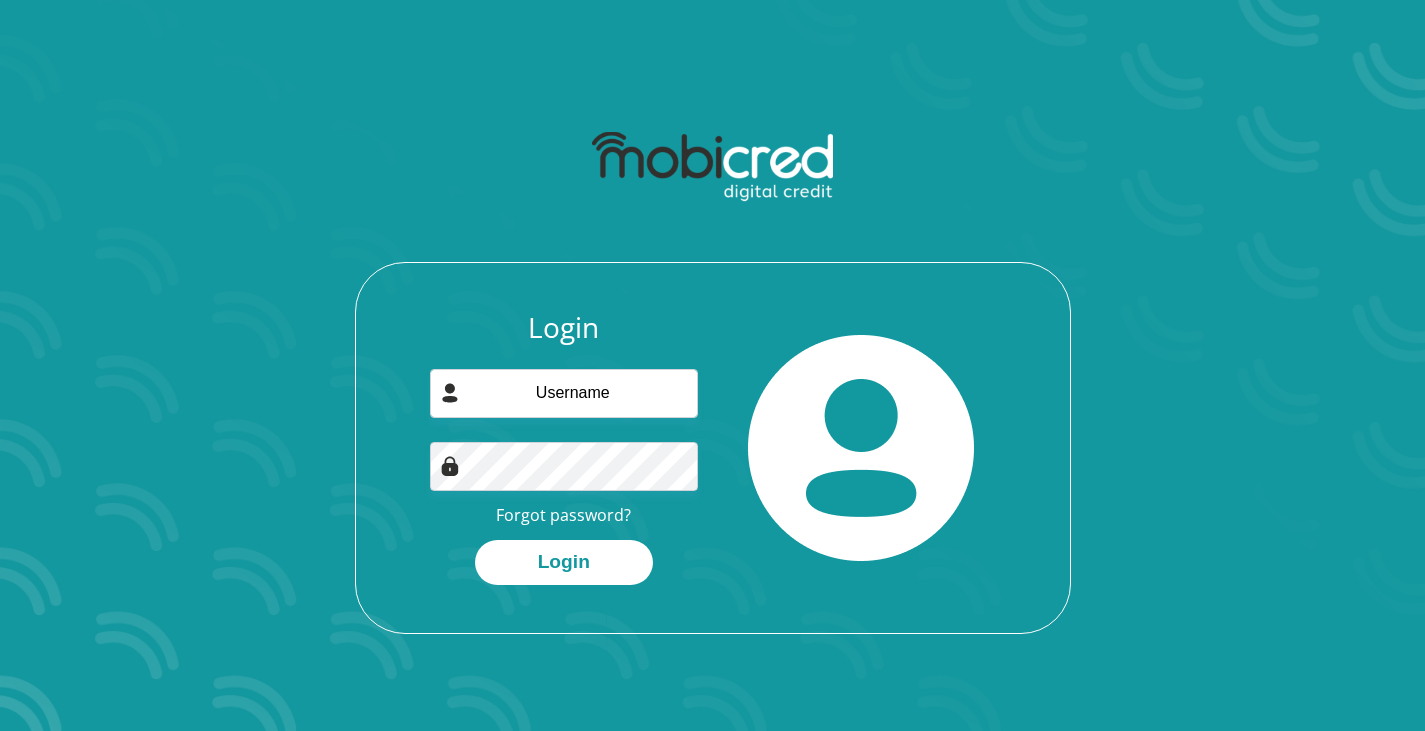 scroll, scrollTop: 0, scrollLeft: 0, axis: both 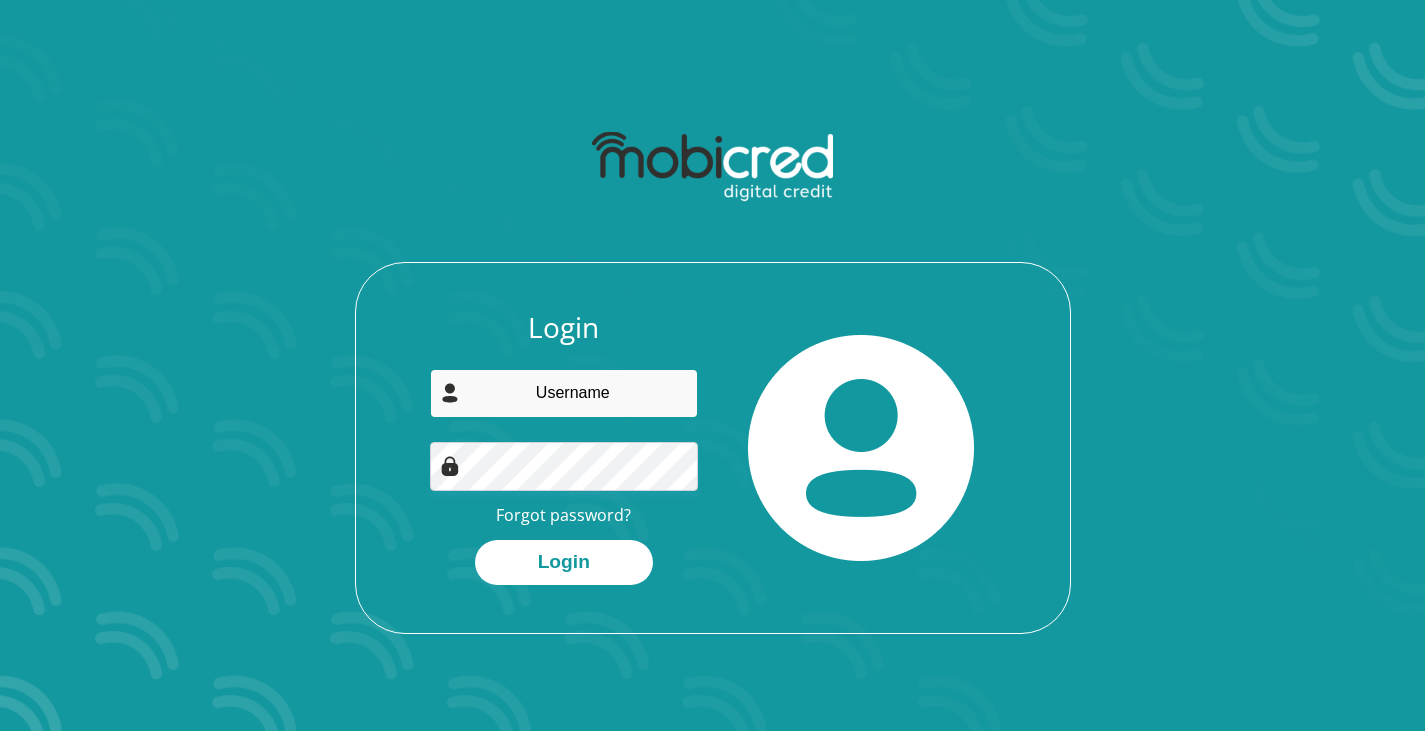 click at bounding box center [564, 393] 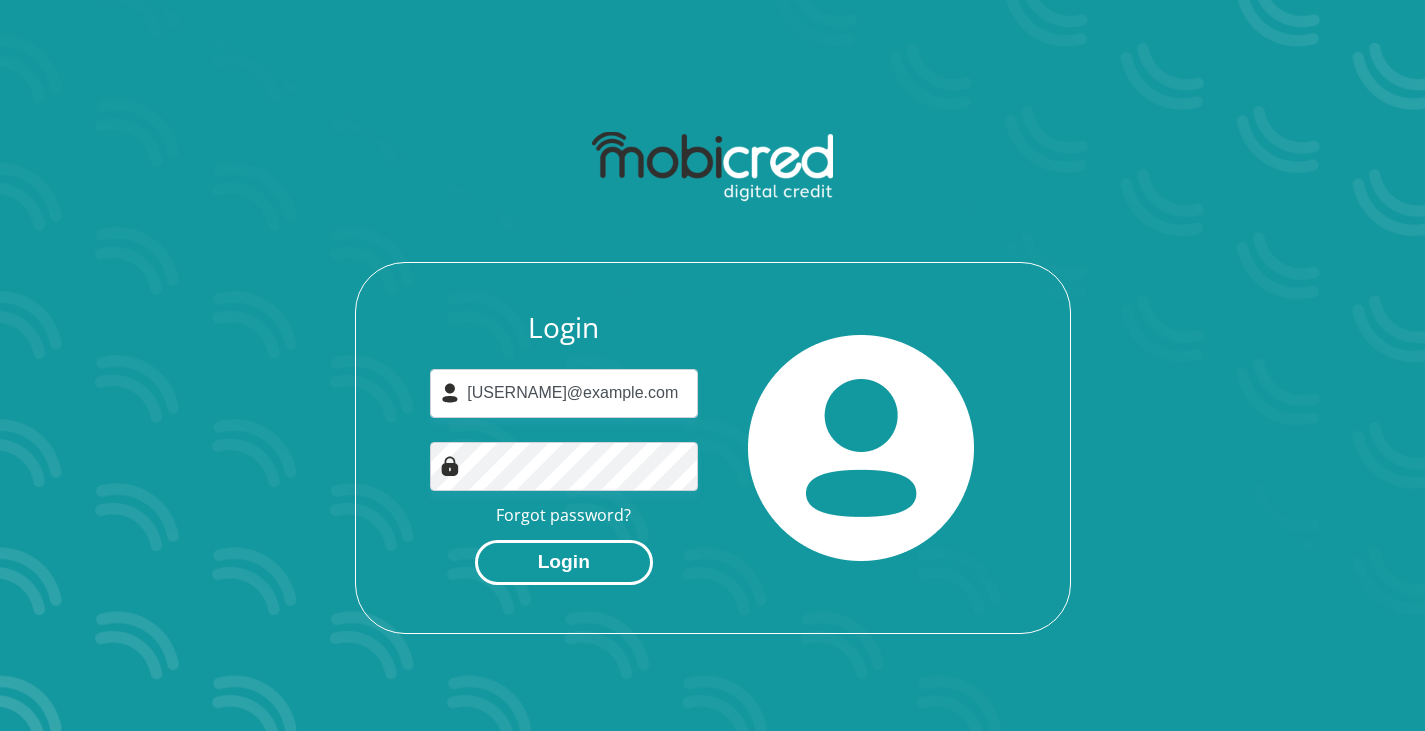 click on "Login" at bounding box center [564, 562] 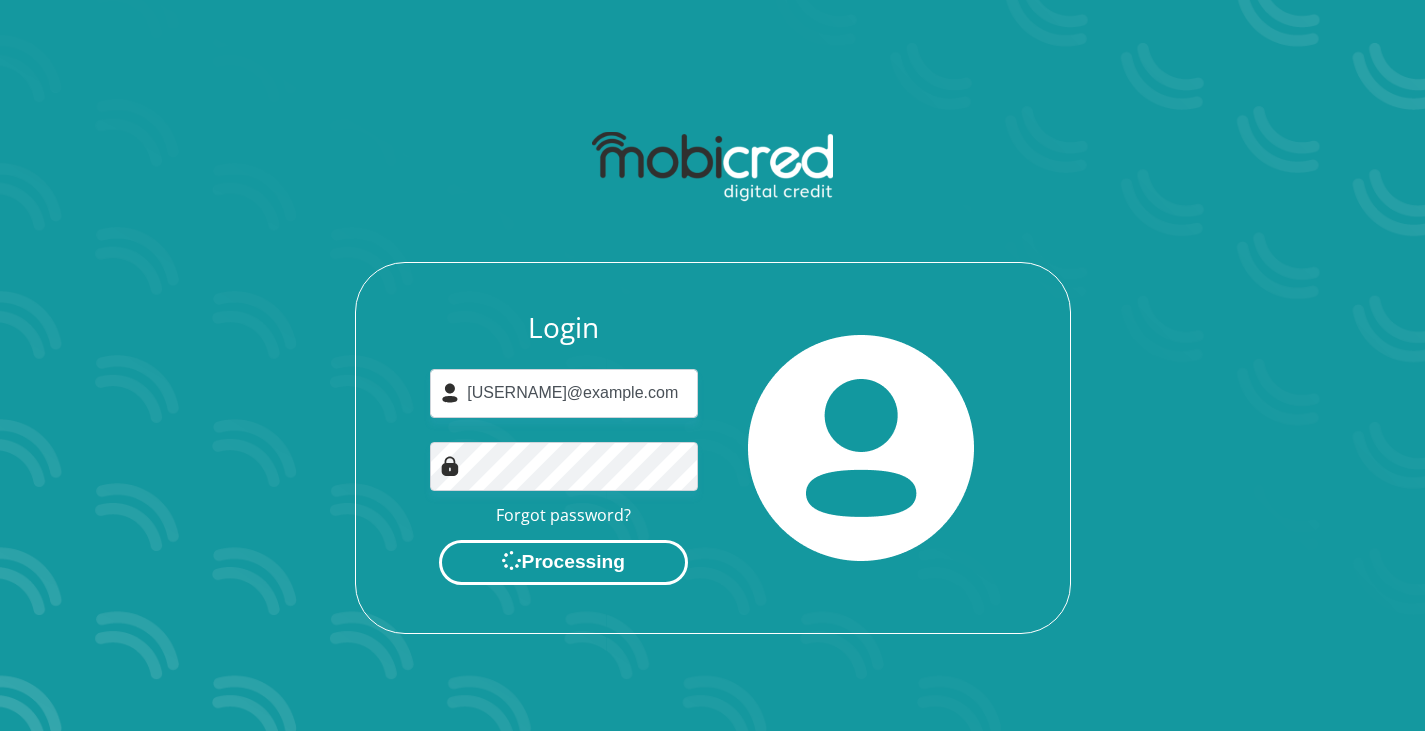scroll, scrollTop: 0, scrollLeft: 0, axis: both 